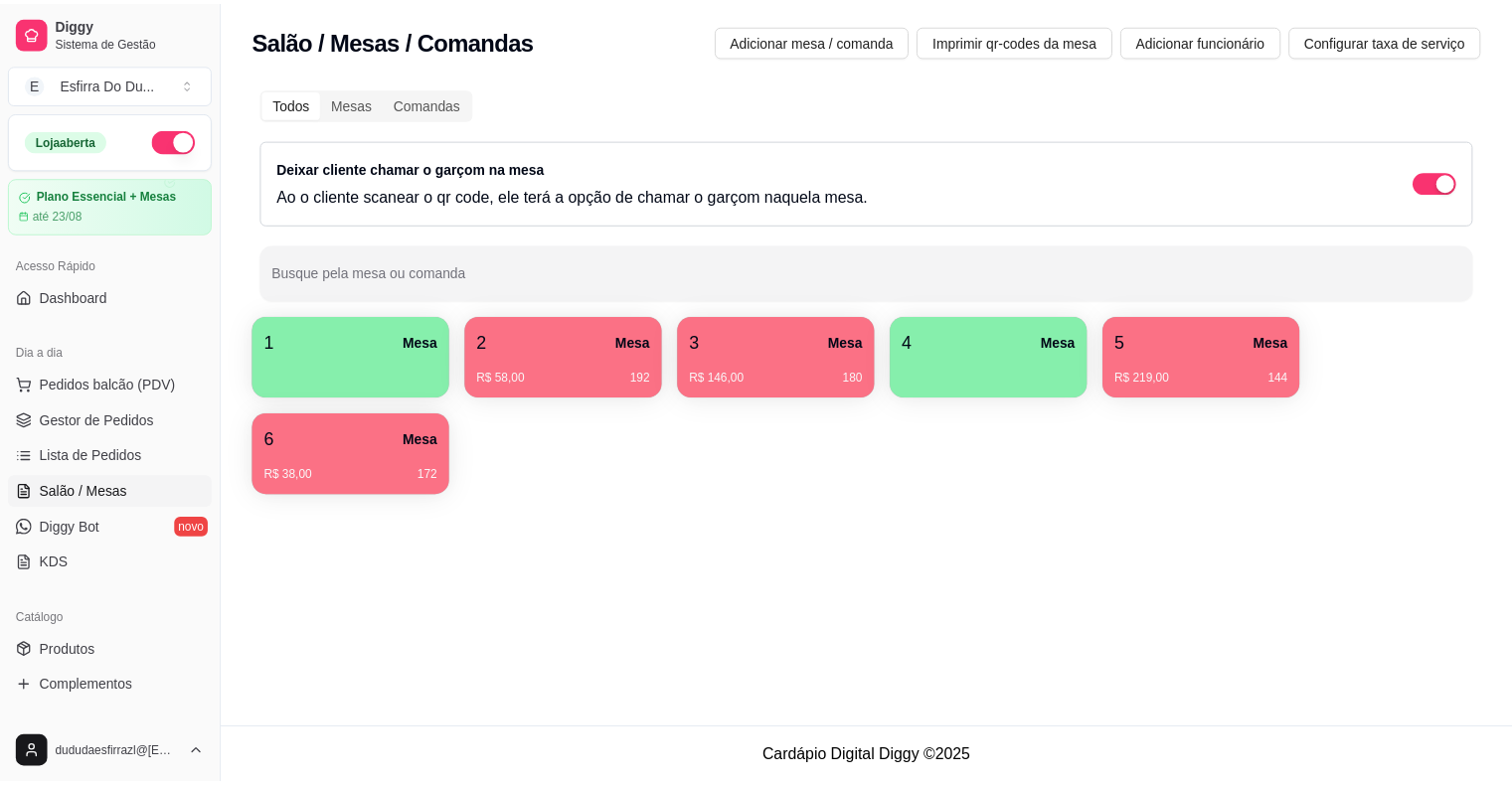 scroll, scrollTop: 0, scrollLeft: 0, axis: both 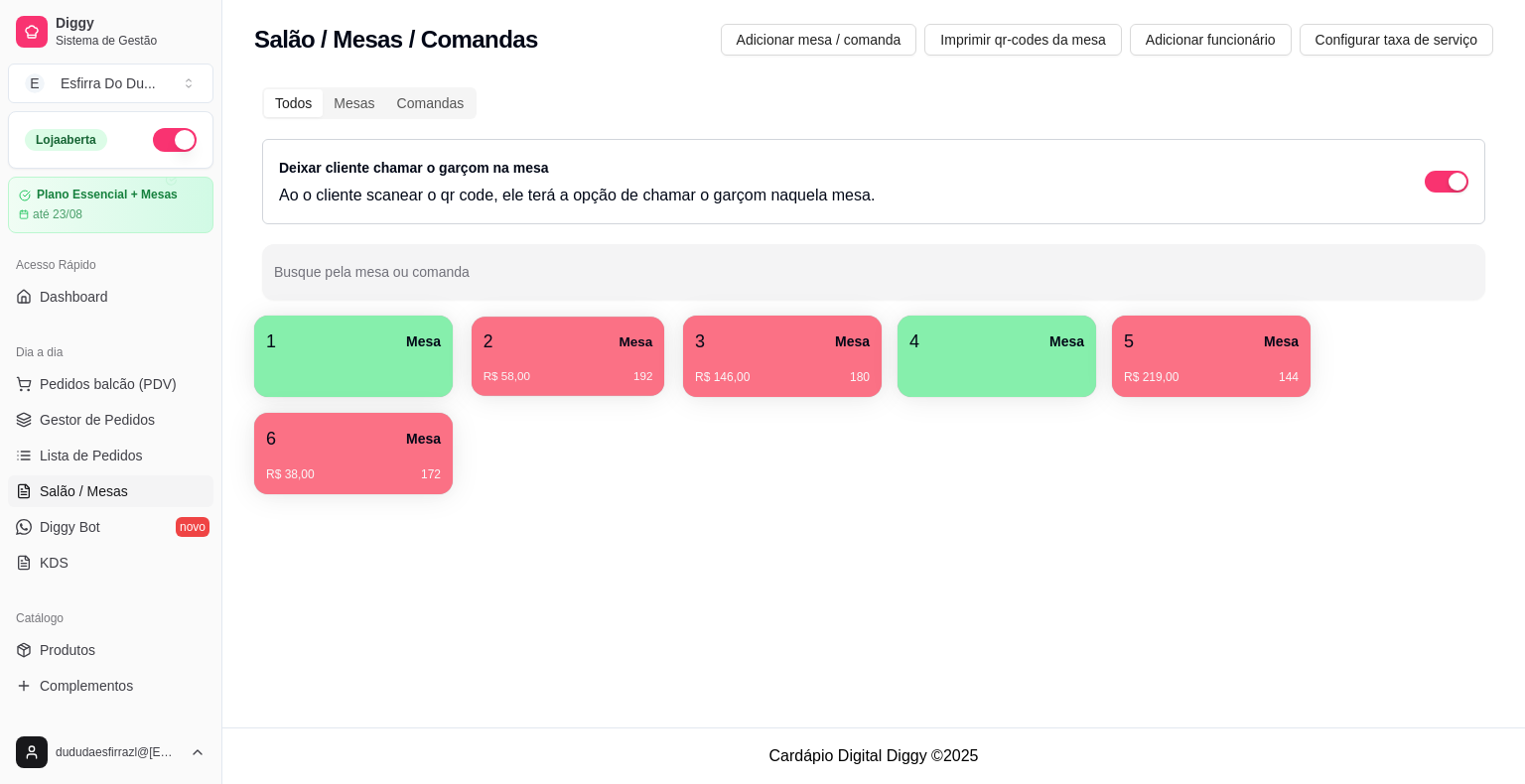 click on "2 Mesa R$ 58,00 [TABLE_CODE]" at bounding box center (568, 356) 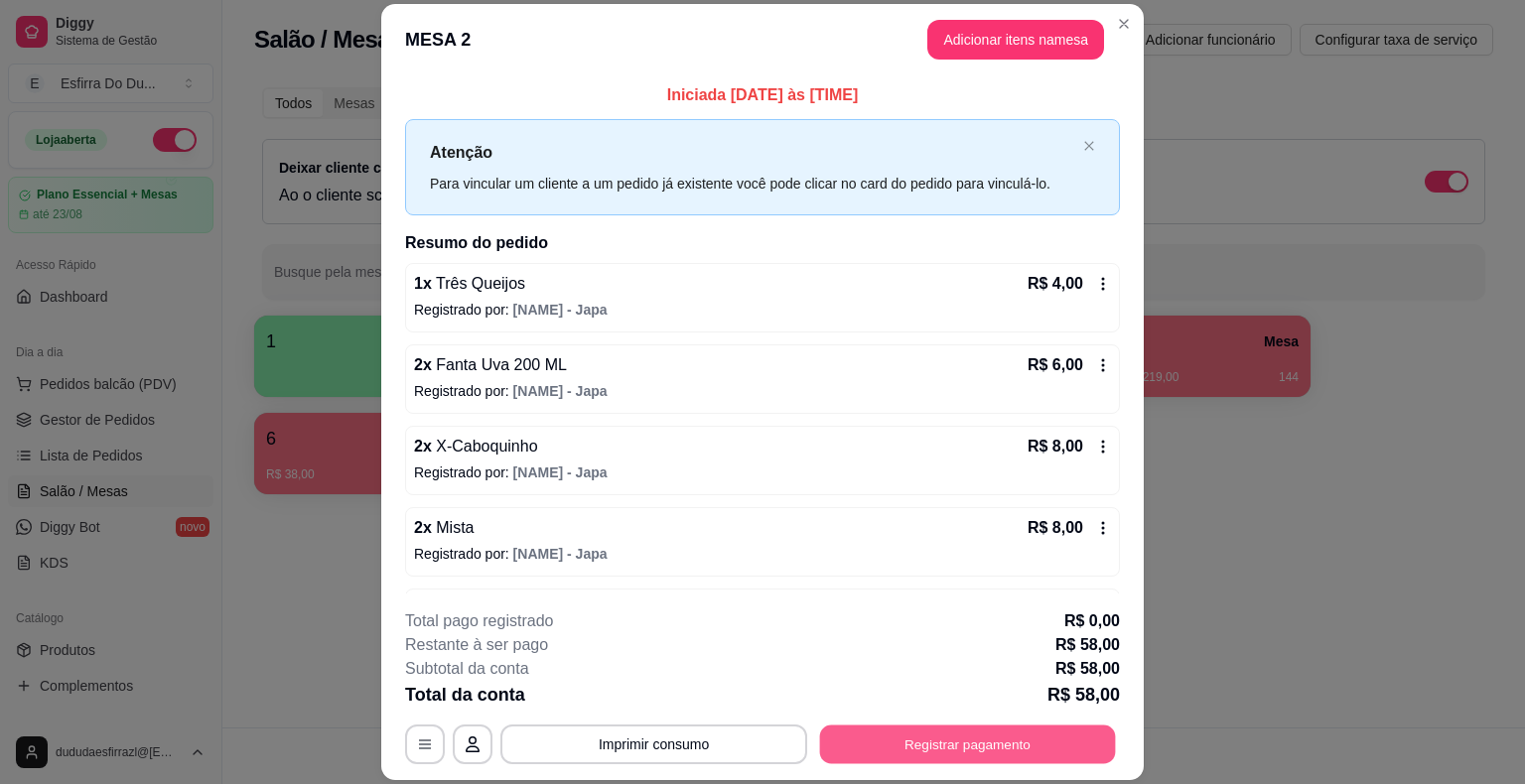 click on "Registrar pagamento" at bounding box center [968, 744] 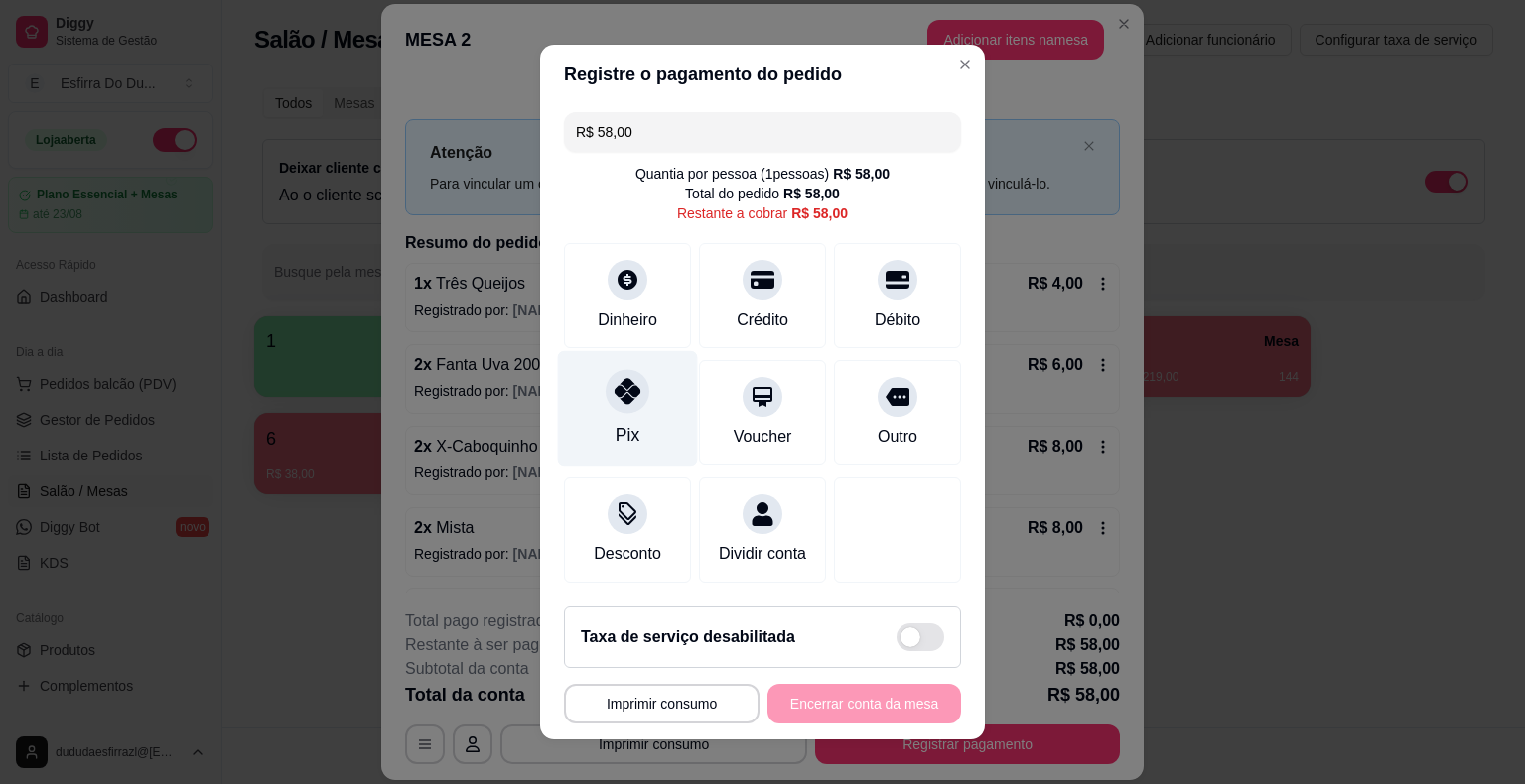 click on "Pix" at bounding box center (627, 435) 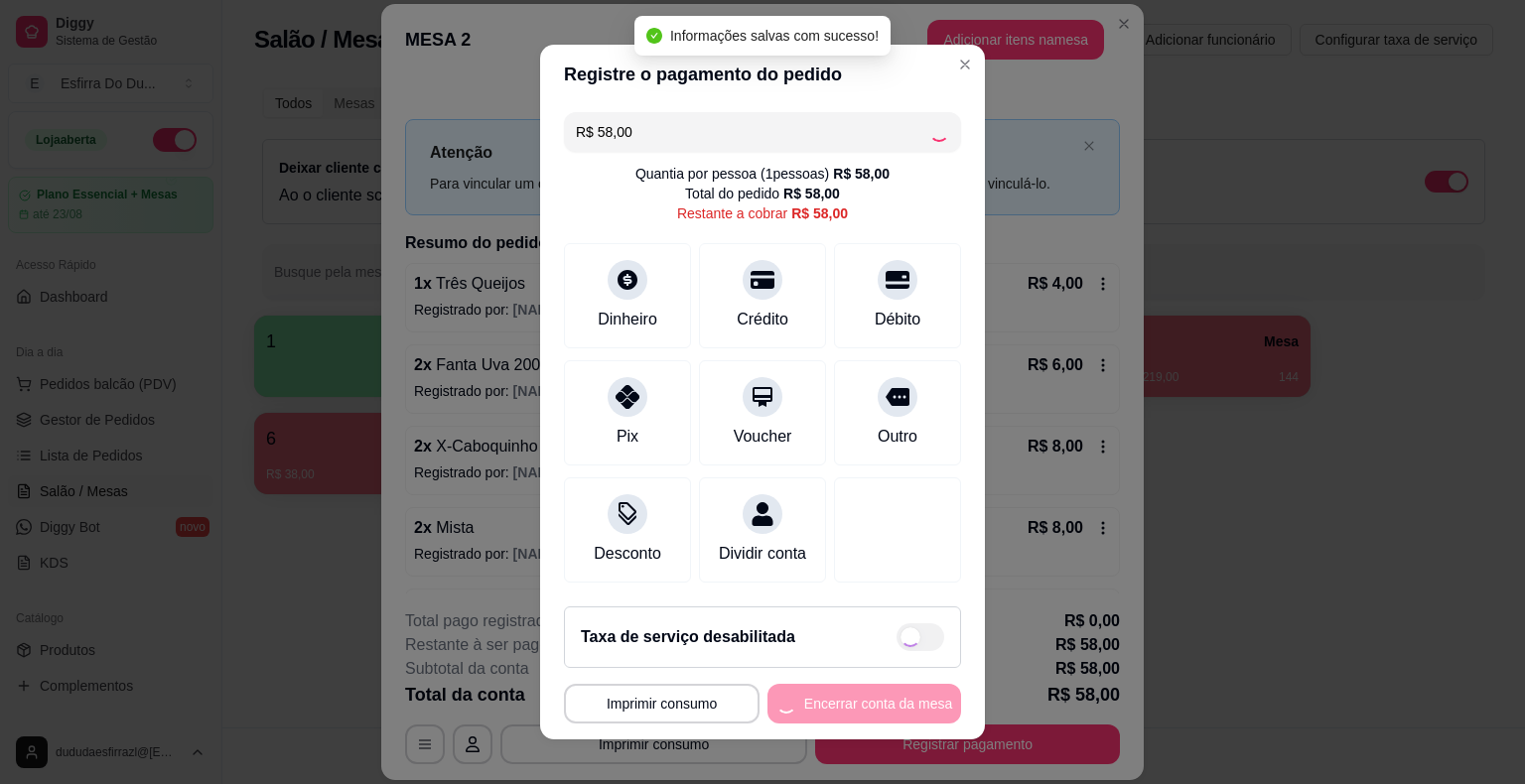 type on "R$ 0,00" 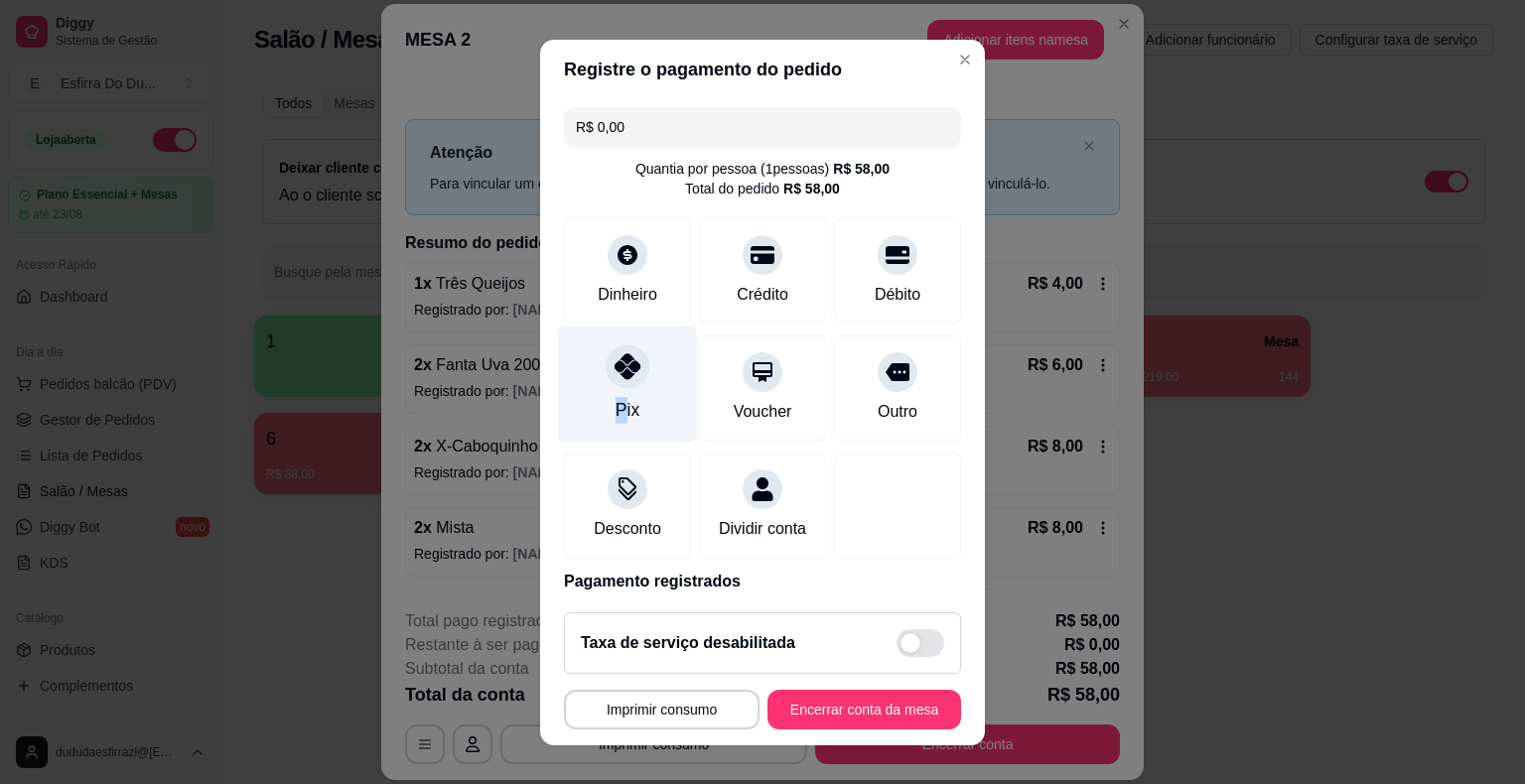 click on "Pix" at bounding box center (627, 410) 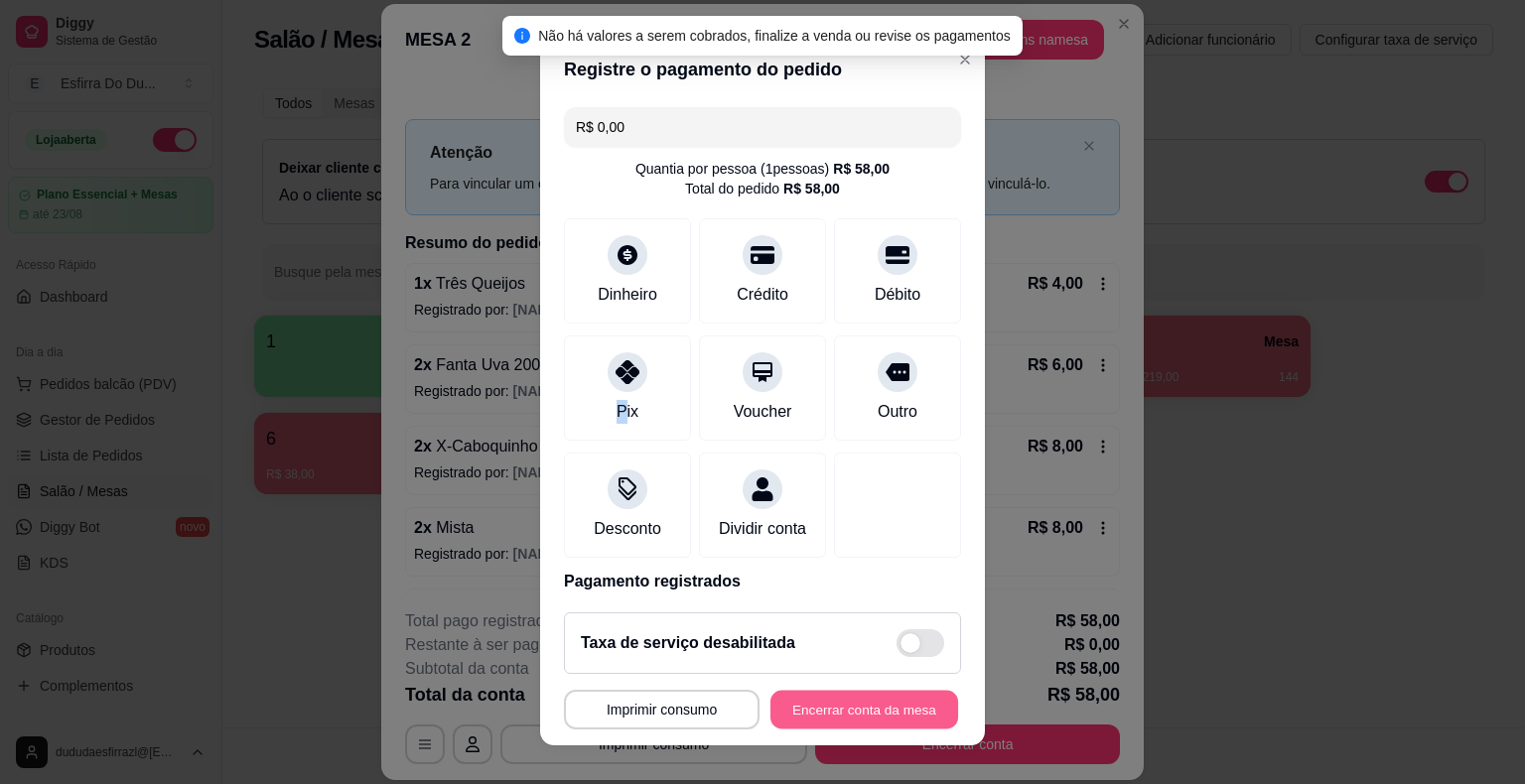 click on "Encerrar conta da mesa" at bounding box center (864, 709) 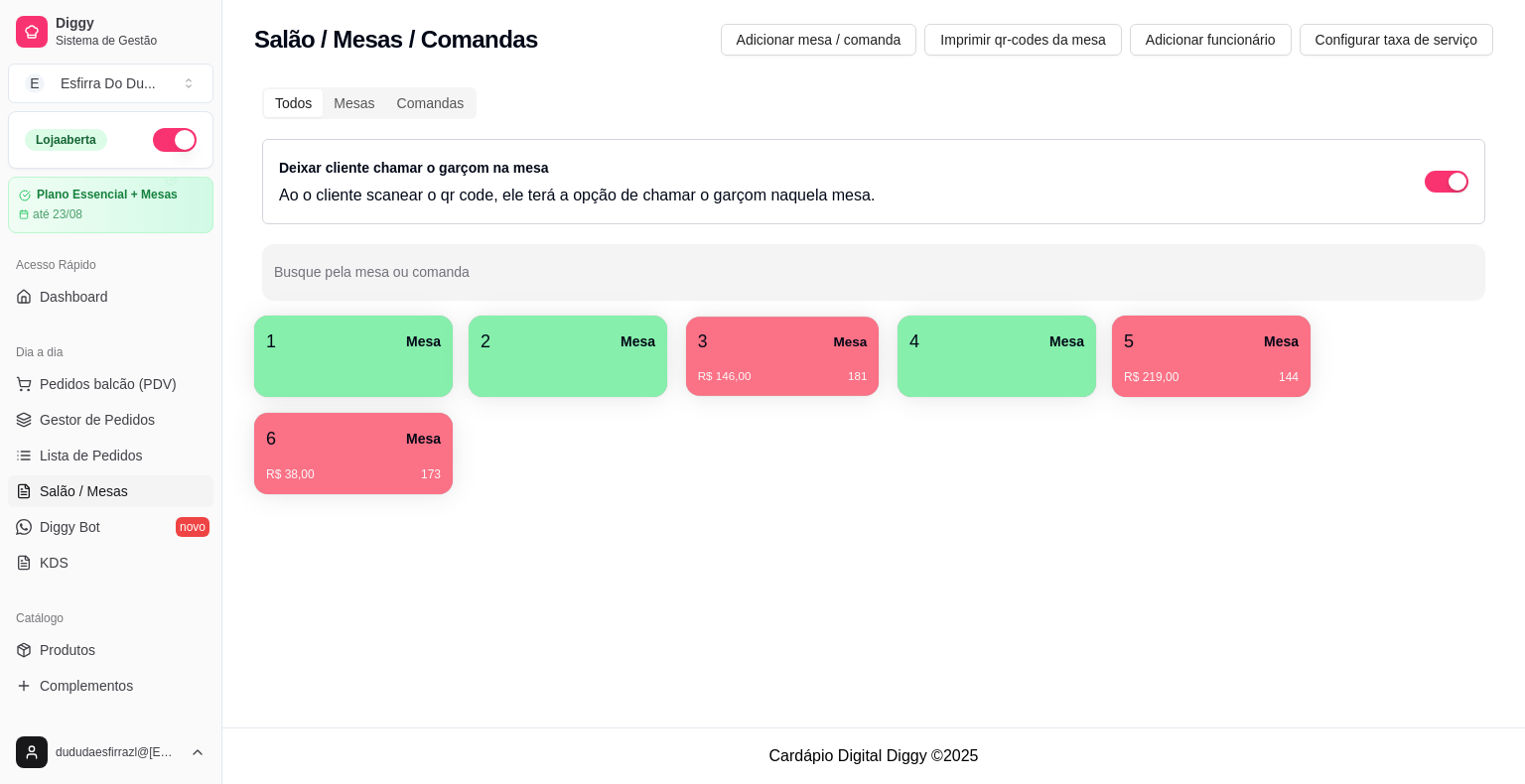 click on "R$ 146,00 [TABLE_CODE]" at bounding box center [782, 369] 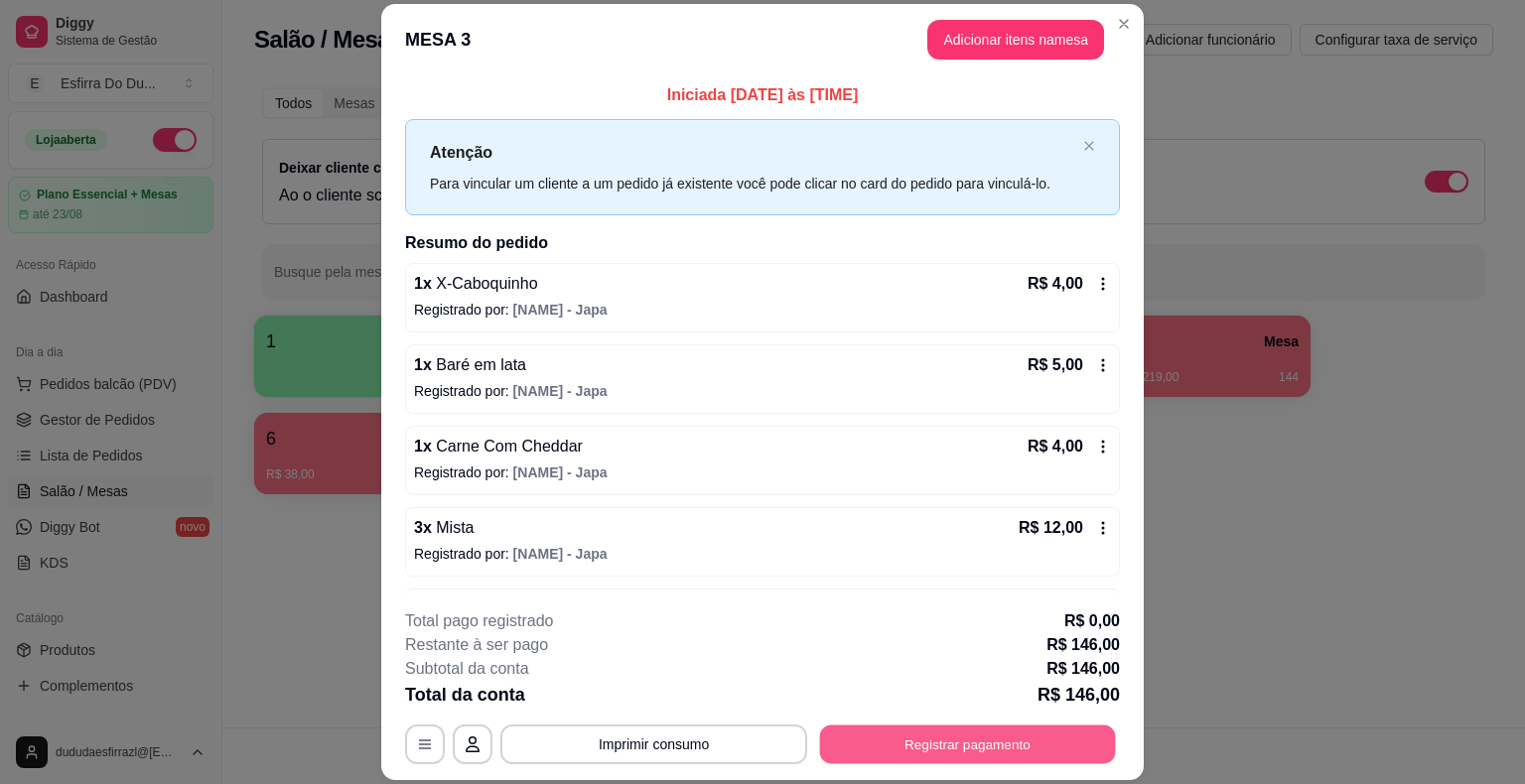 click on "Registrar pagamento" at bounding box center (968, 744) 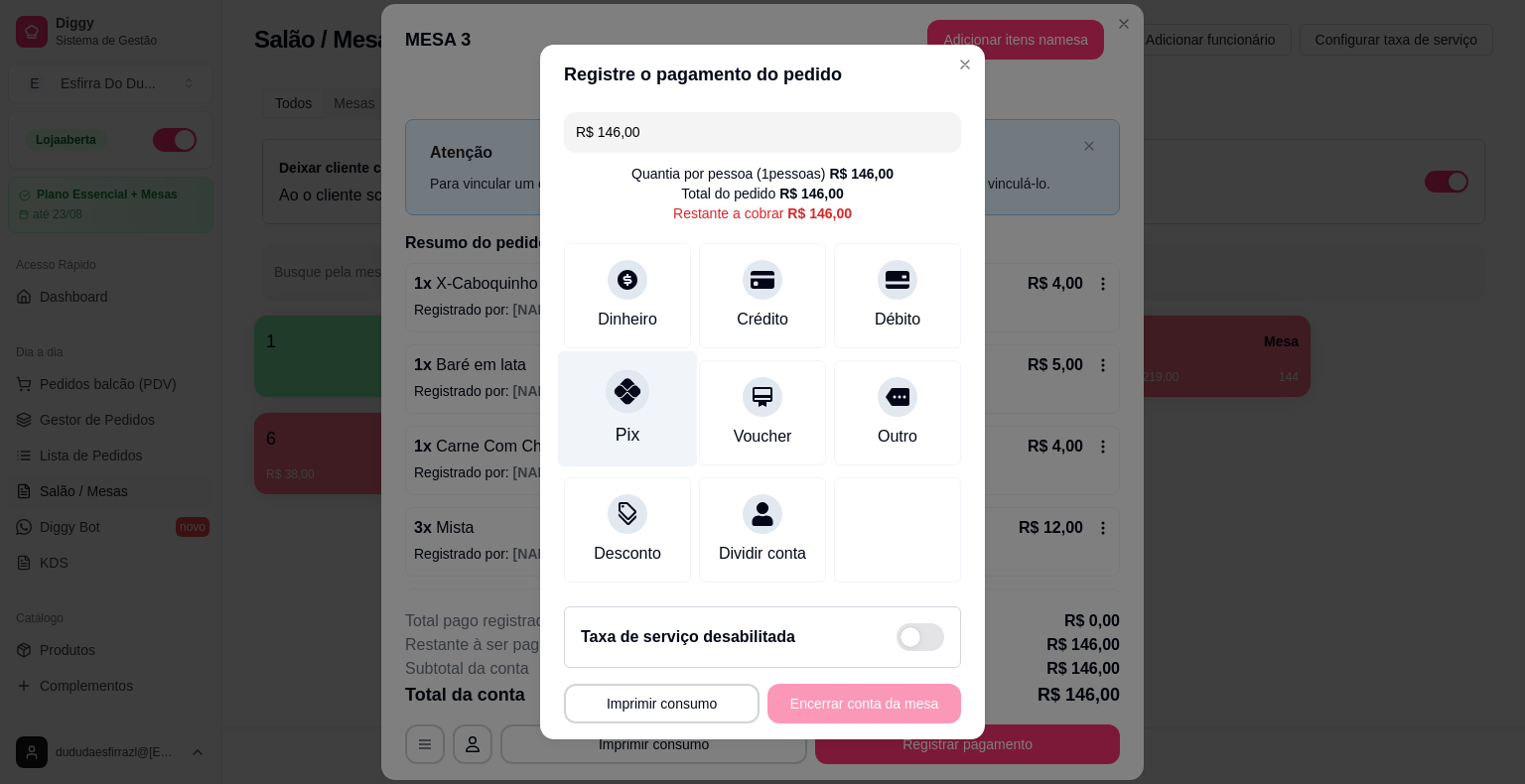 click 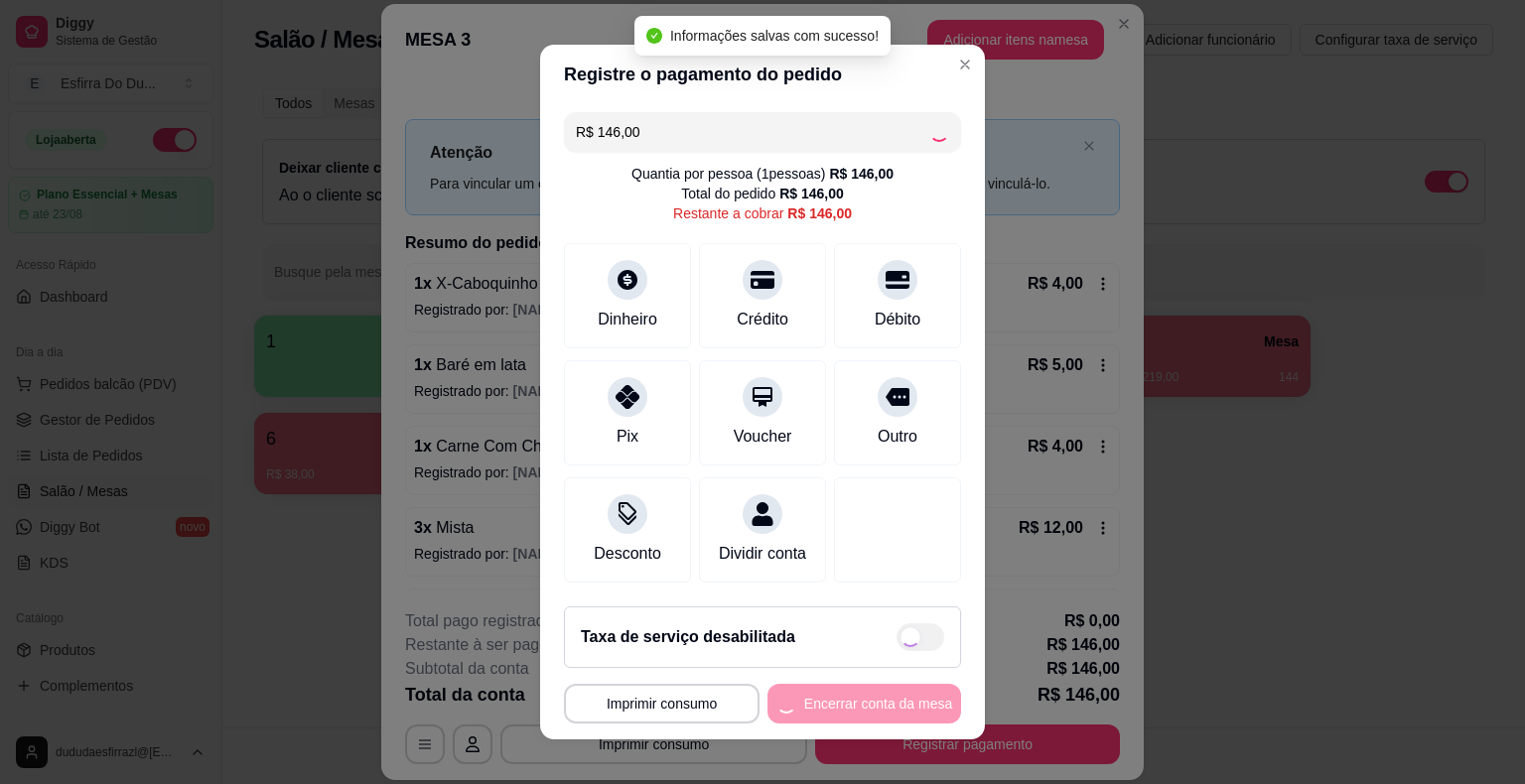 type on "R$ 0,00" 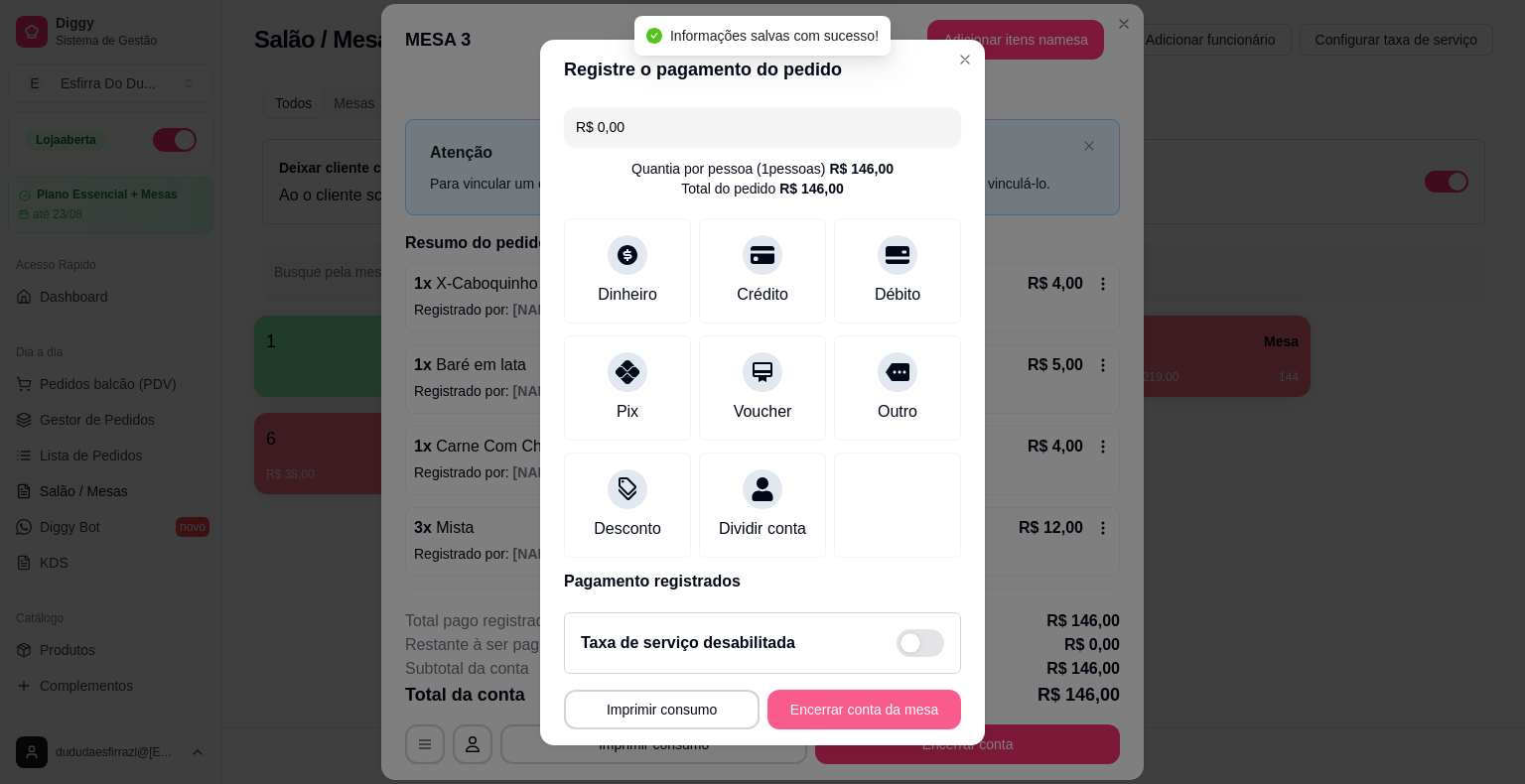 click on "Encerrar conta da mesa" at bounding box center (864, 710) 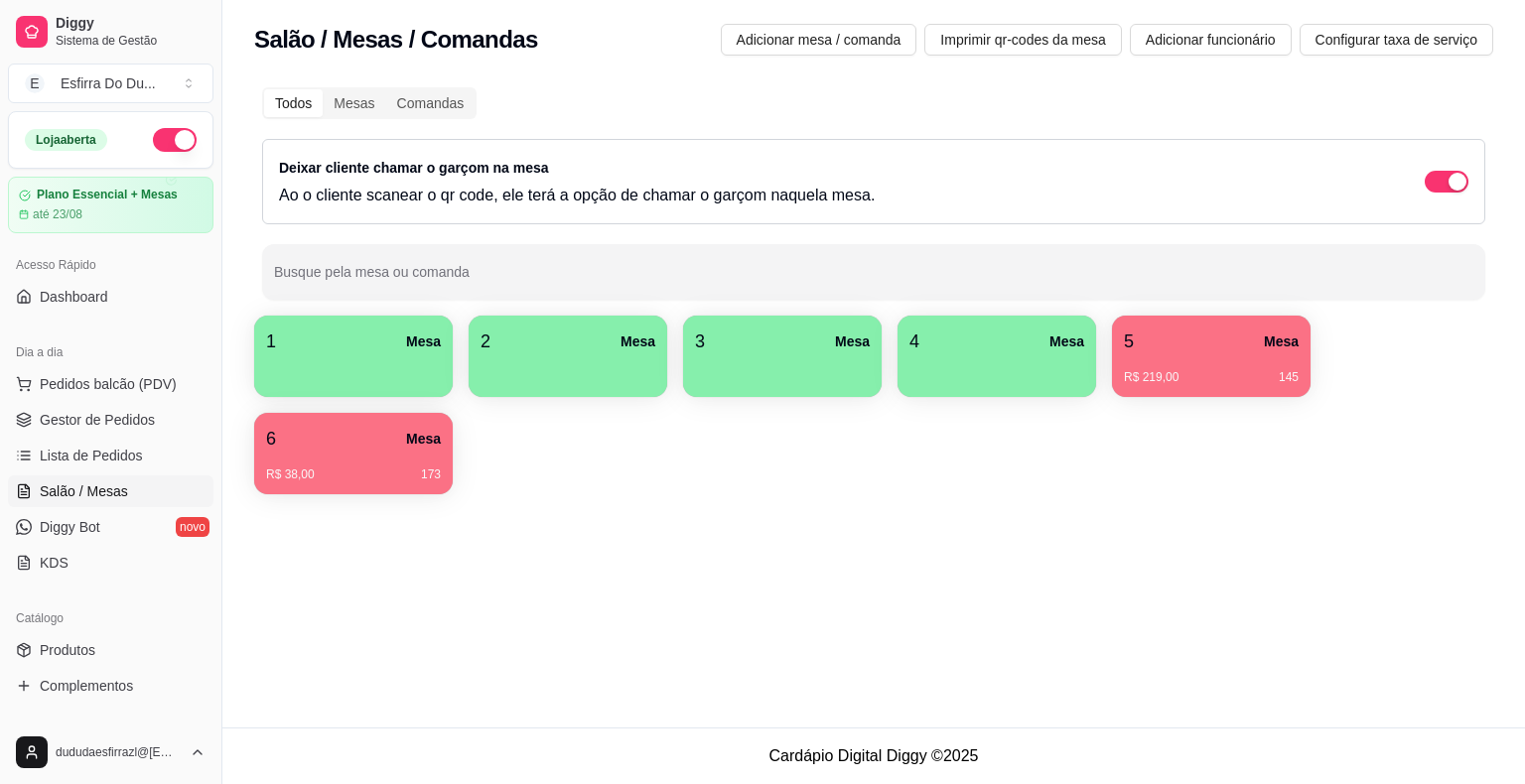 click on "5 Mesa R$ 219,00 [TABLE_CODE]" at bounding box center (1211, 356) 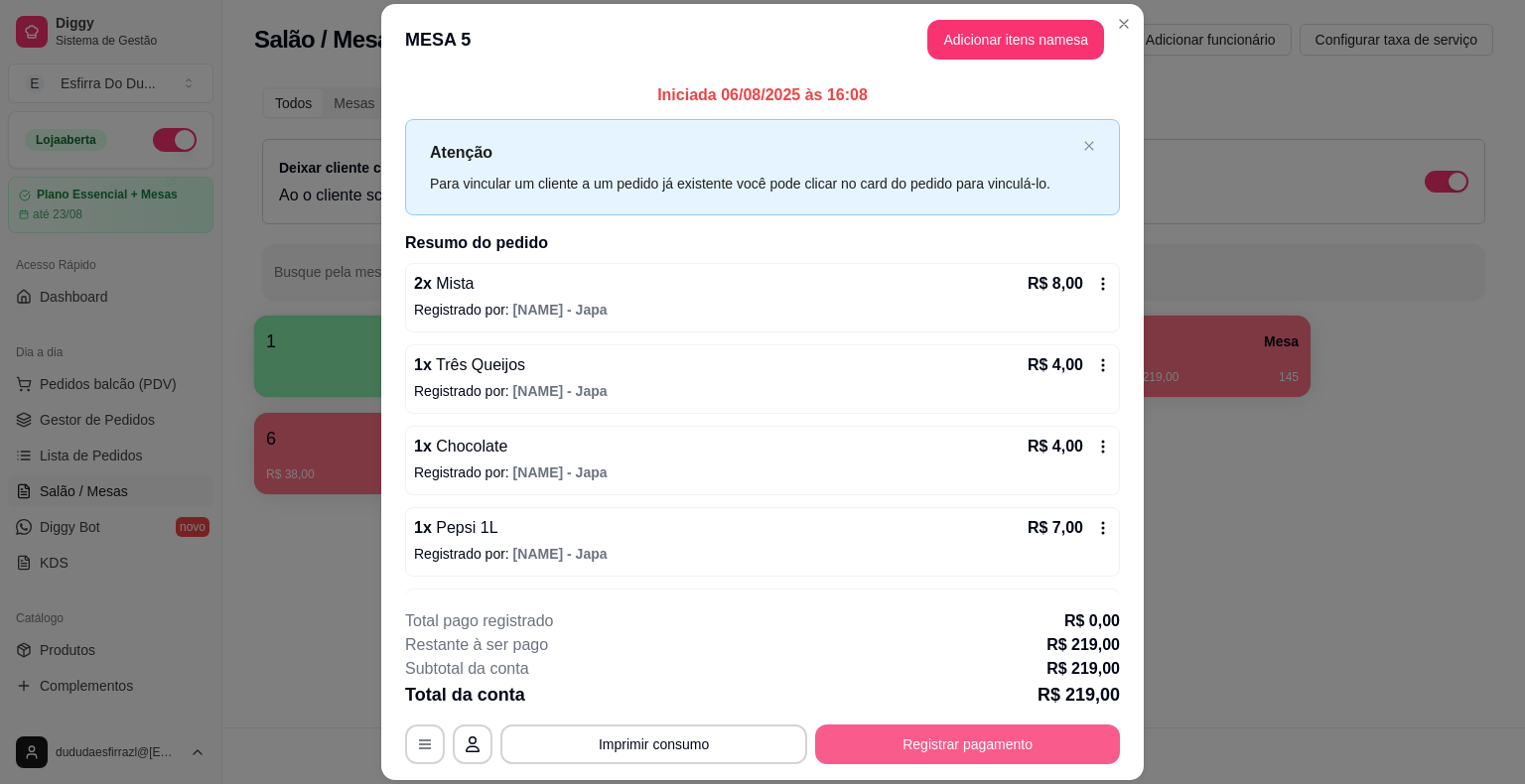 click on "Registrar pagamento" at bounding box center (967, 744) 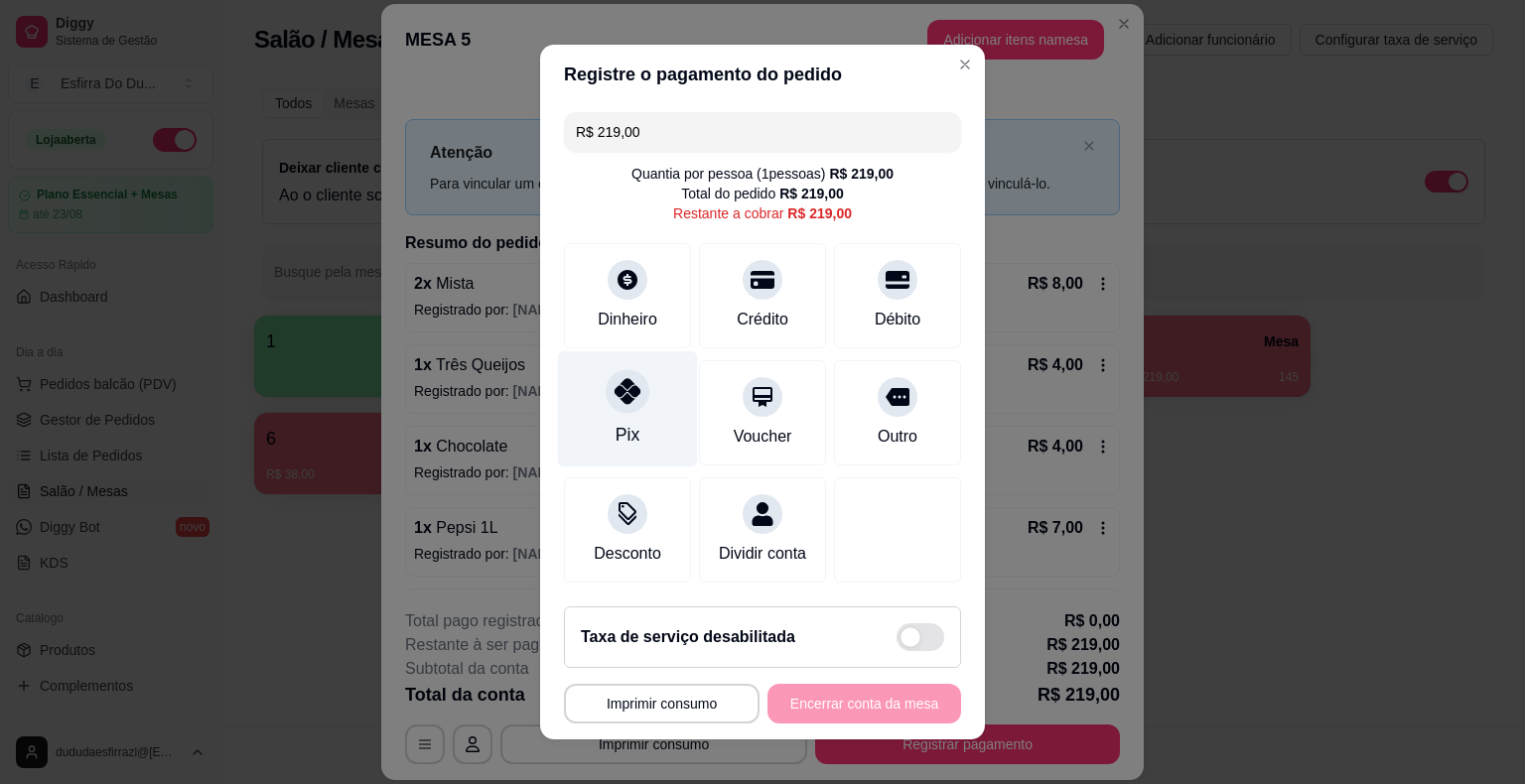 click on "Pix" at bounding box center (627, 435) 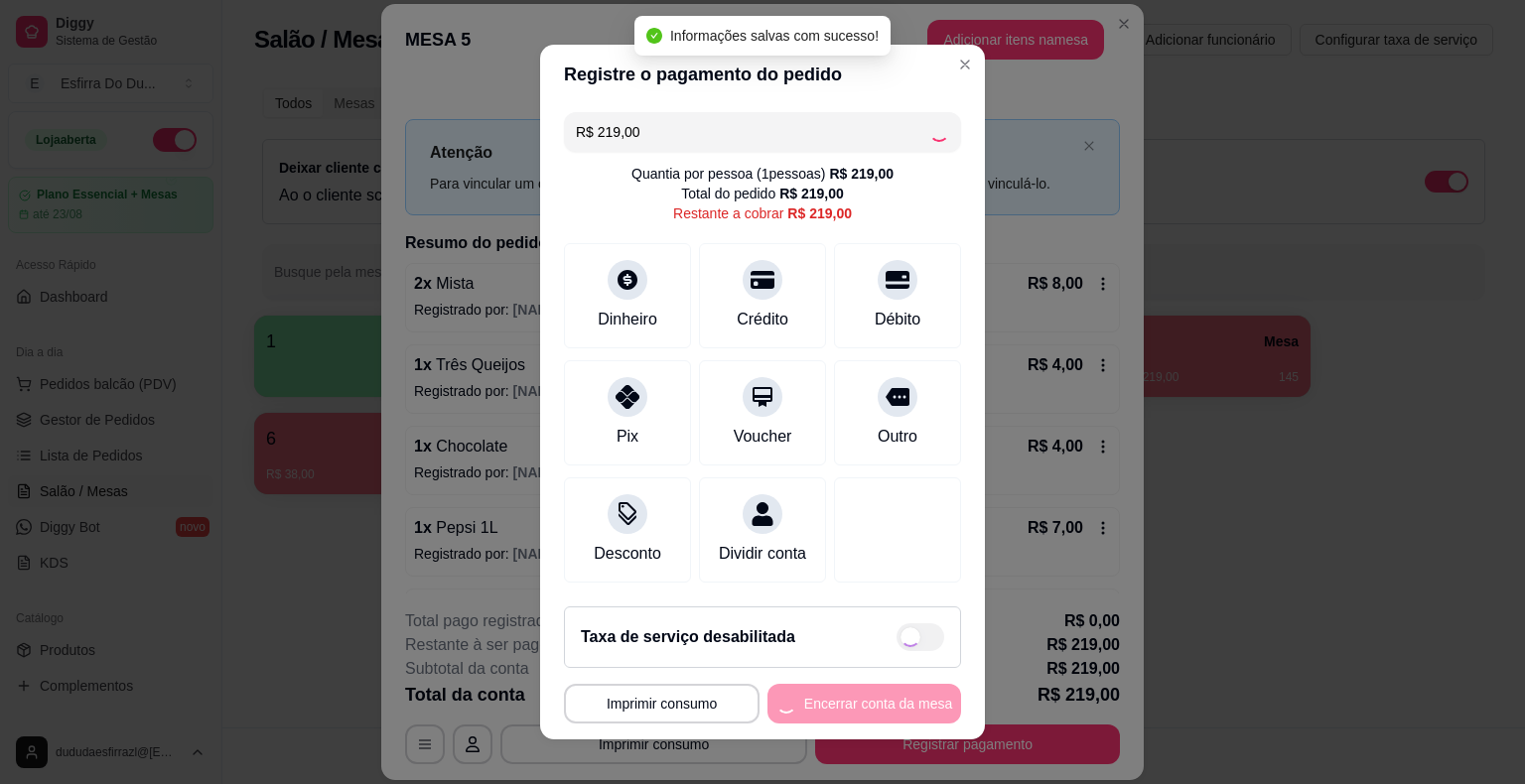 type on "R$ 0,00" 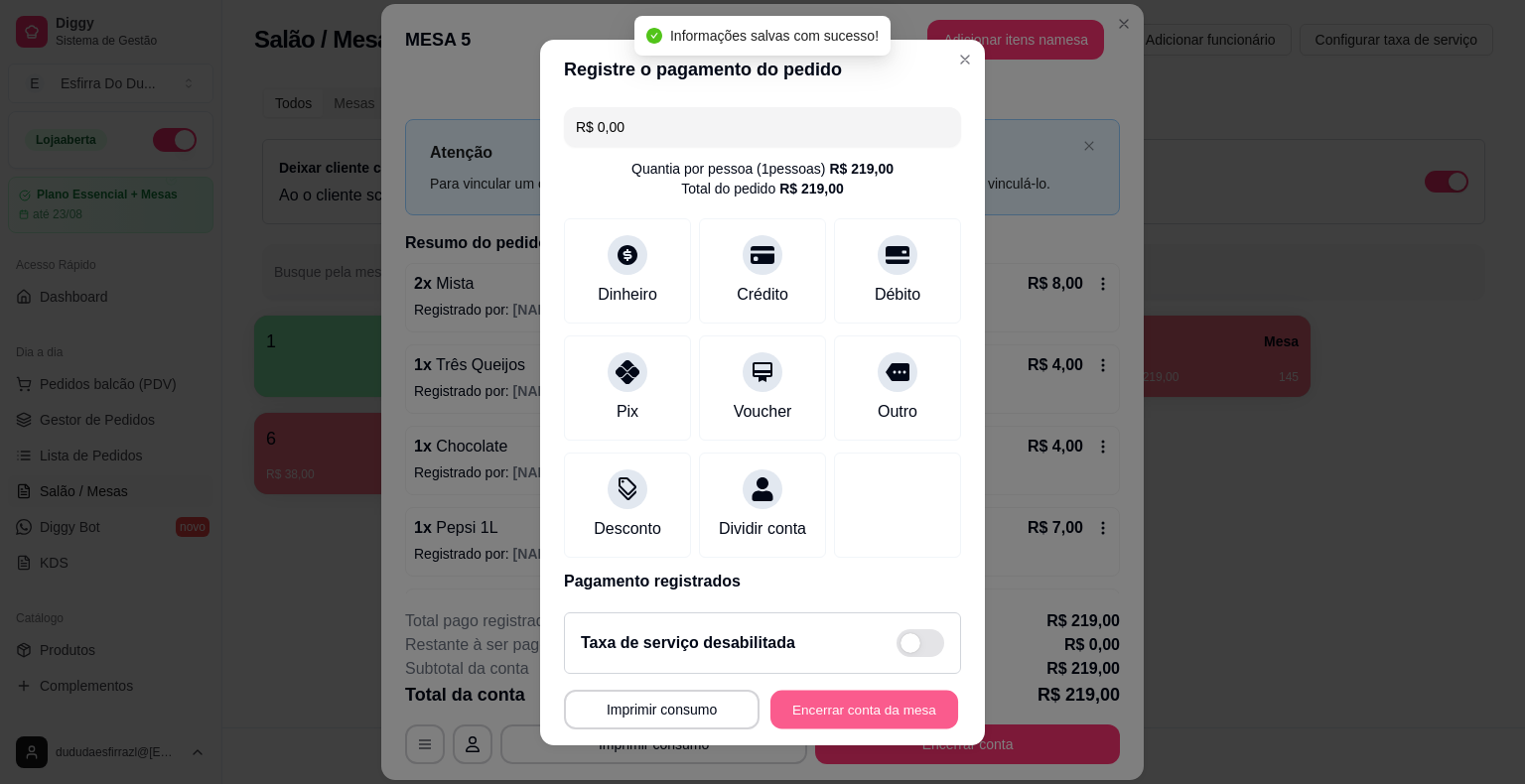 click on "Encerrar conta da mesa" at bounding box center (864, 709) 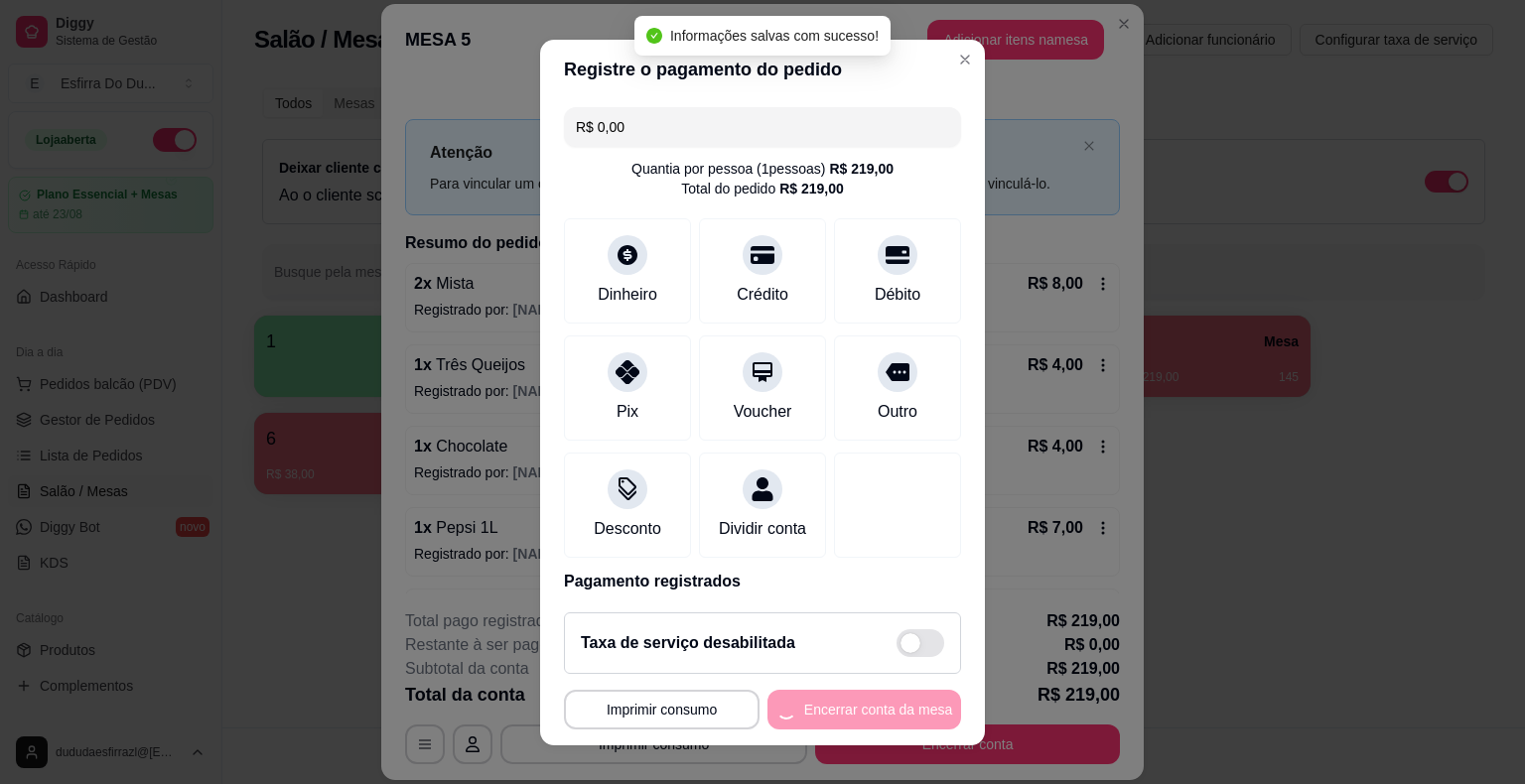 click on "**********" at bounding box center [762, 710] 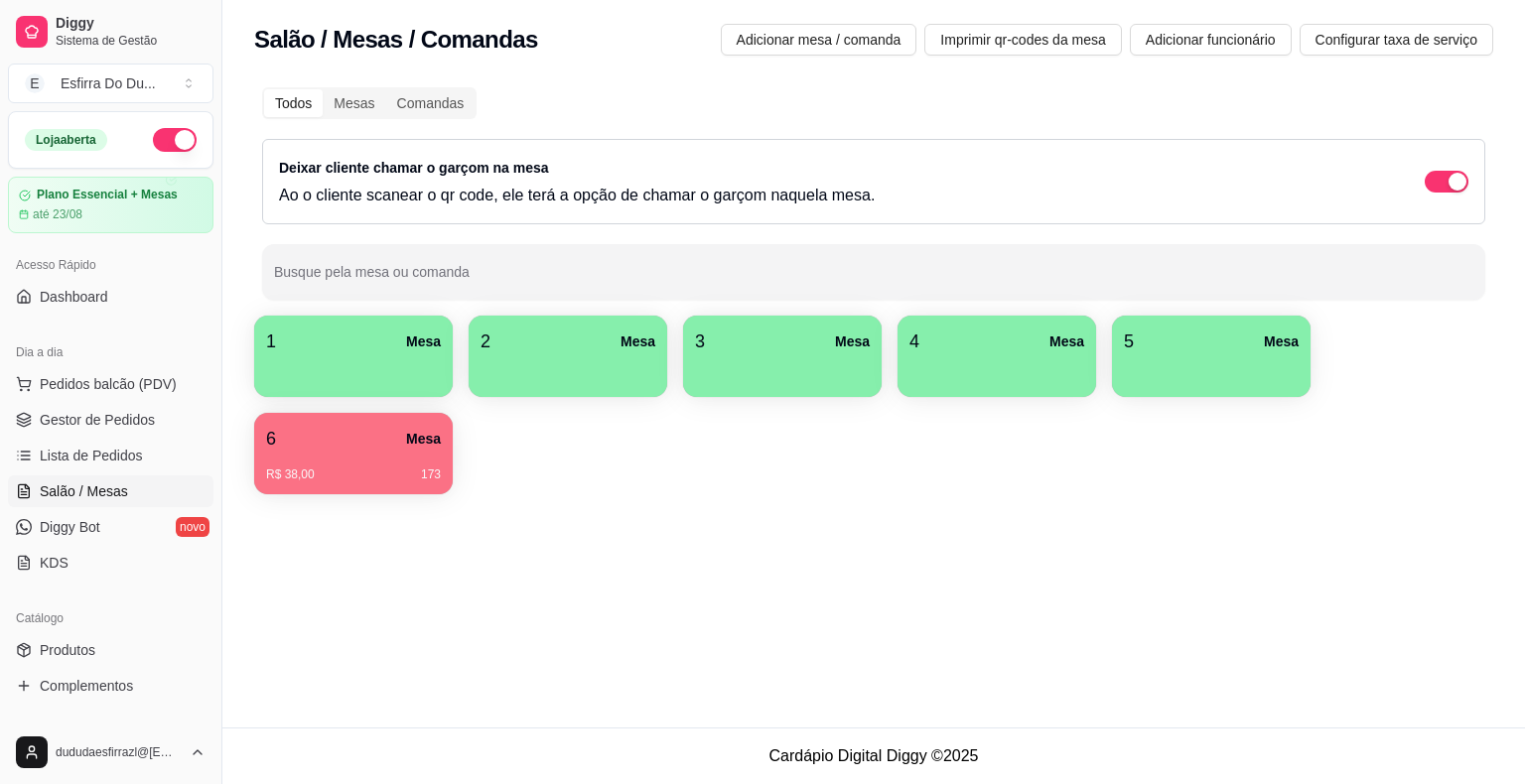 click on "R$ 38,00 [NUMBER]" at bounding box center [353, 474] 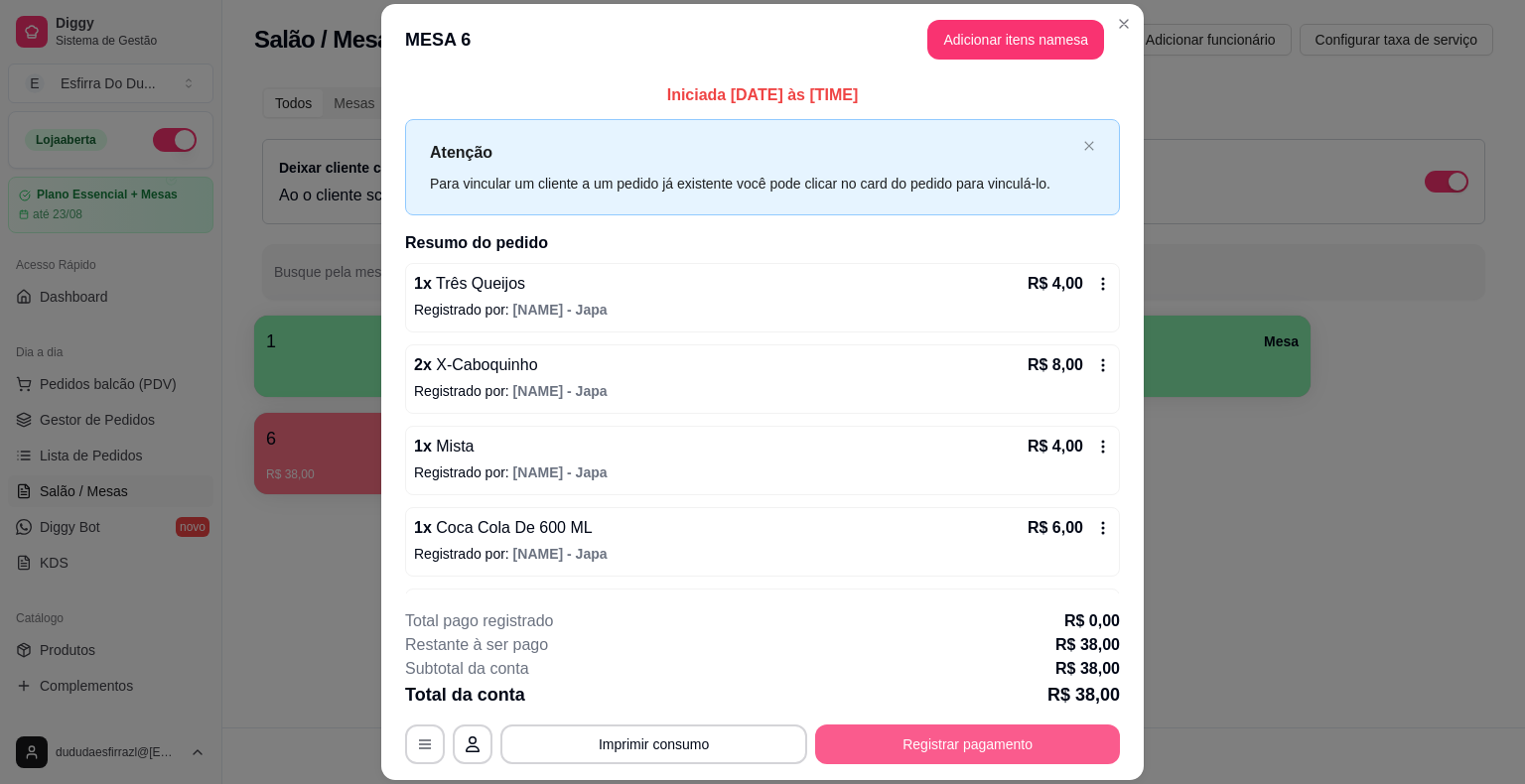 click on "Registrar pagamento" at bounding box center [967, 744] 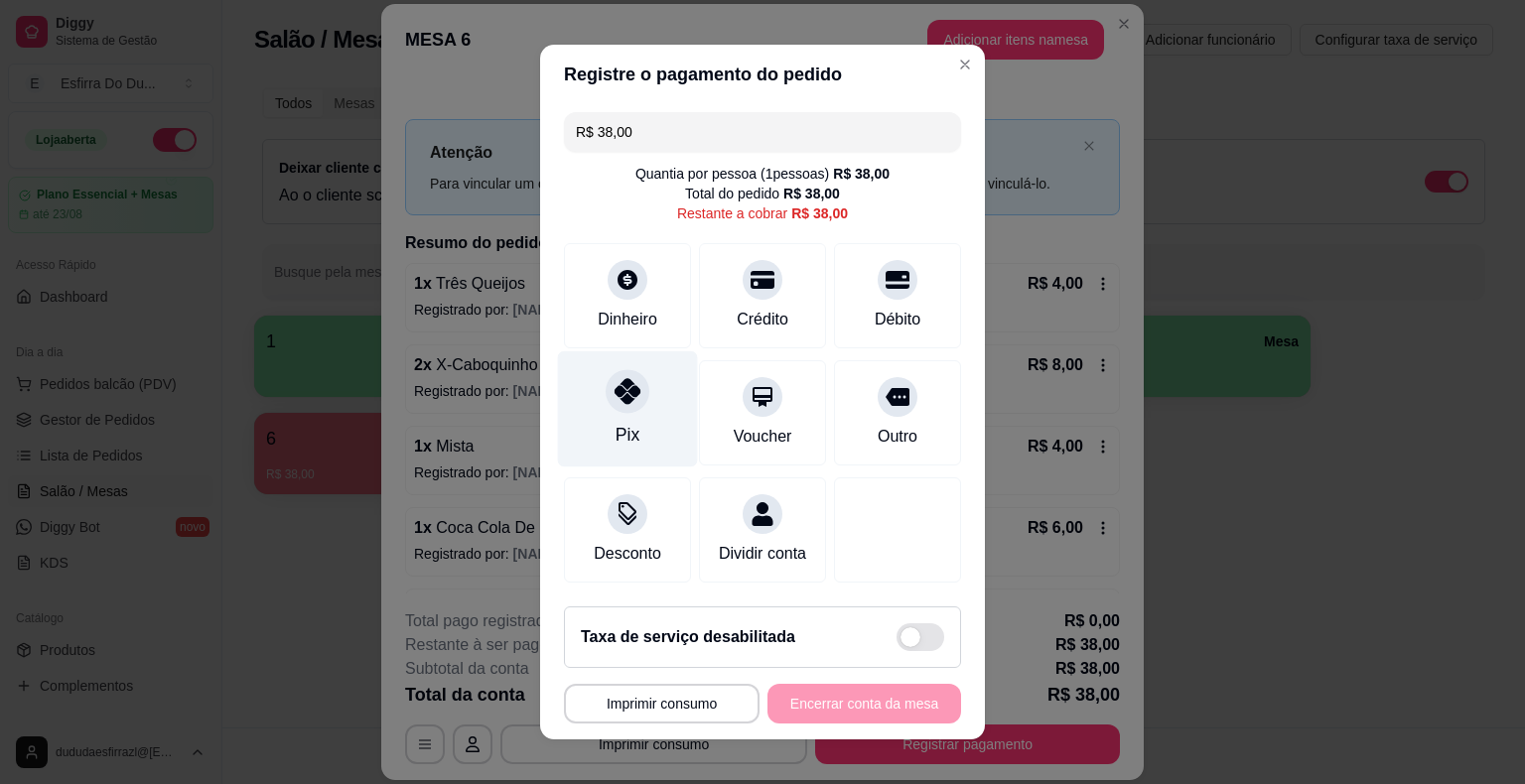 click on "Pix" at bounding box center (627, 409) 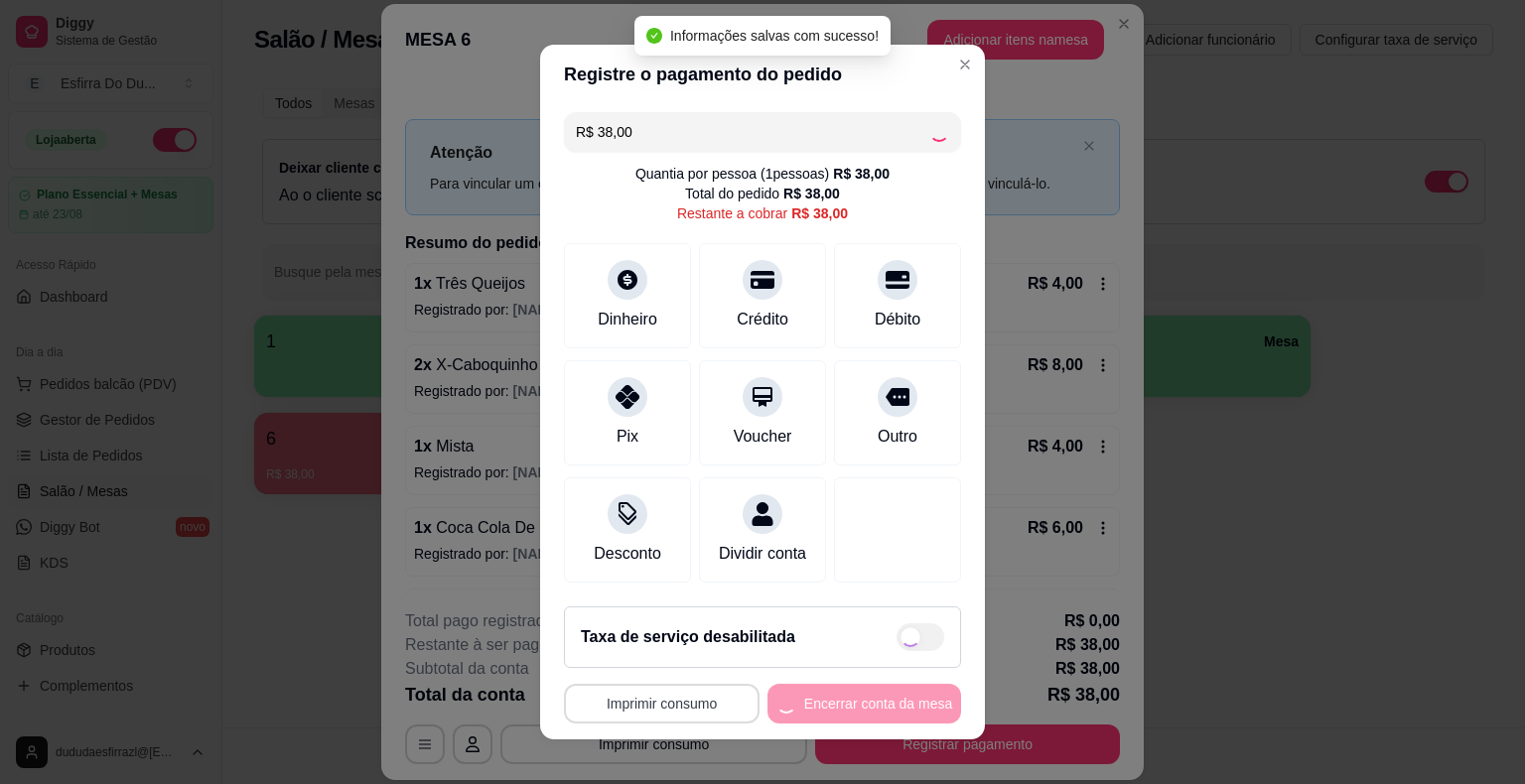 type on "R$ 0,00" 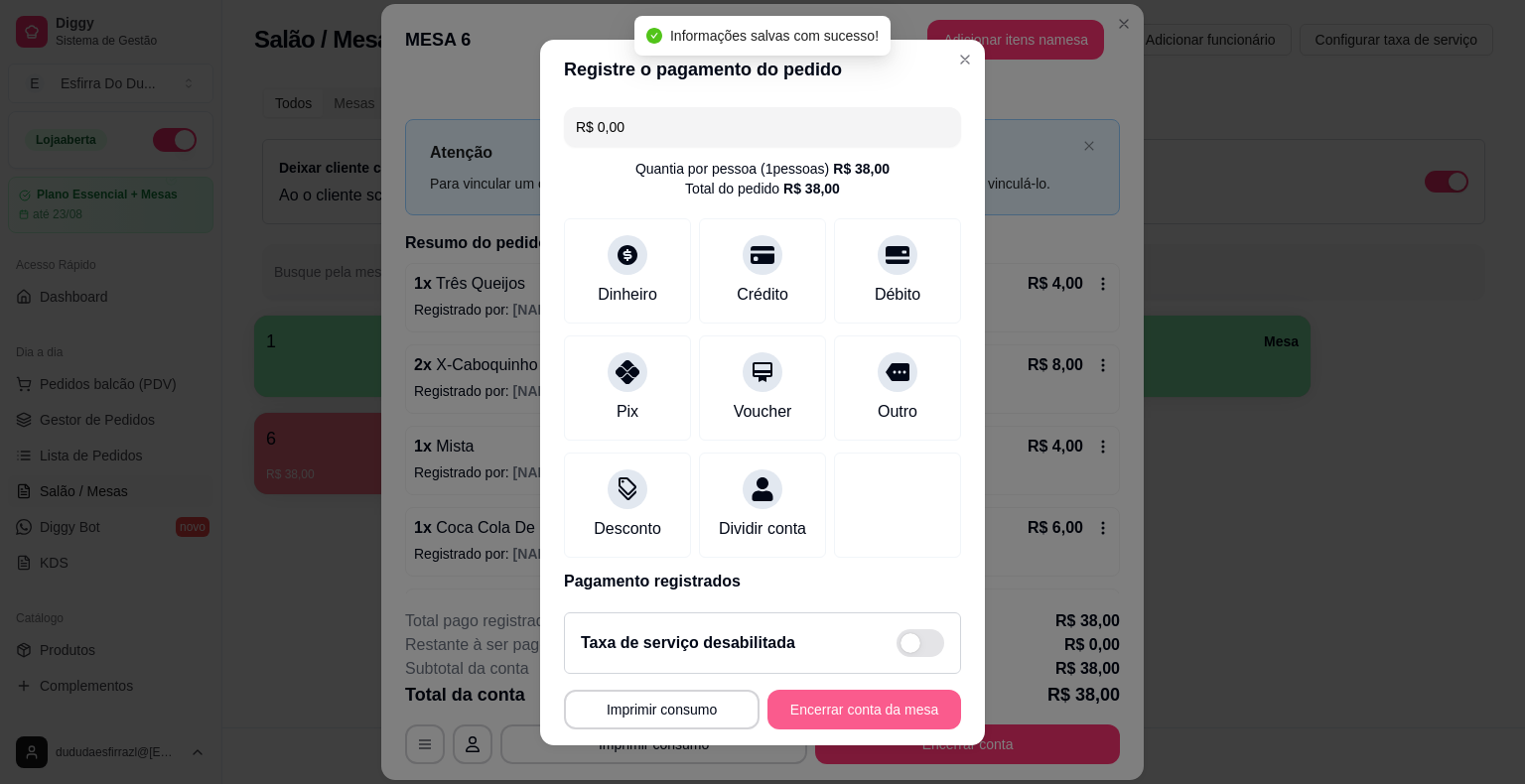 click on "Encerrar conta da mesa" at bounding box center (864, 710) 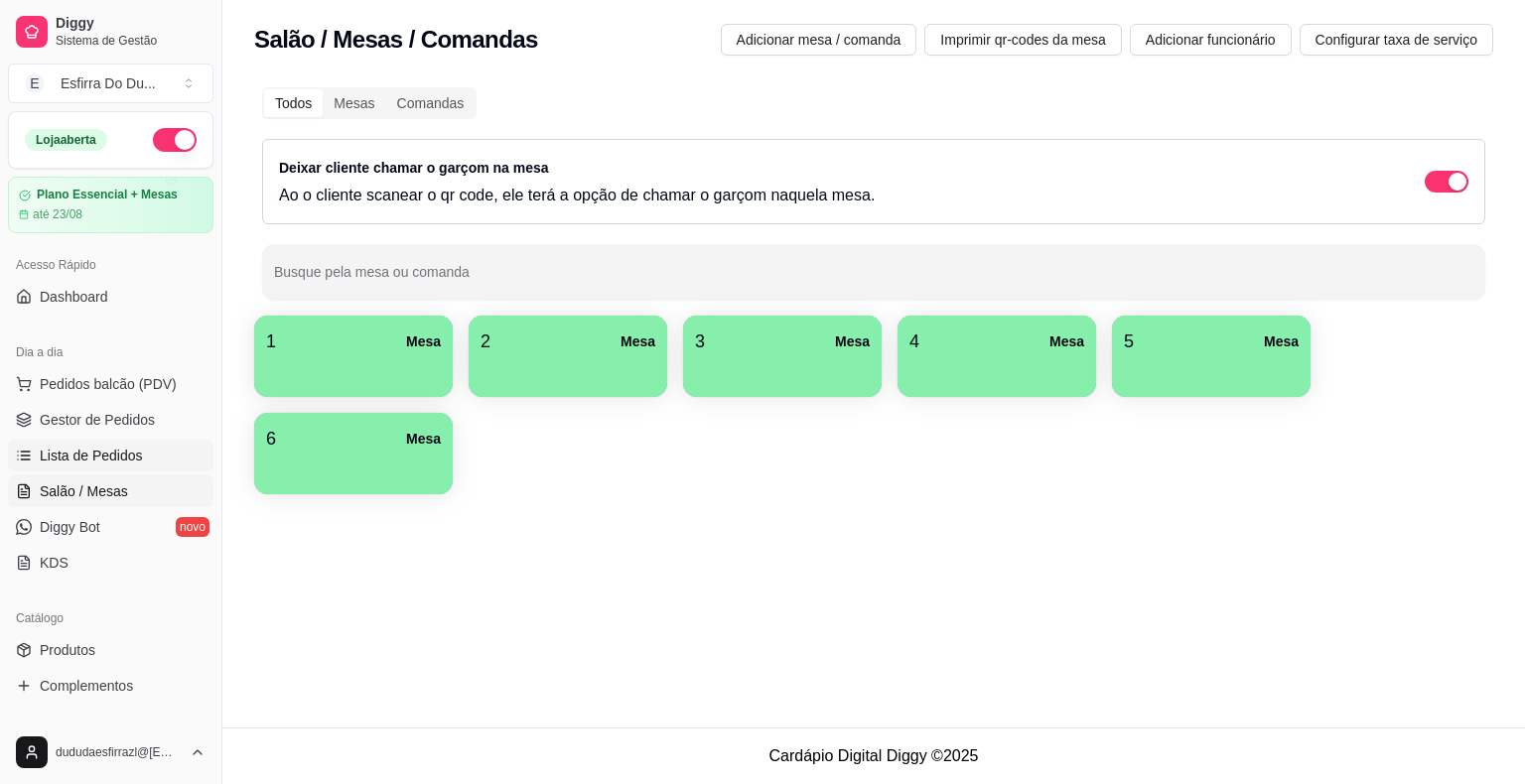click on "Lista de Pedidos" at bounding box center [91, 456] 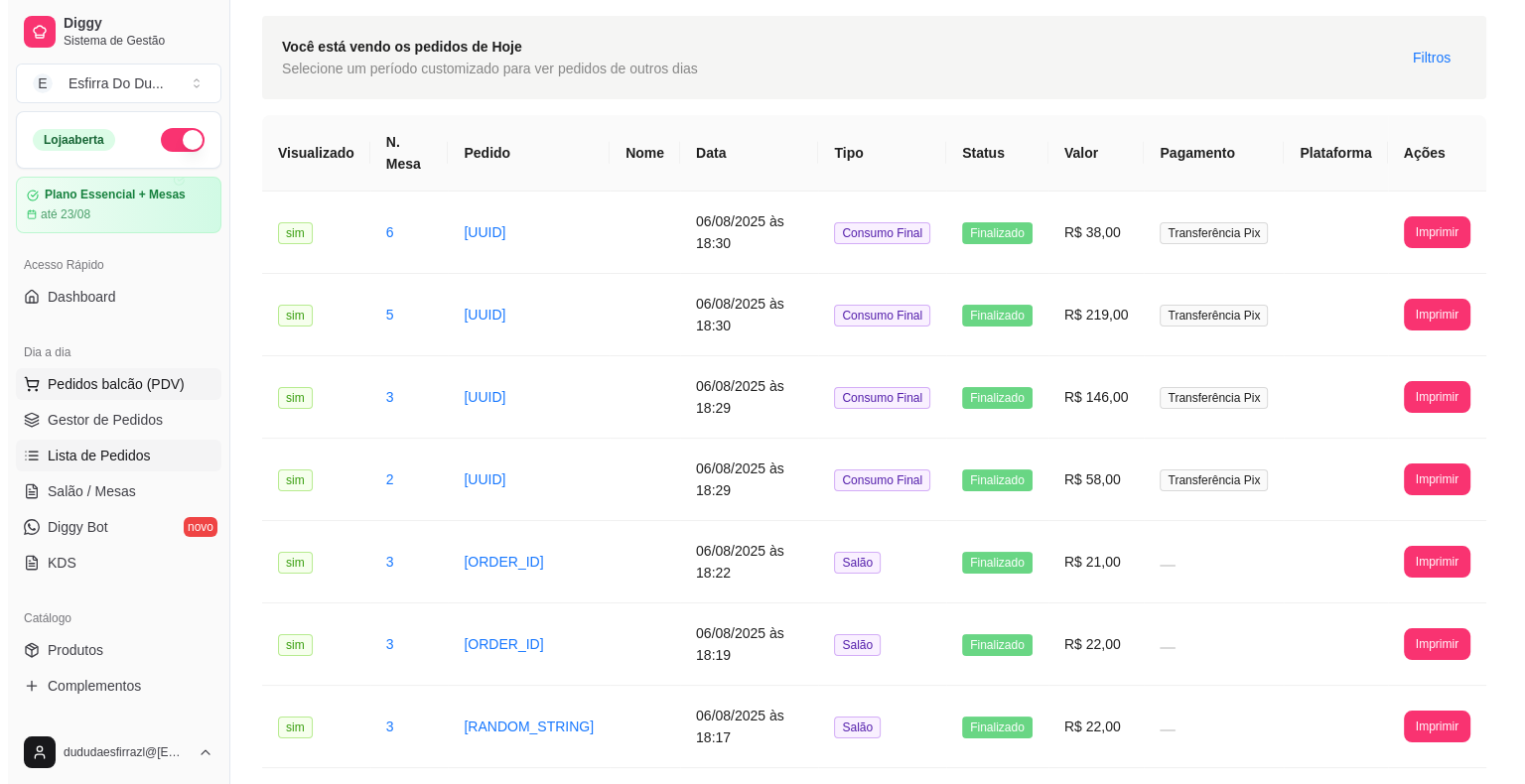scroll, scrollTop: 0, scrollLeft: 0, axis: both 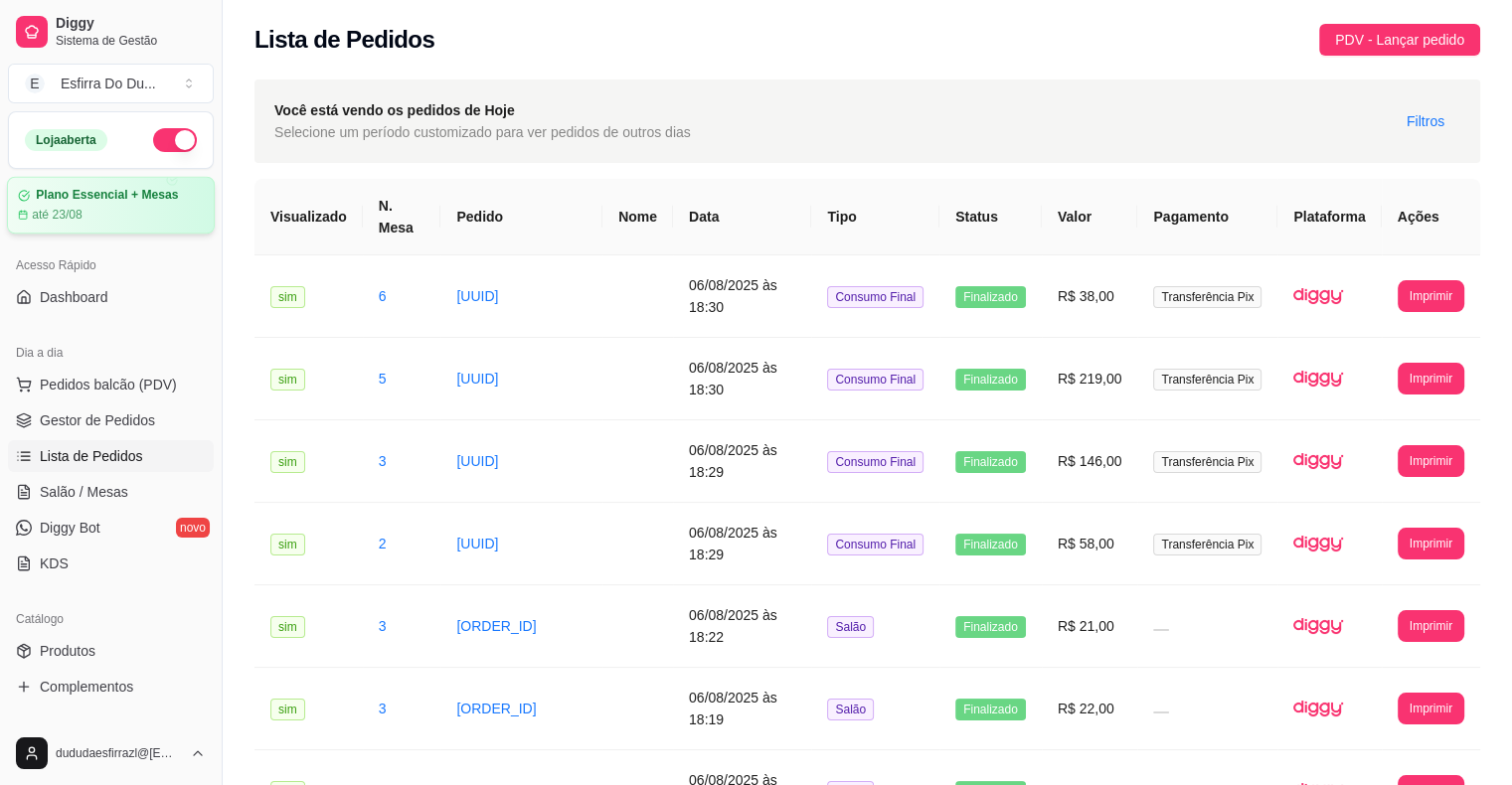 click on "até 23/08" at bounding box center (110, 215) 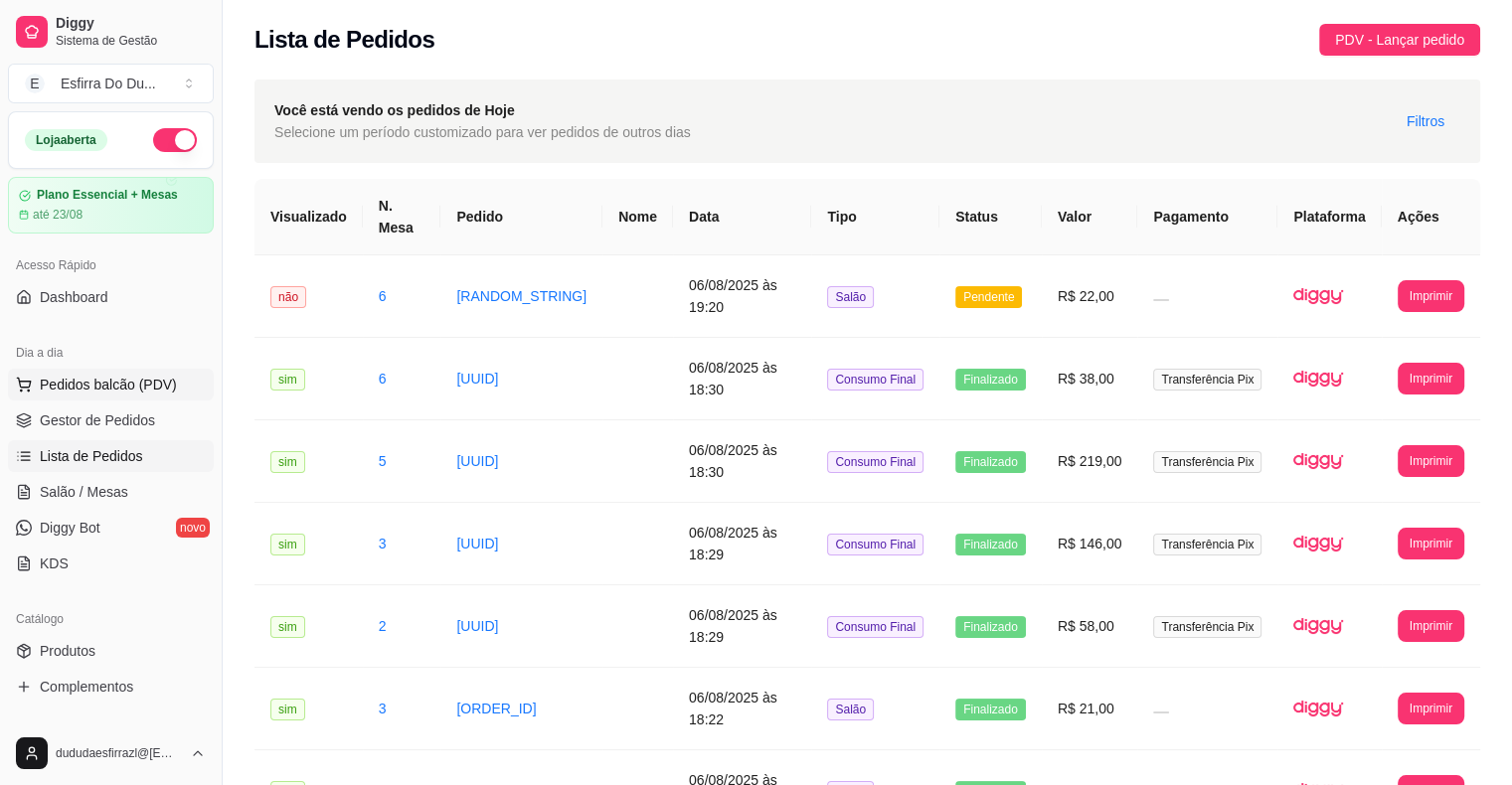 click on "Pedidos balcão (PDV)" at bounding box center [108, 385] 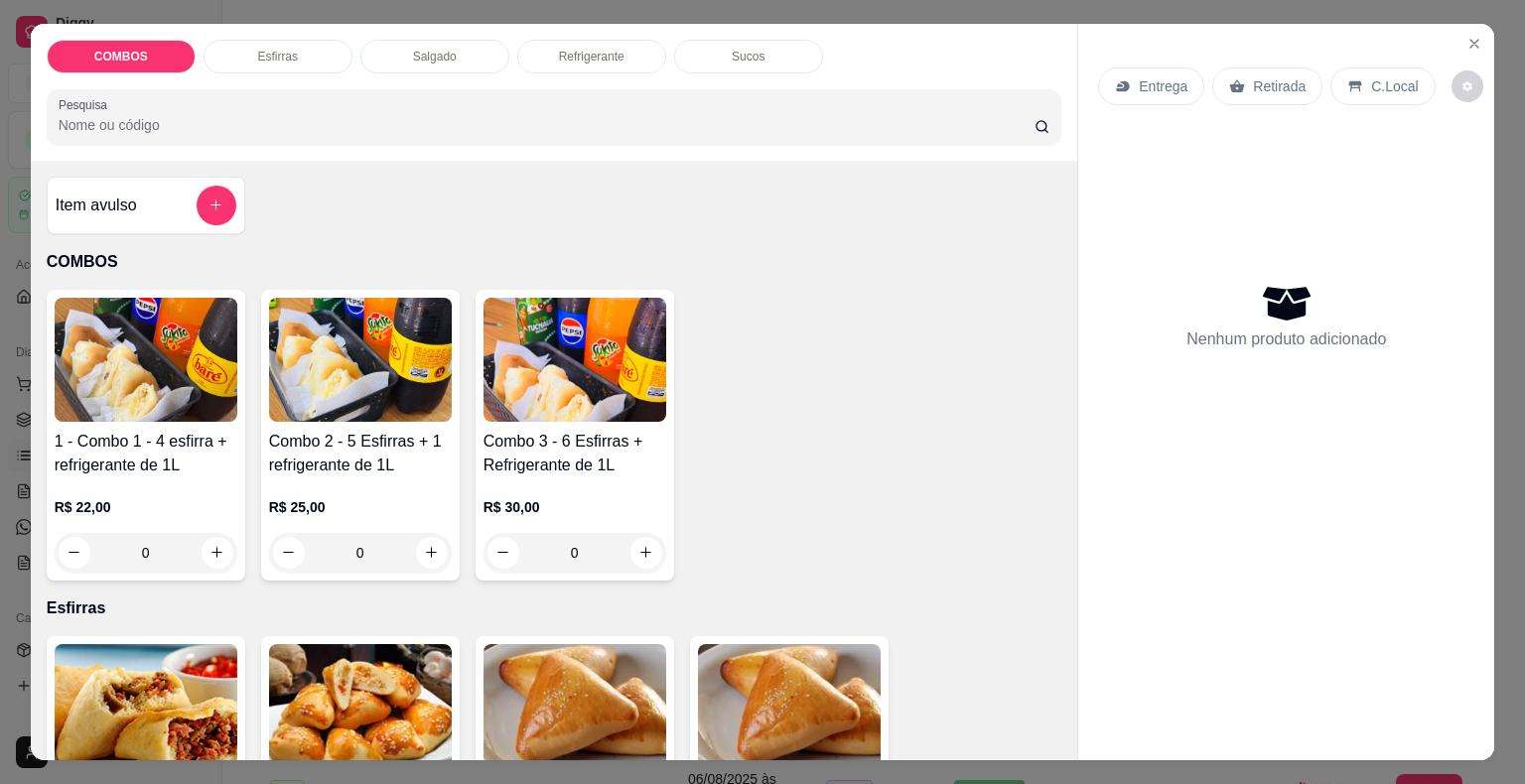 scroll, scrollTop: 298, scrollLeft: 0, axis: vertical 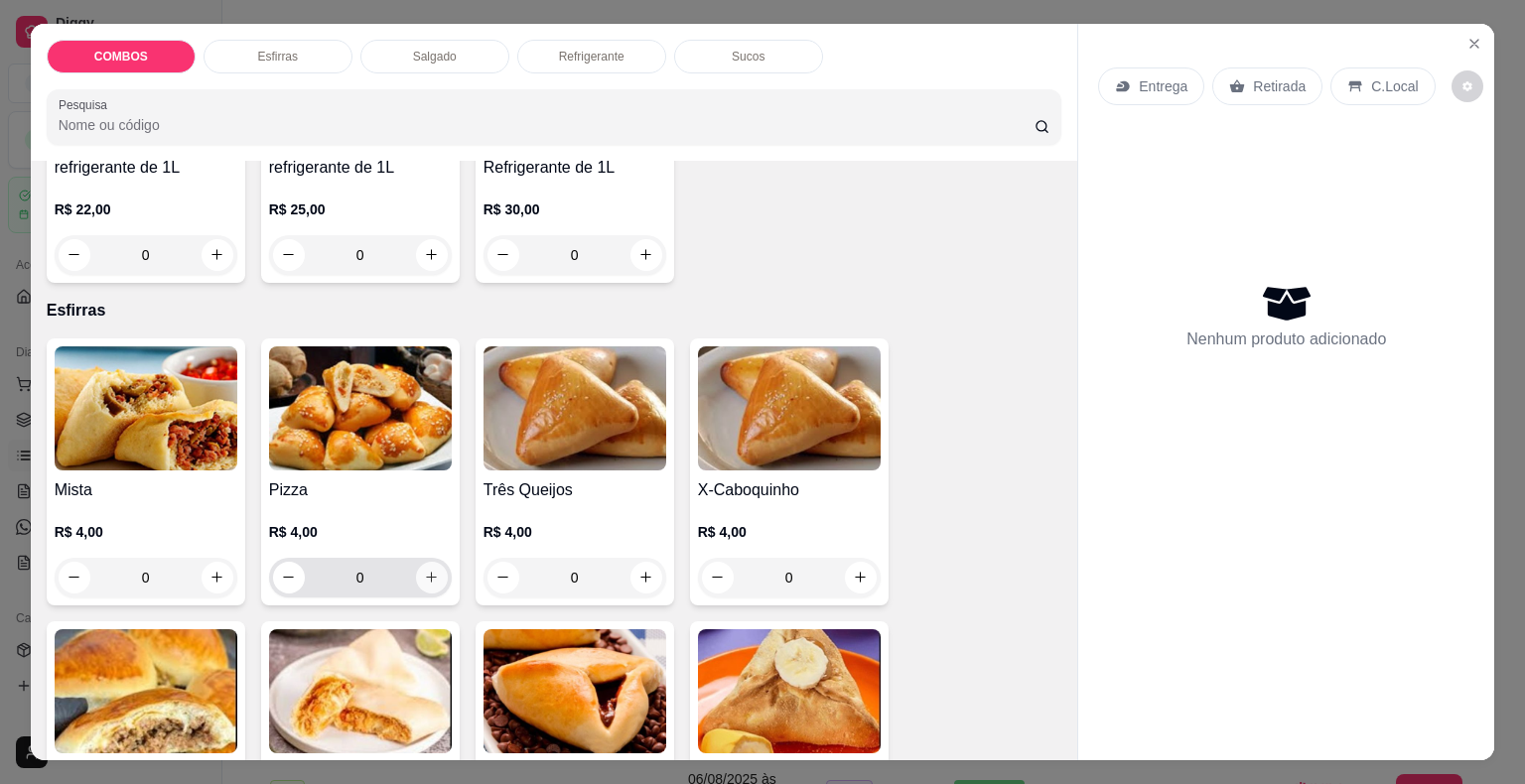 click at bounding box center [432, 578] 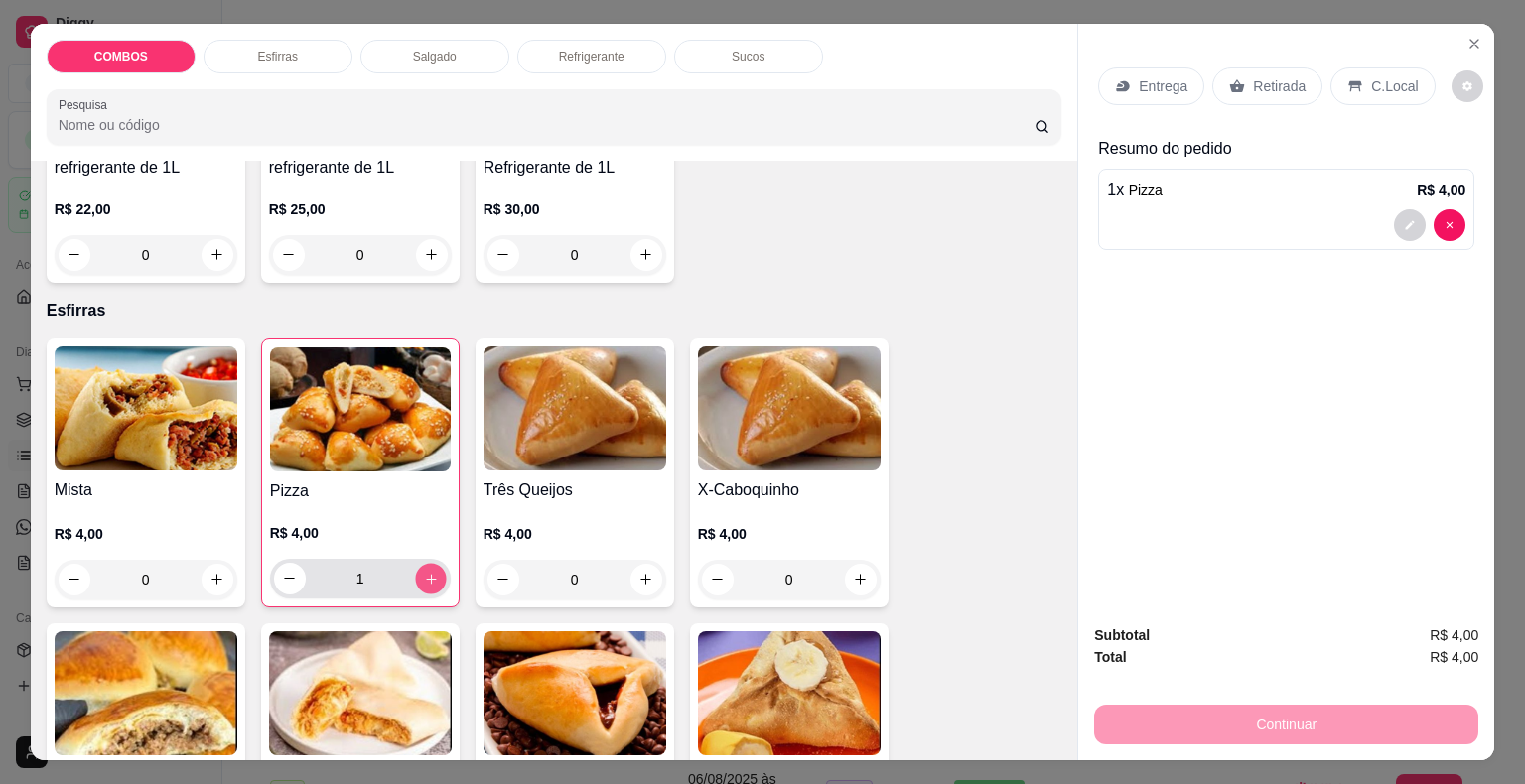 click at bounding box center (430, 578) 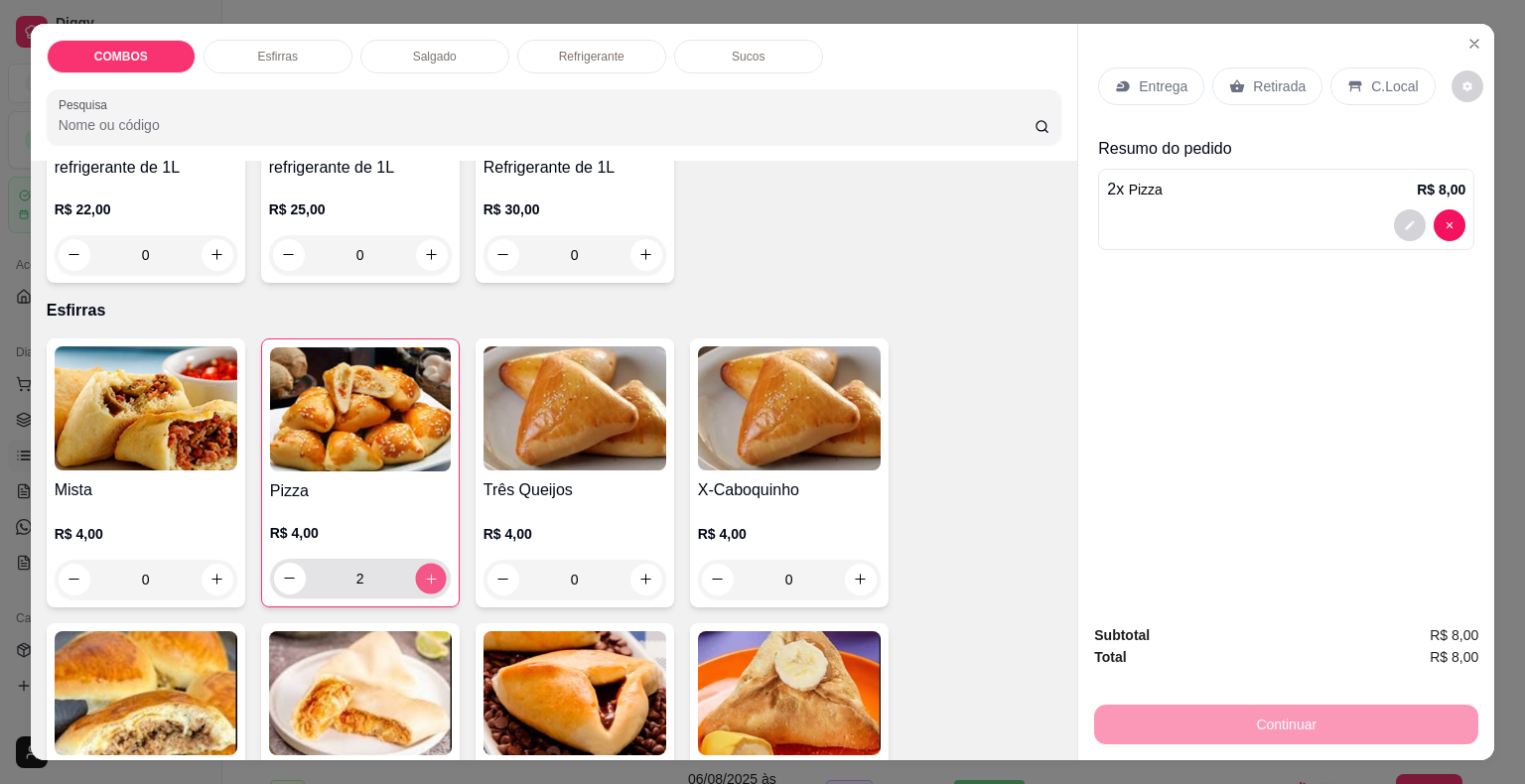 click at bounding box center [430, 578] 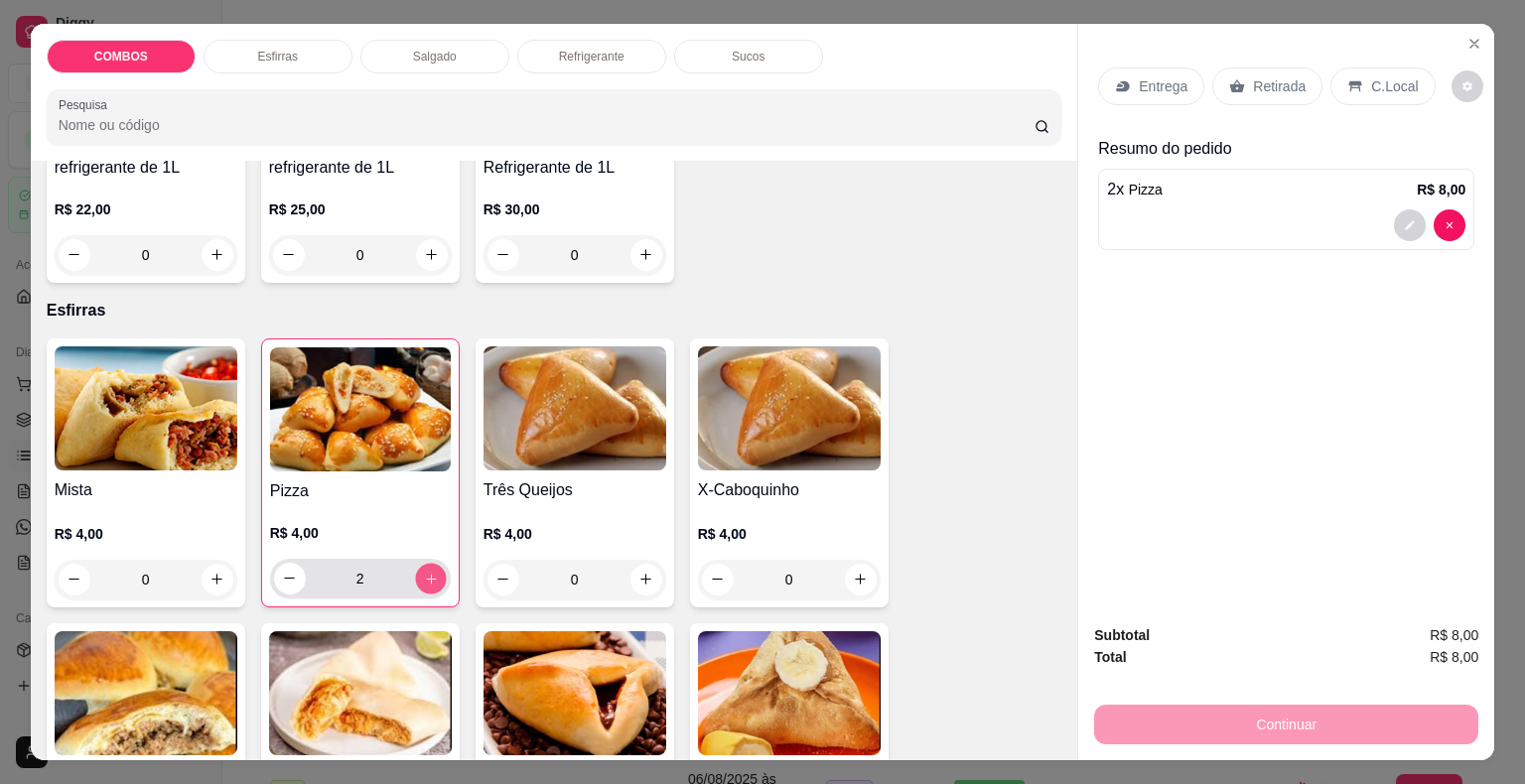 type on "3" 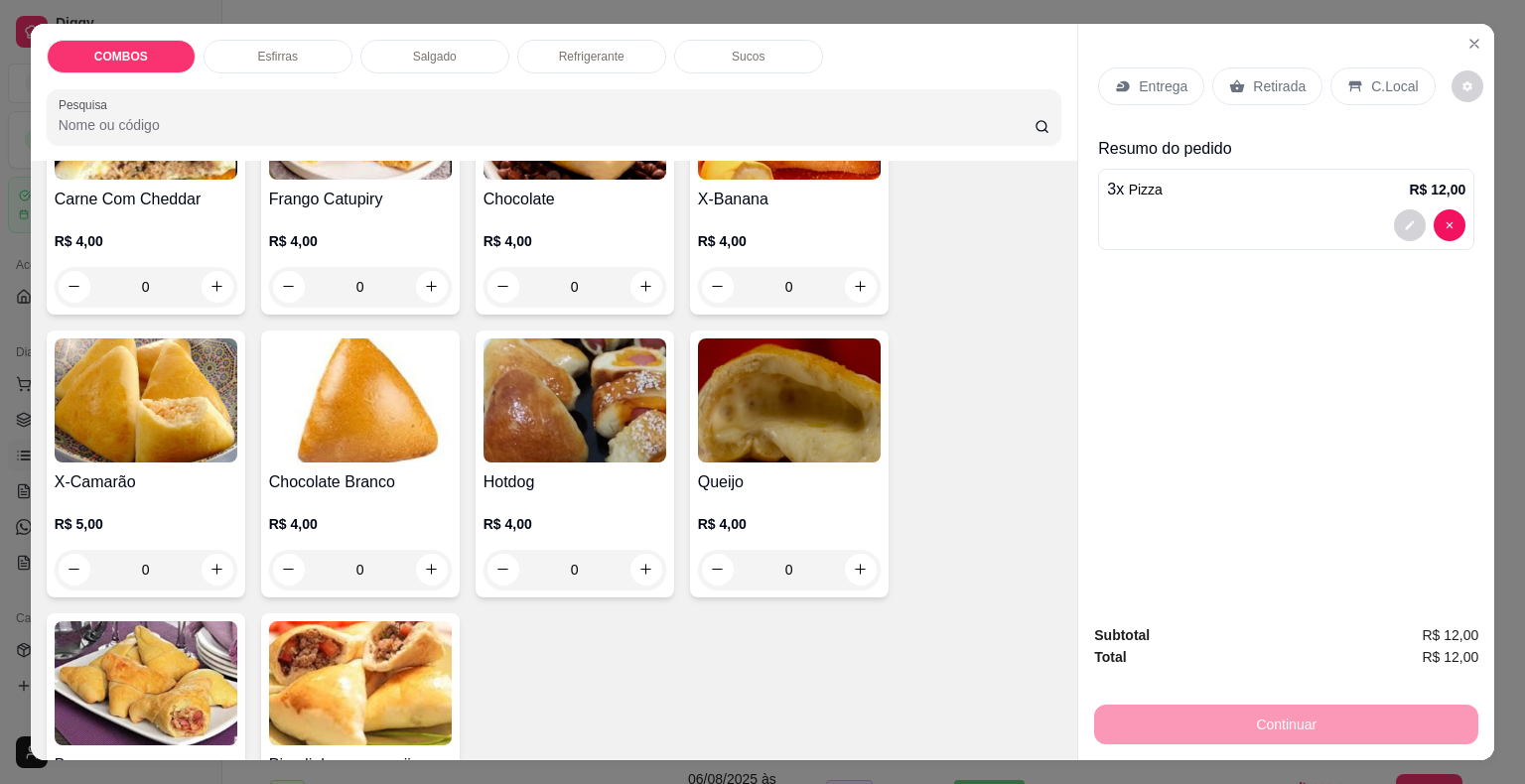scroll, scrollTop: 893, scrollLeft: 0, axis: vertical 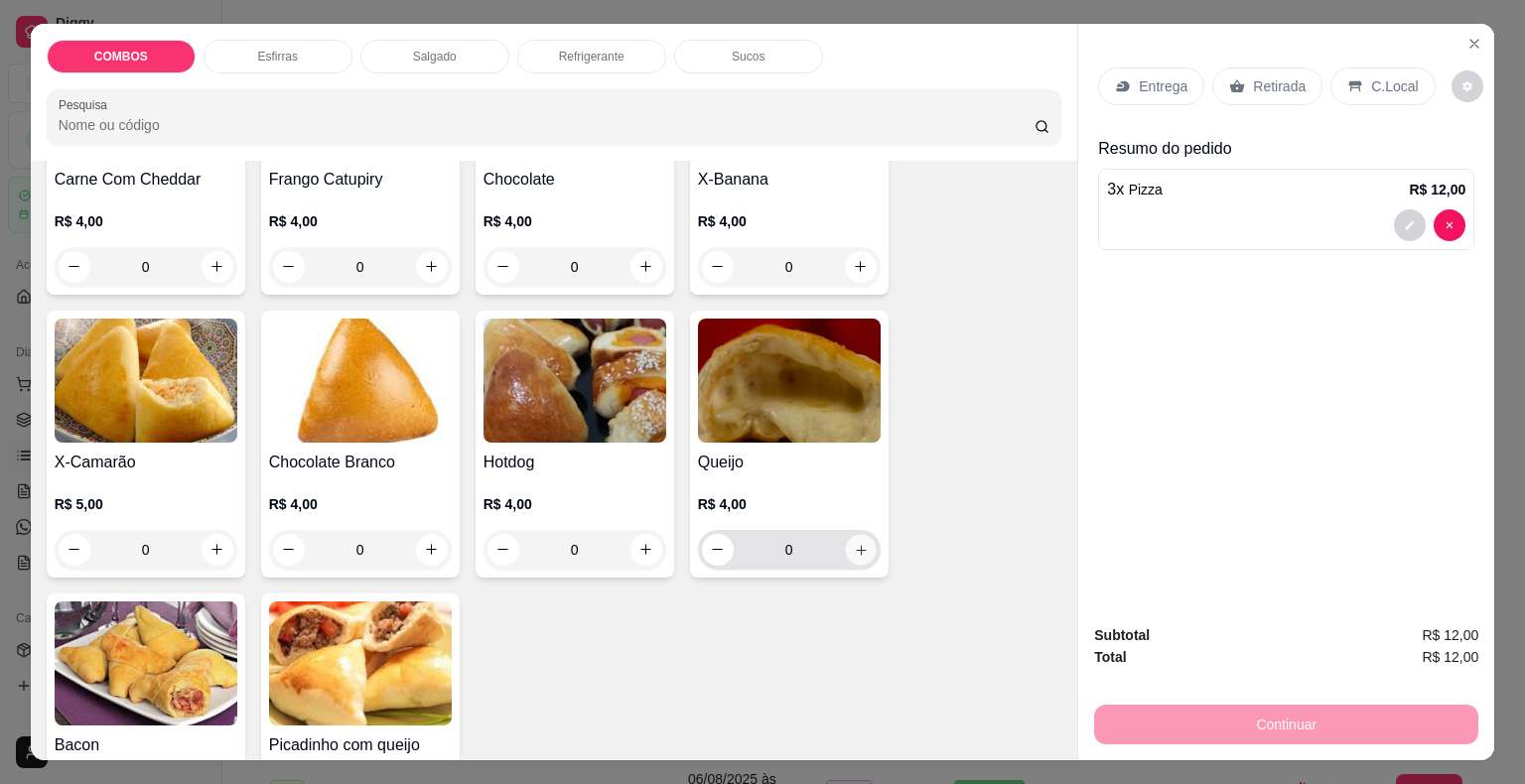click 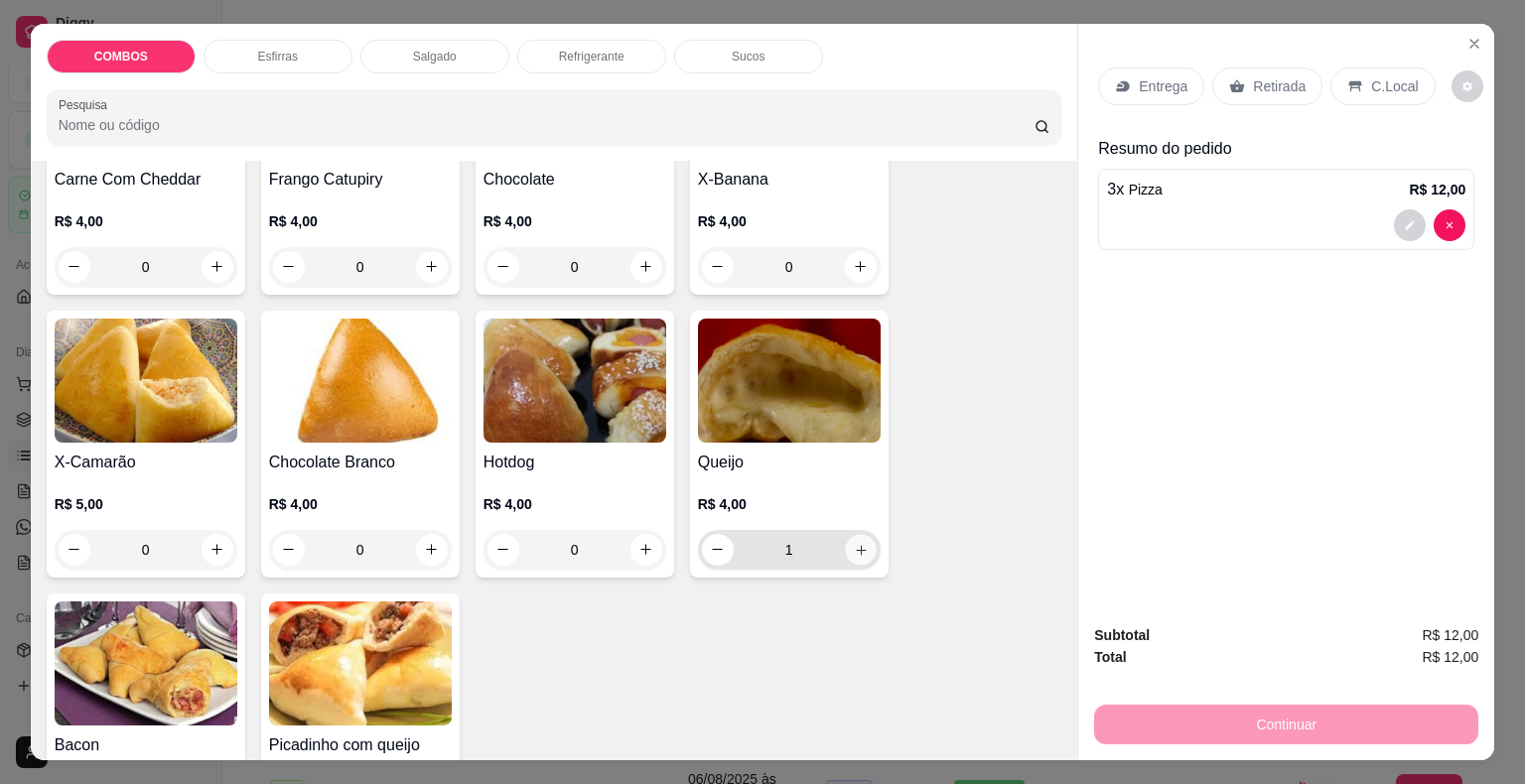 click 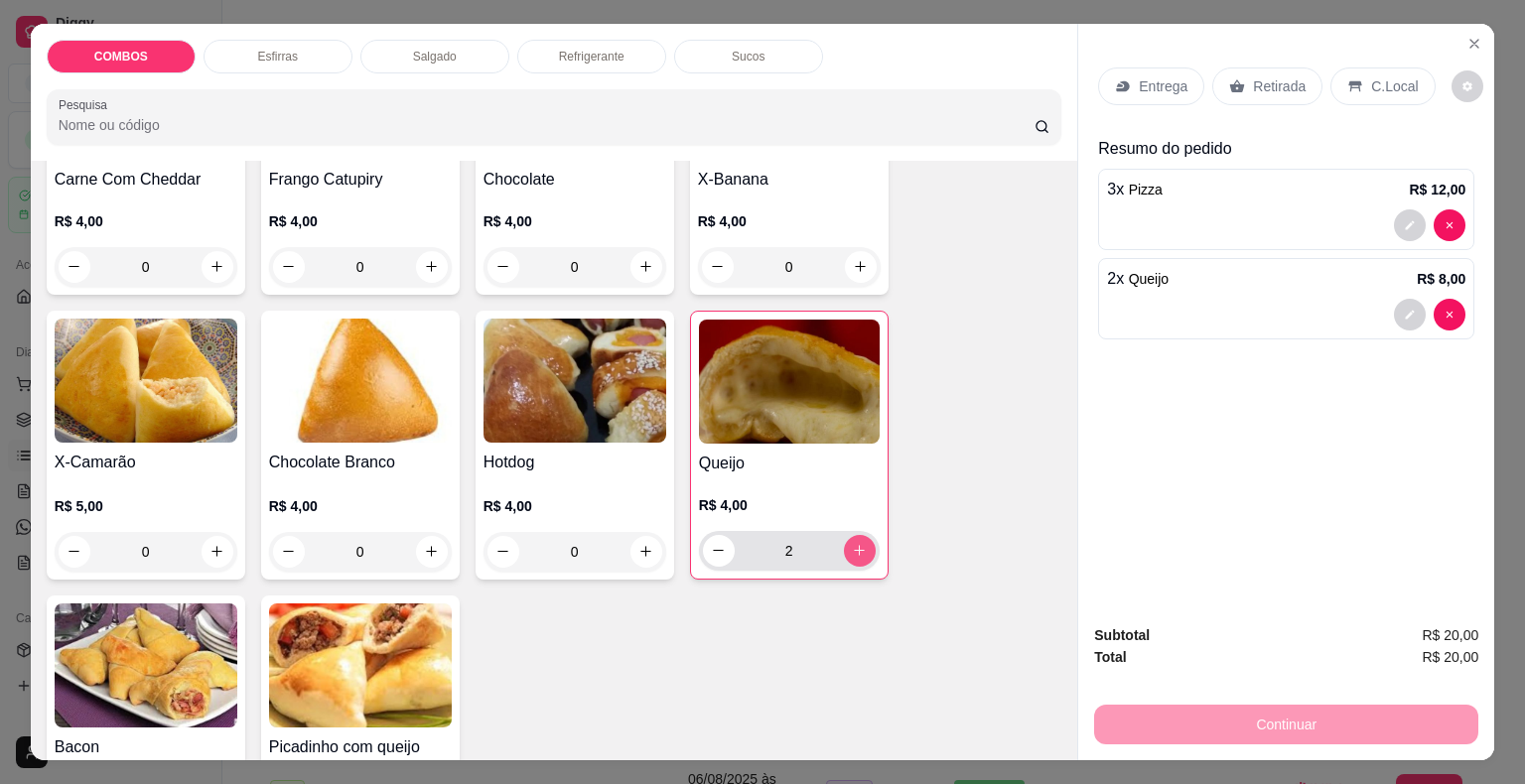 click 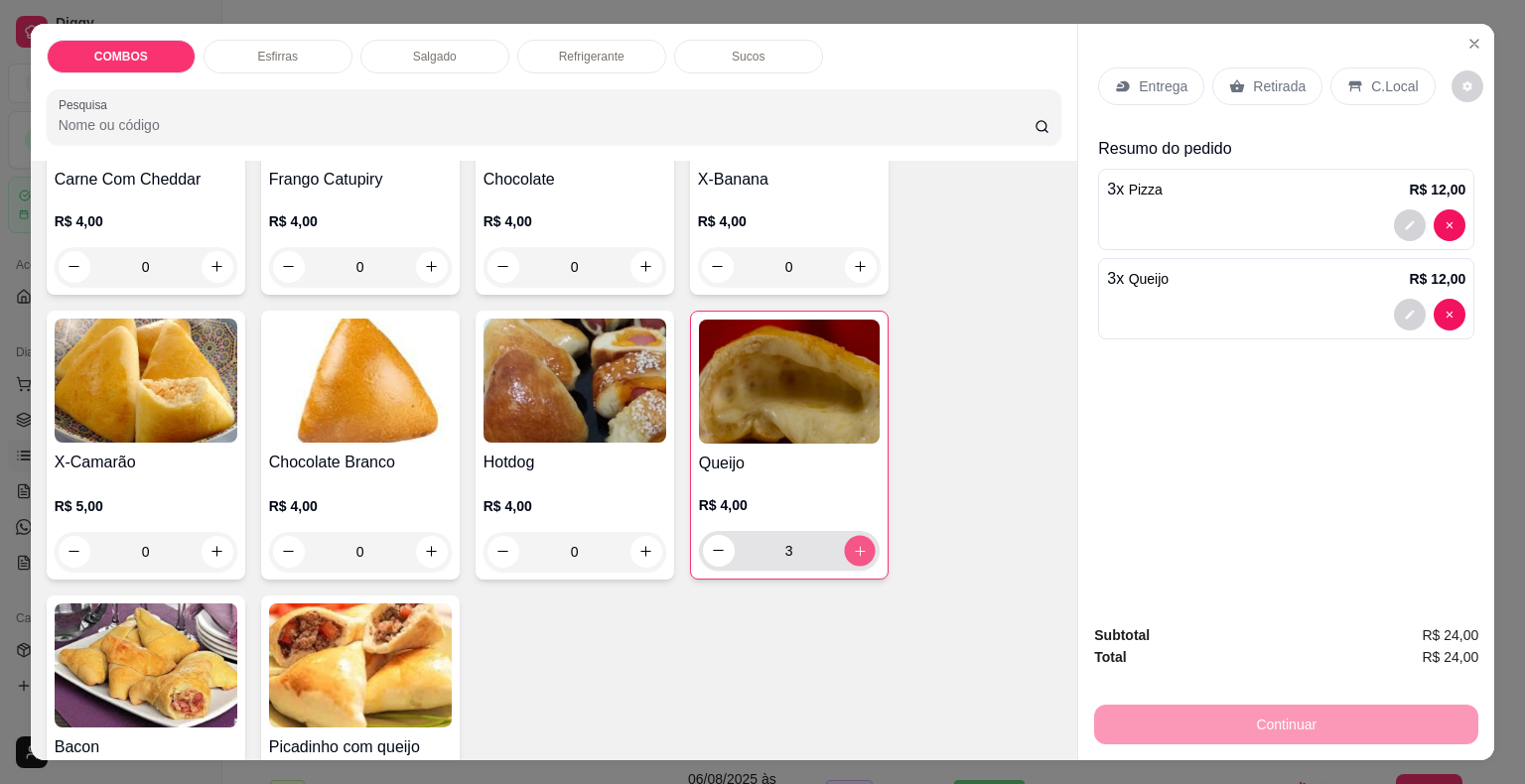 click 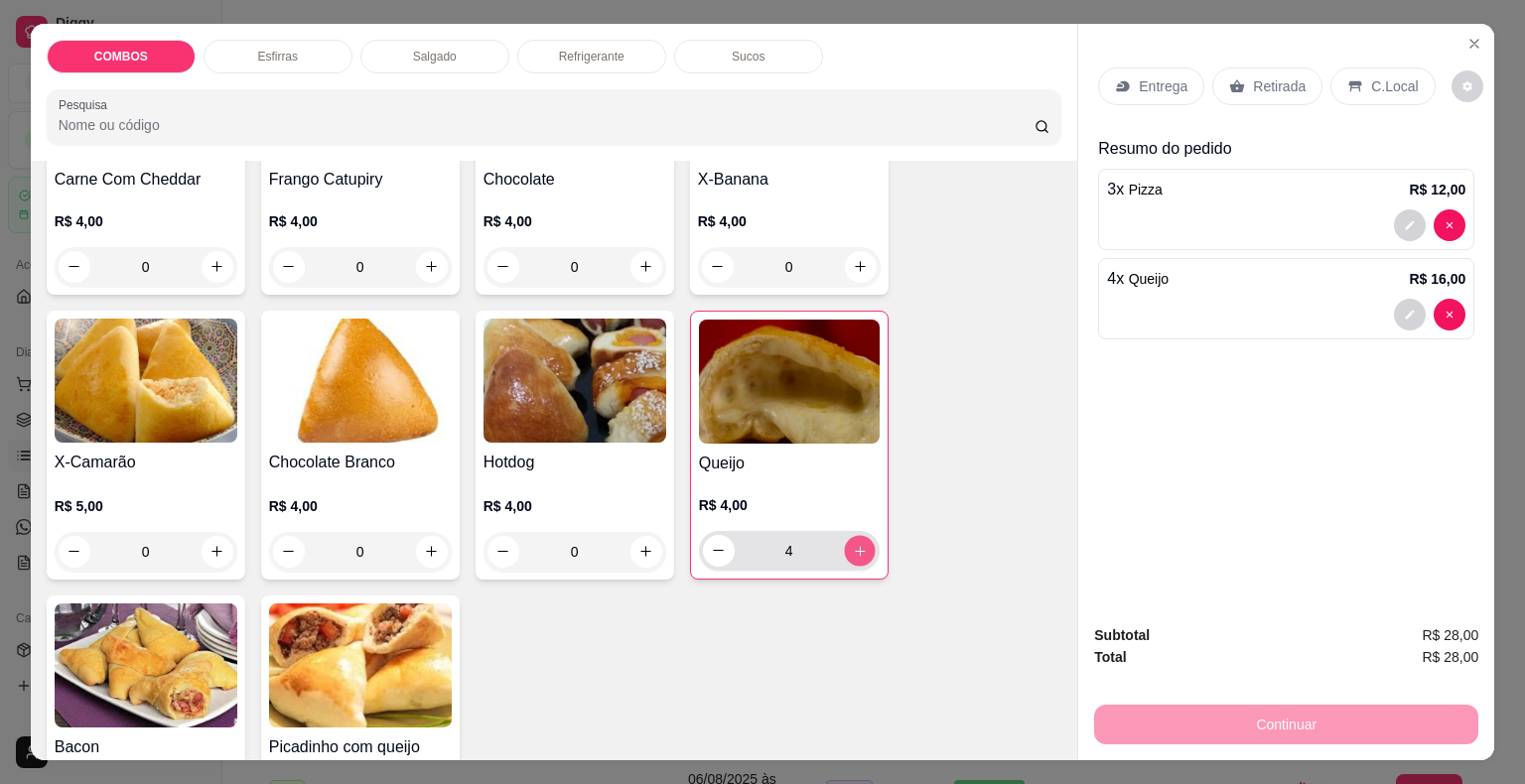 click 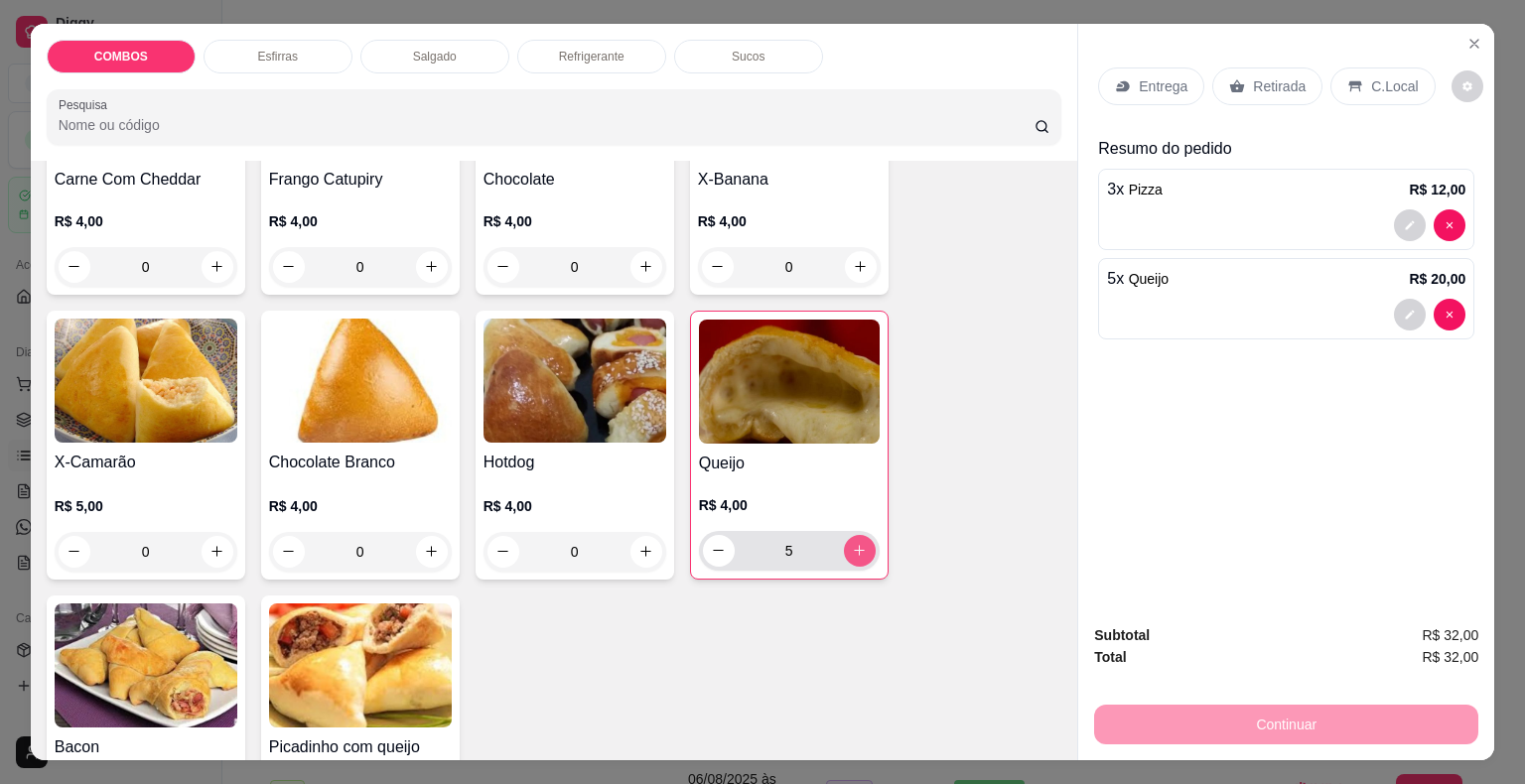 click 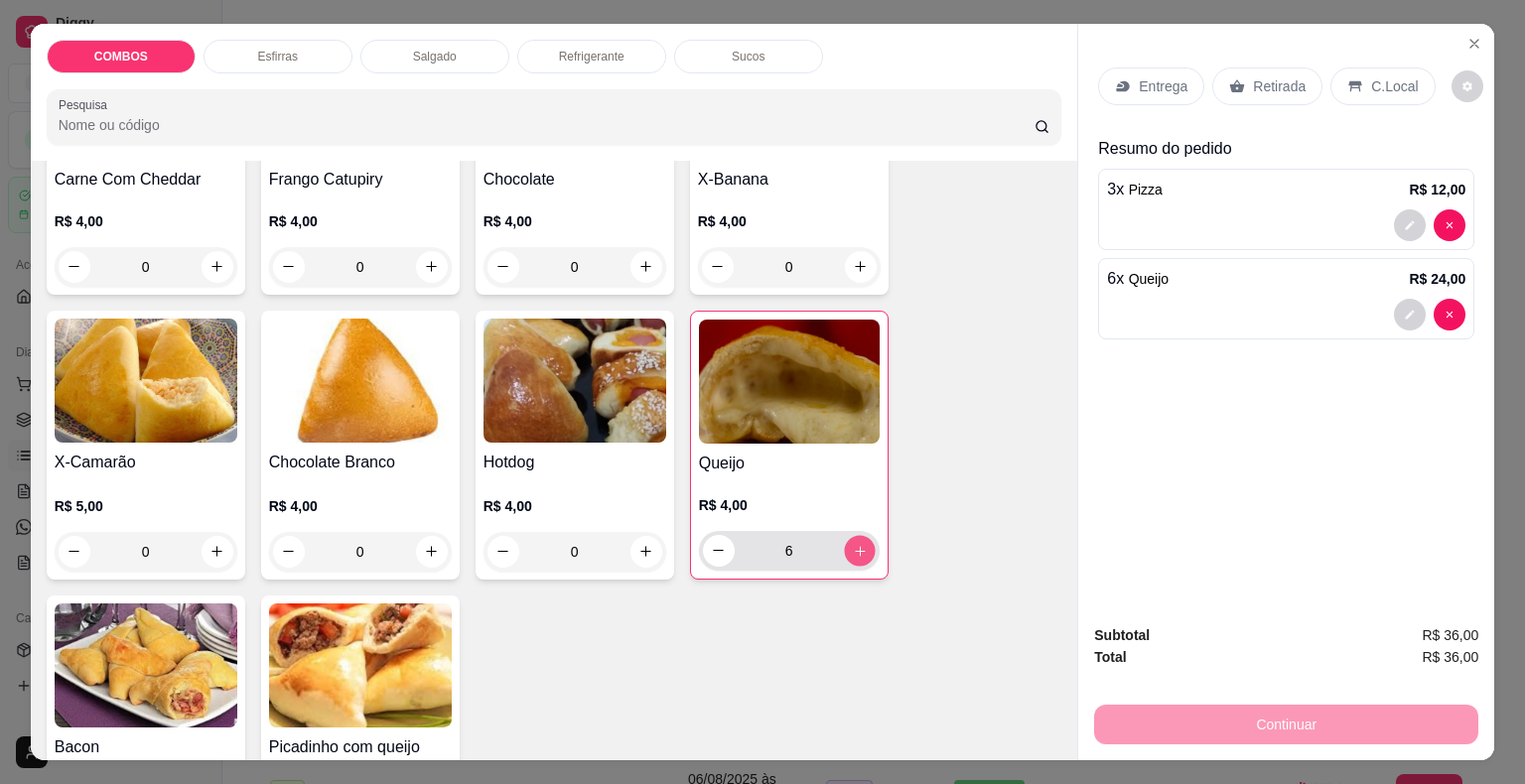 click 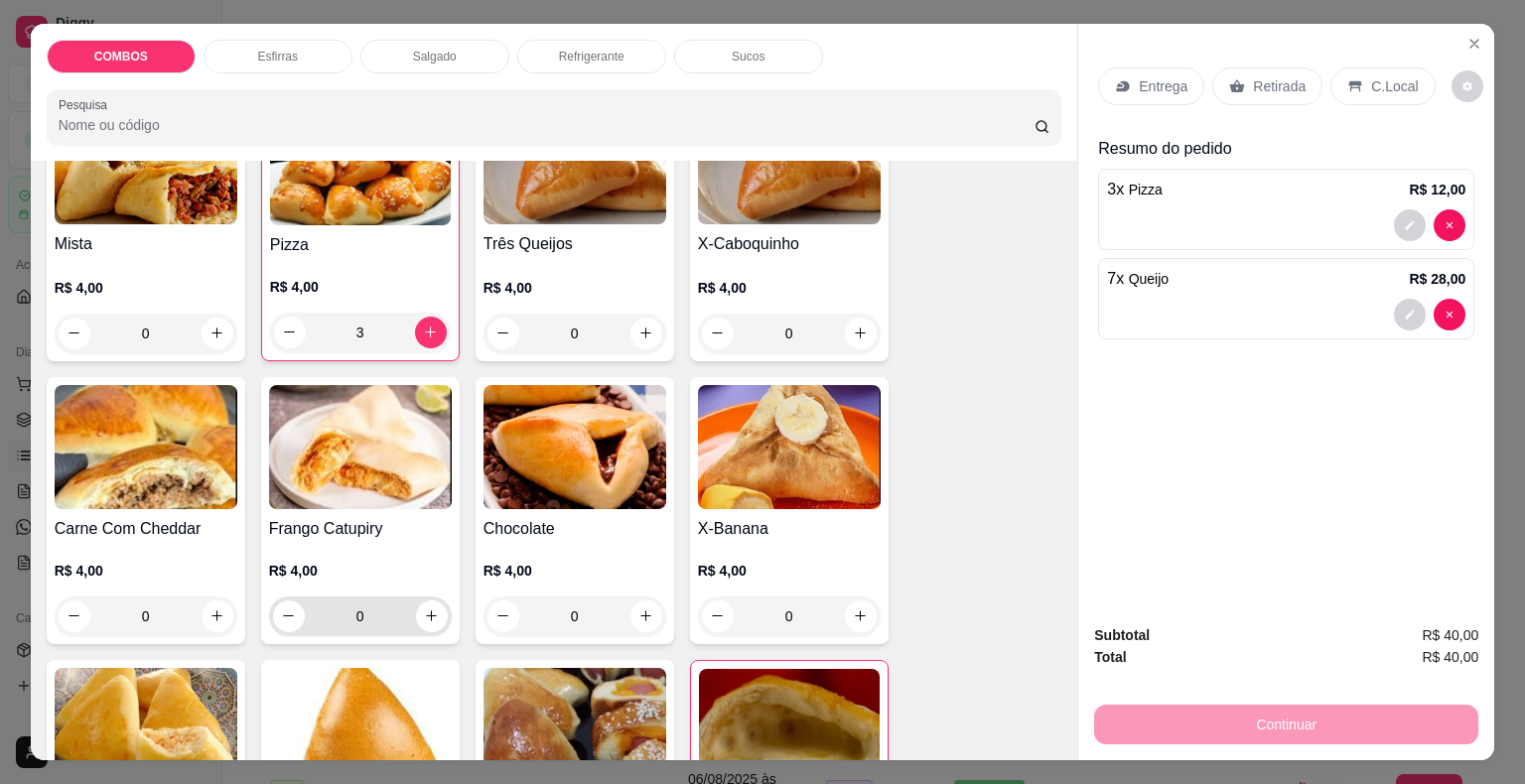 scroll, scrollTop: 496, scrollLeft: 0, axis: vertical 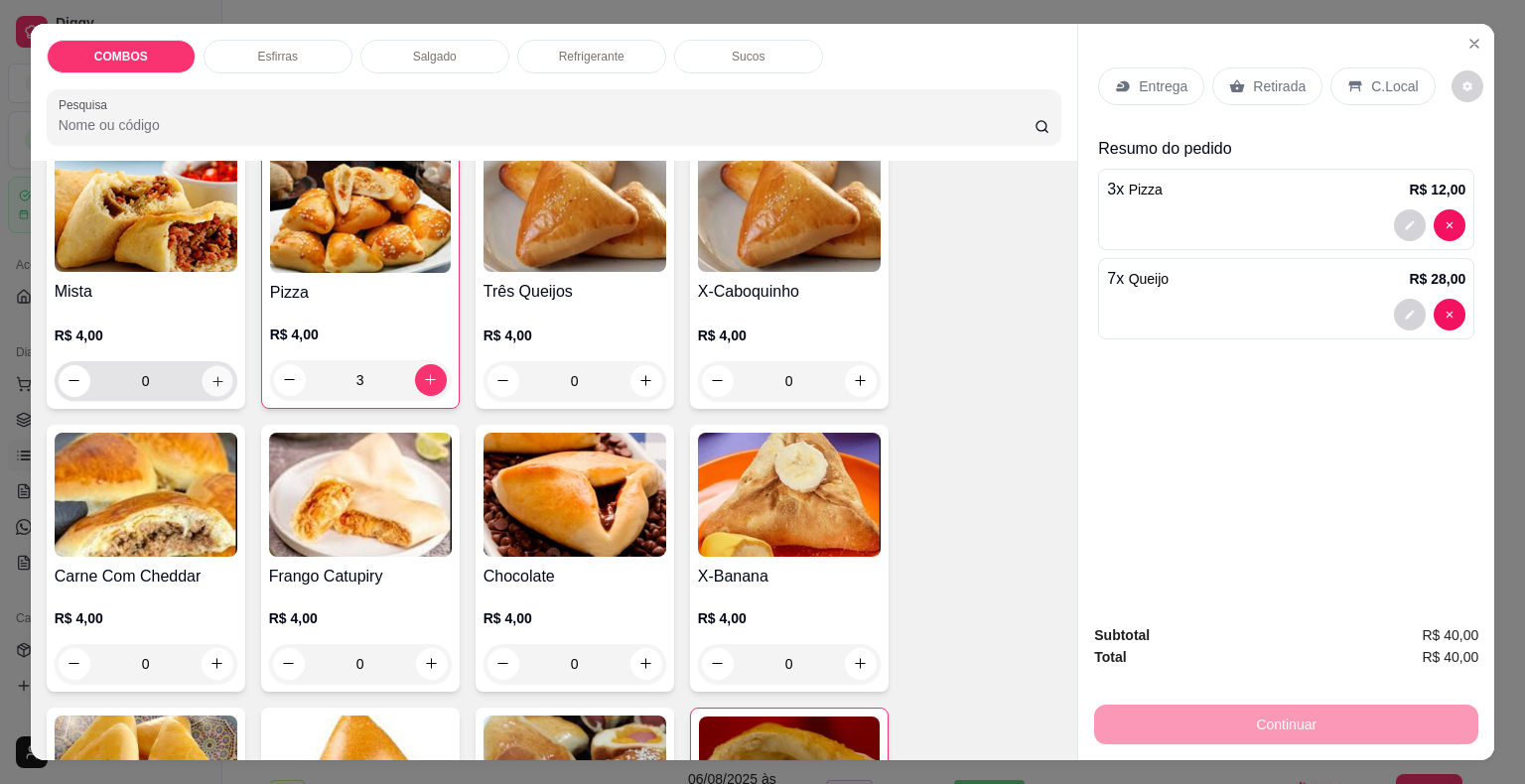 click at bounding box center [216, 380] 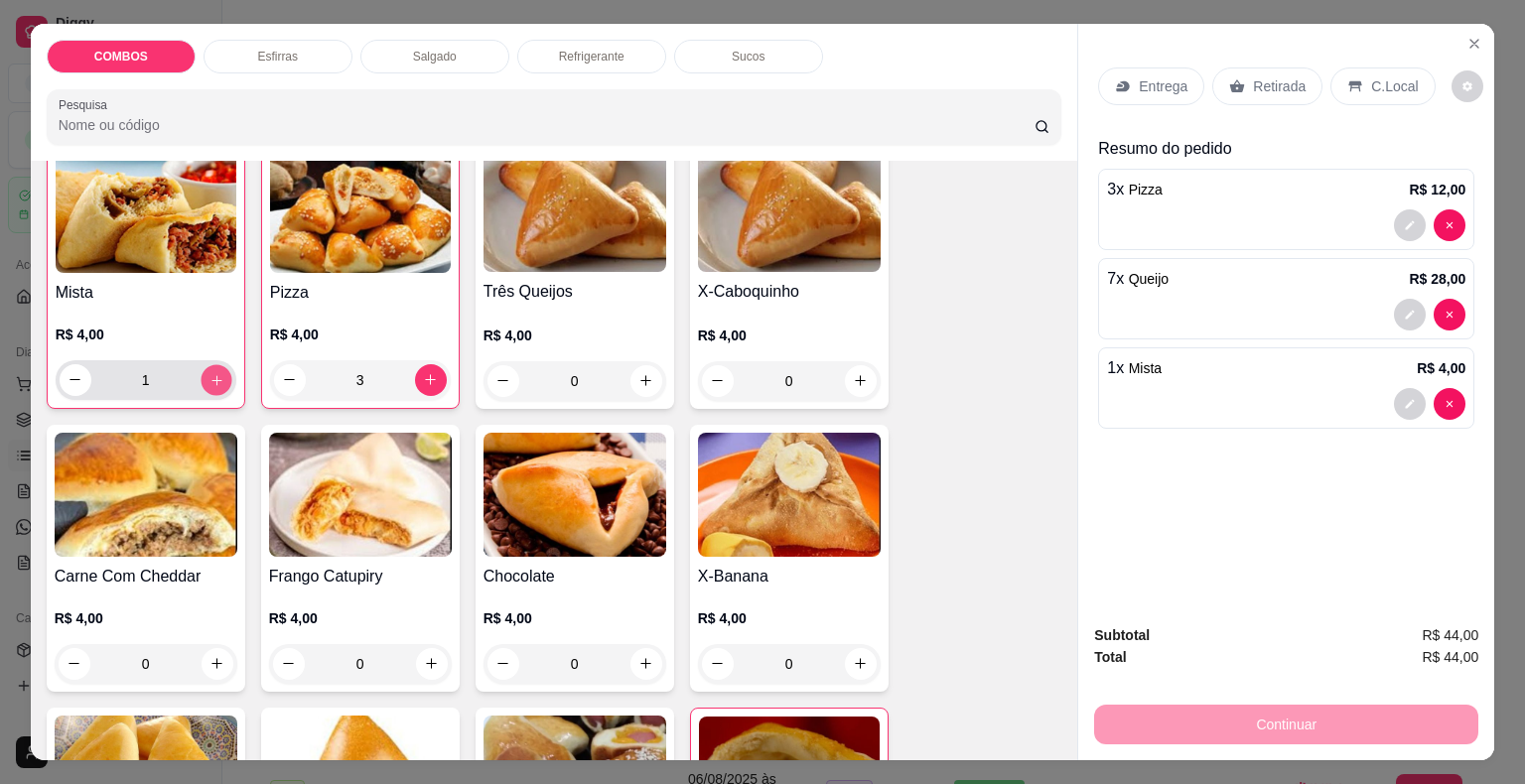 scroll, scrollTop: 496, scrollLeft: 0, axis: vertical 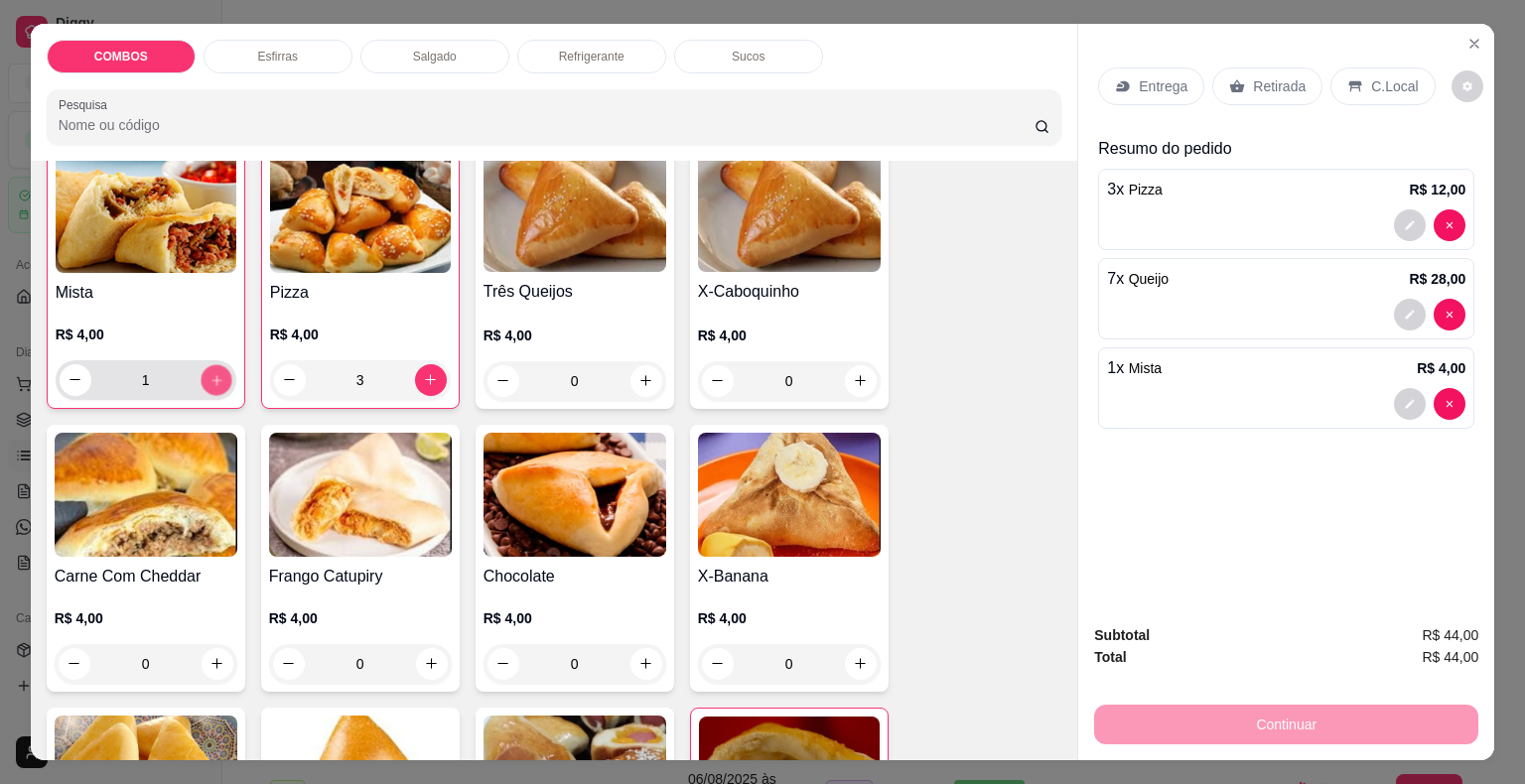 click 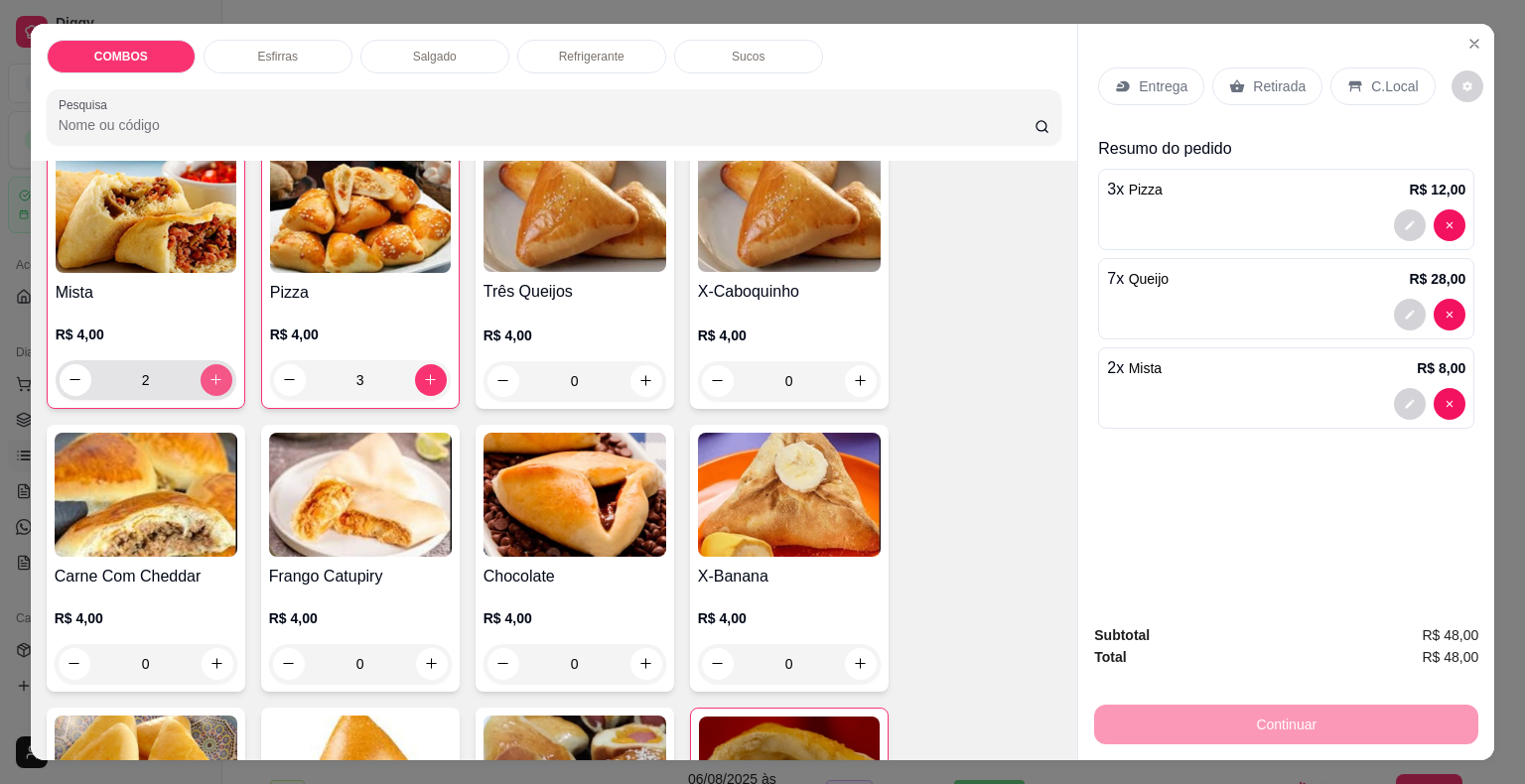 click 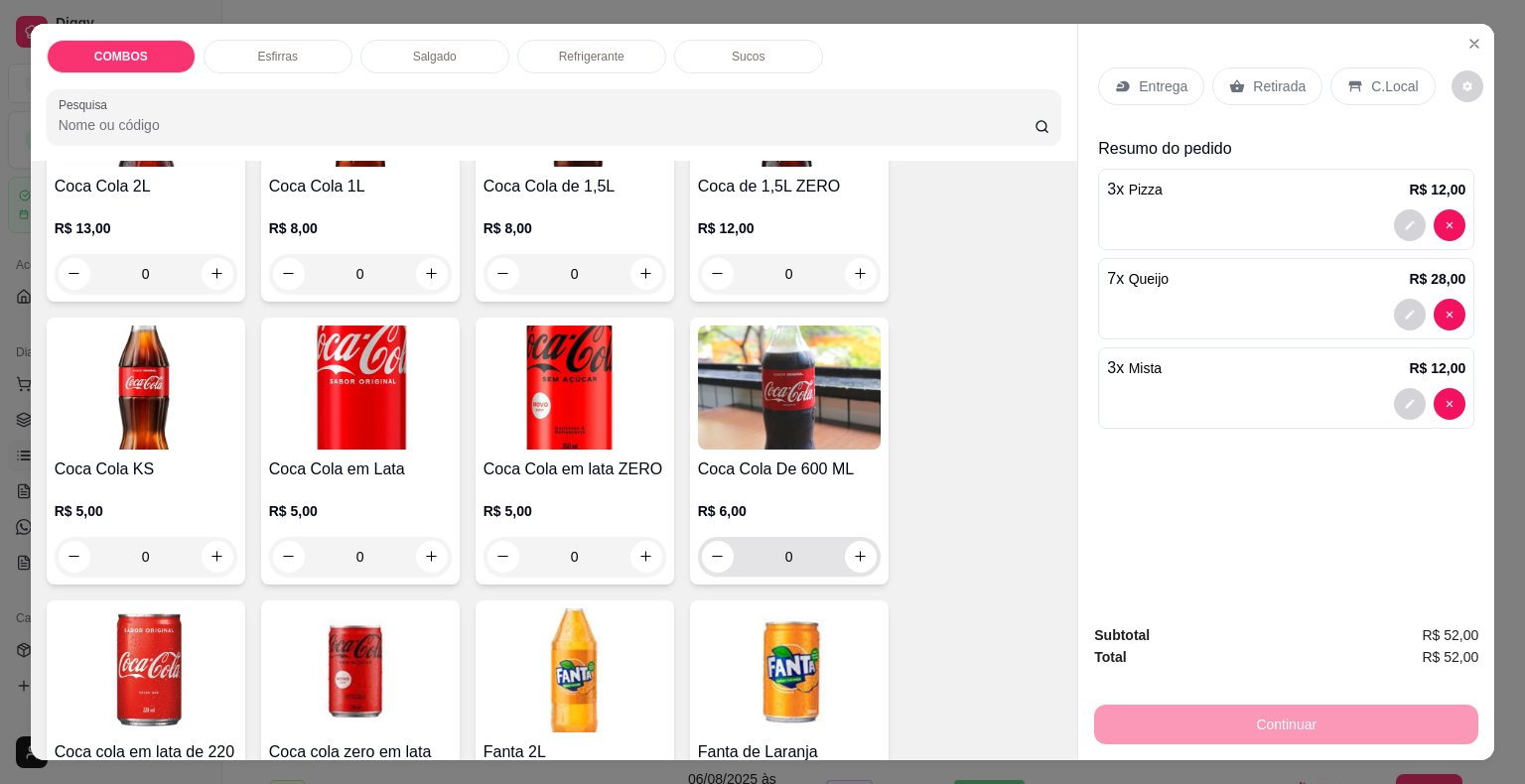 scroll, scrollTop: 2283, scrollLeft: 0, axis: vertical 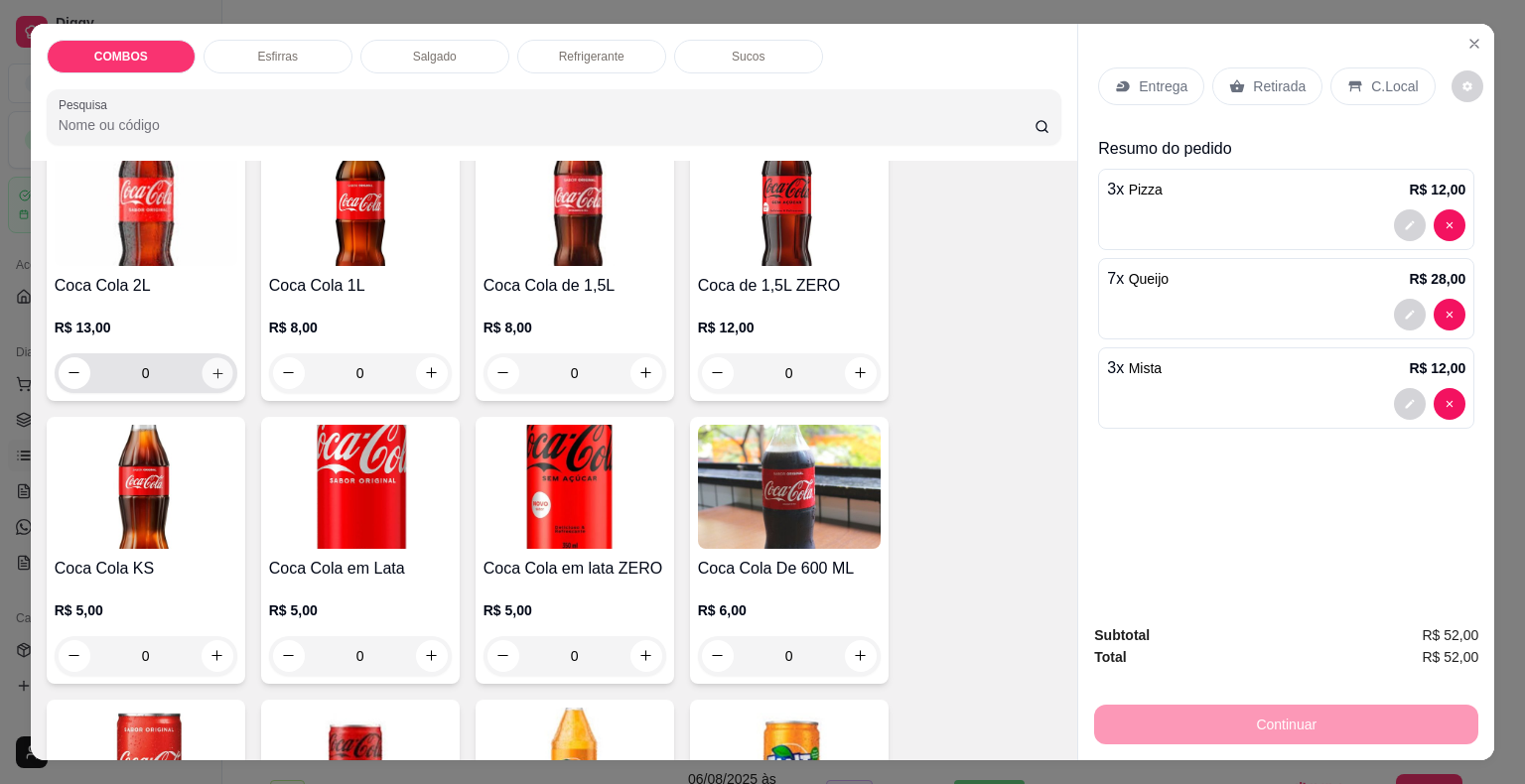 click 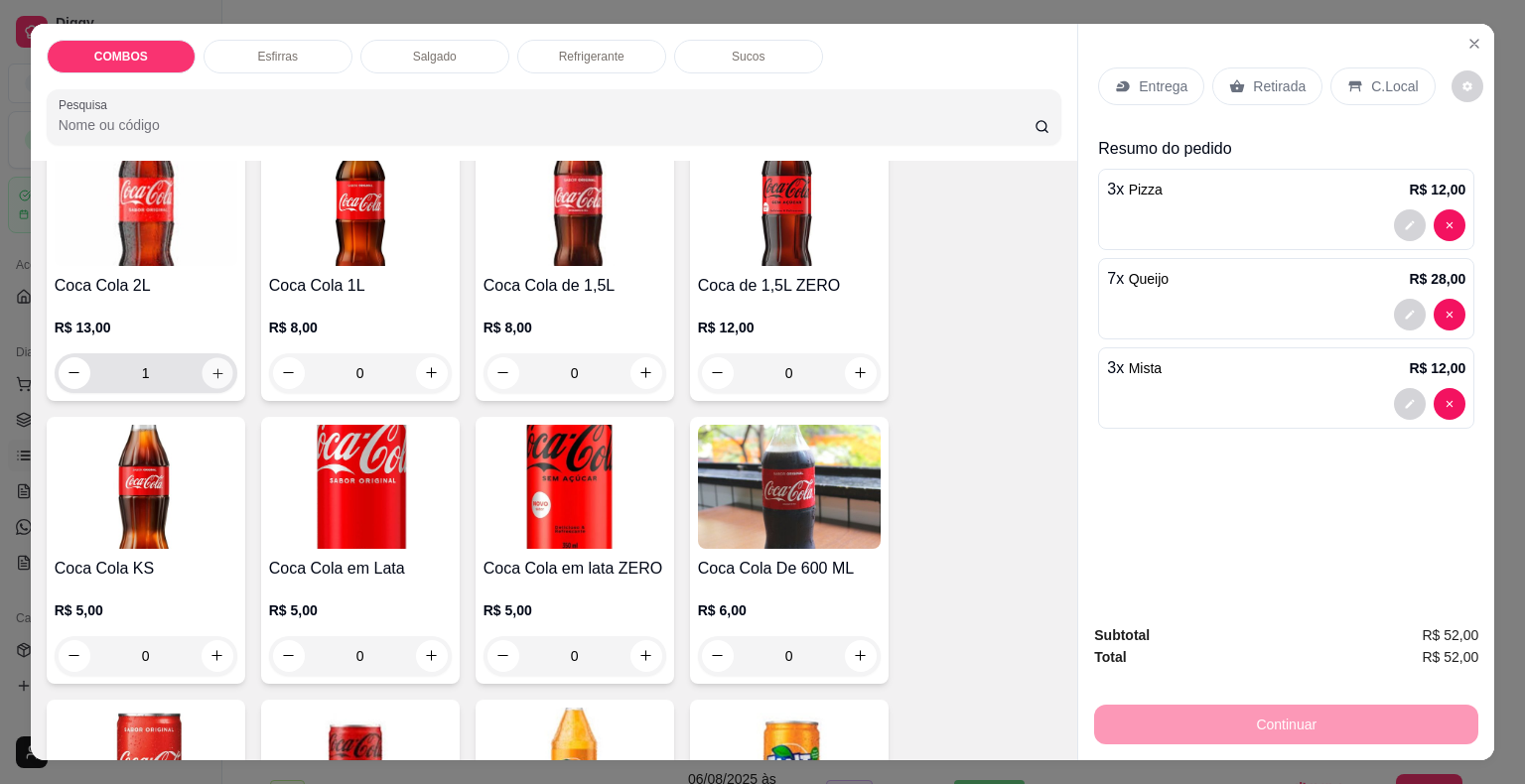 scroll, scrollTop: 2284, scrollLeft: 0, axis: vertical 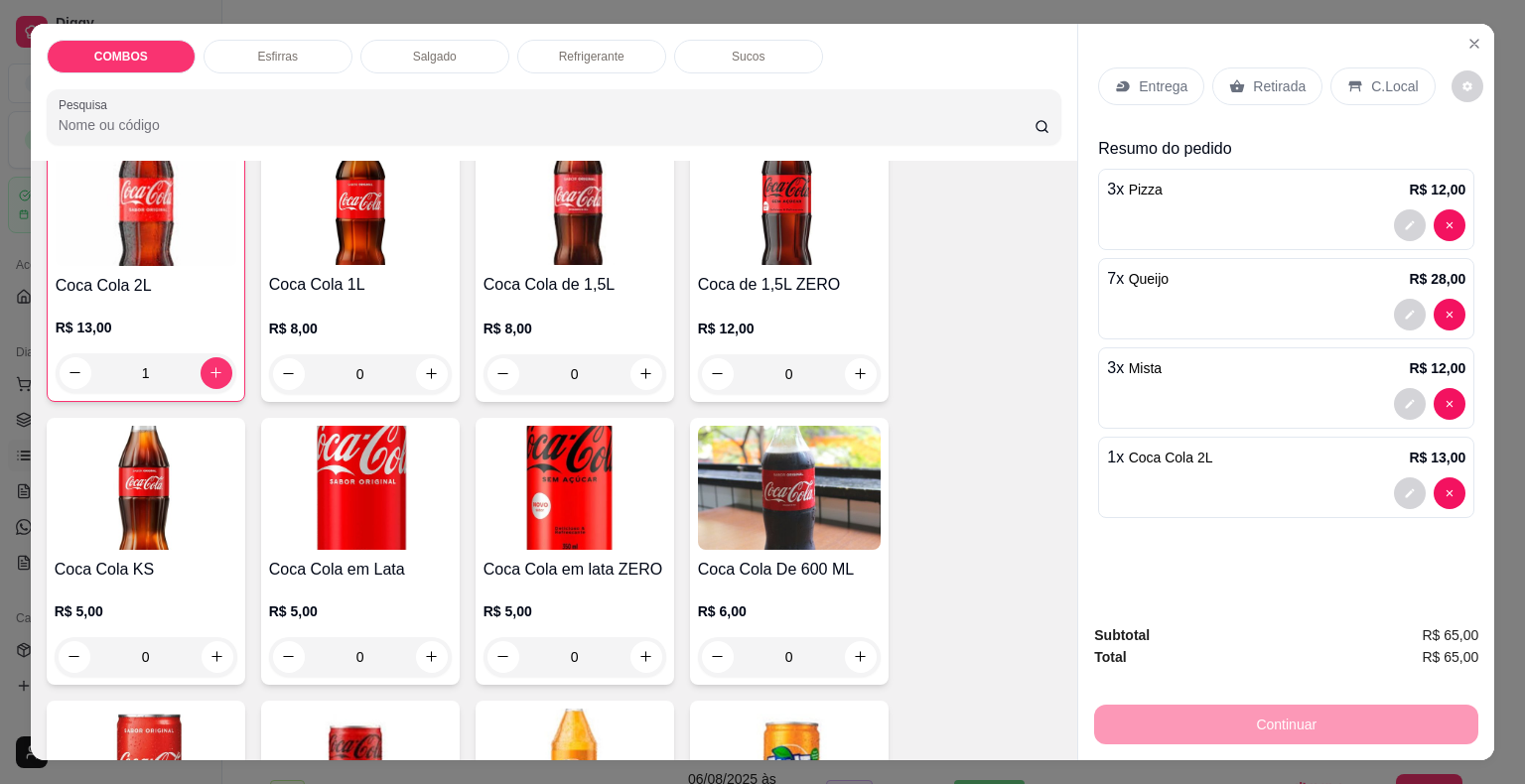 click 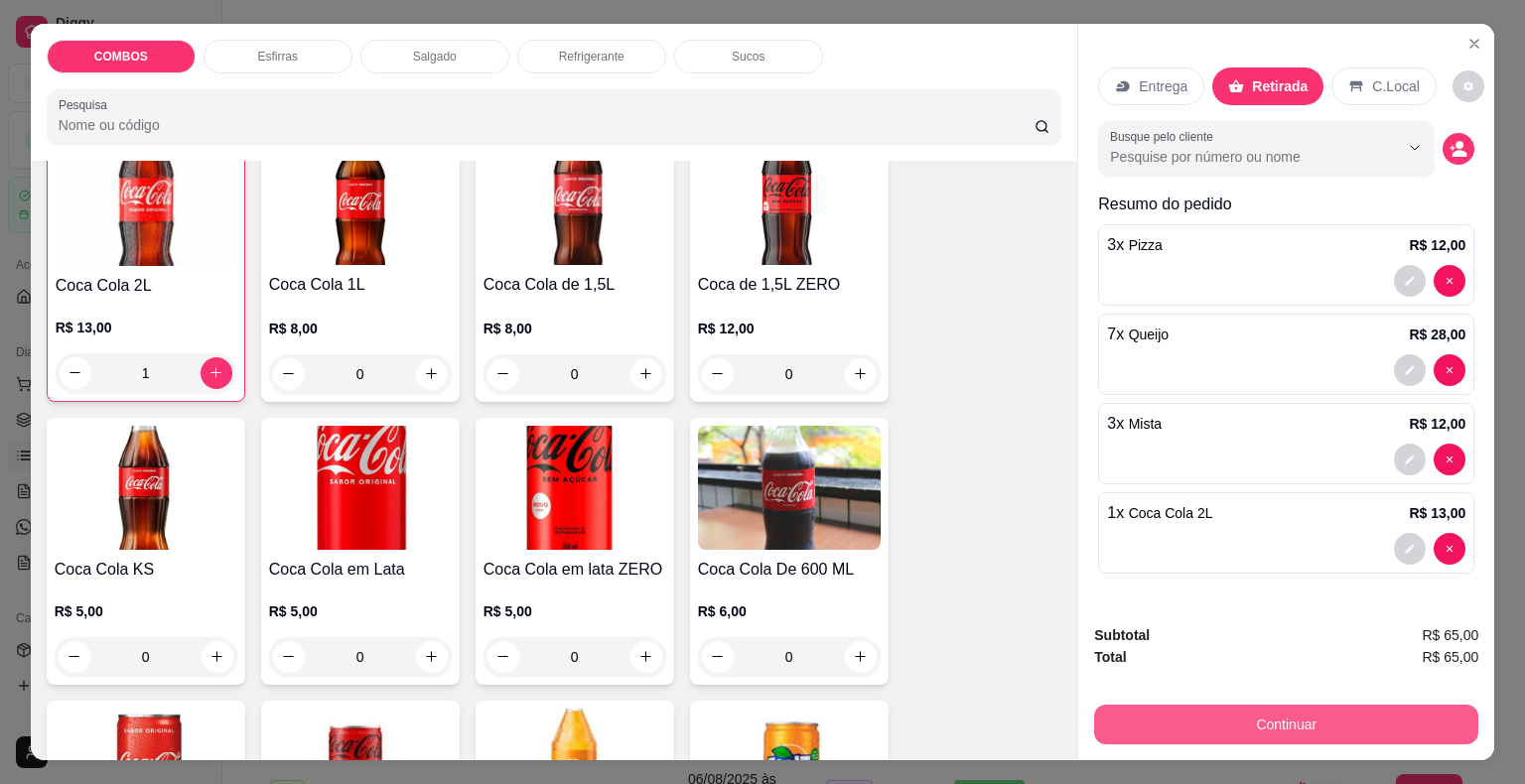 click on "Continuar" at bounding box center (1286, 724) 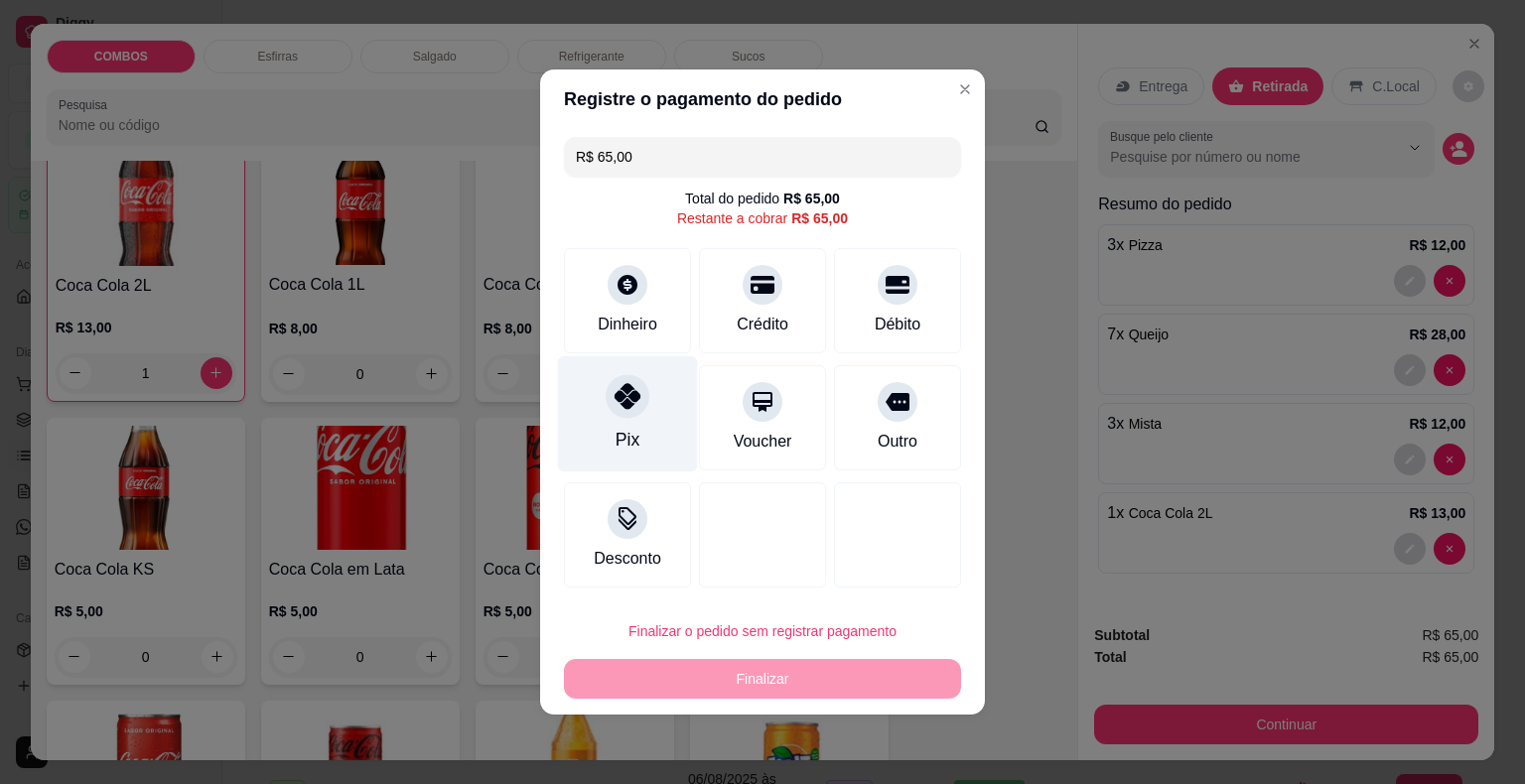 click at bounding box center (627, 396) 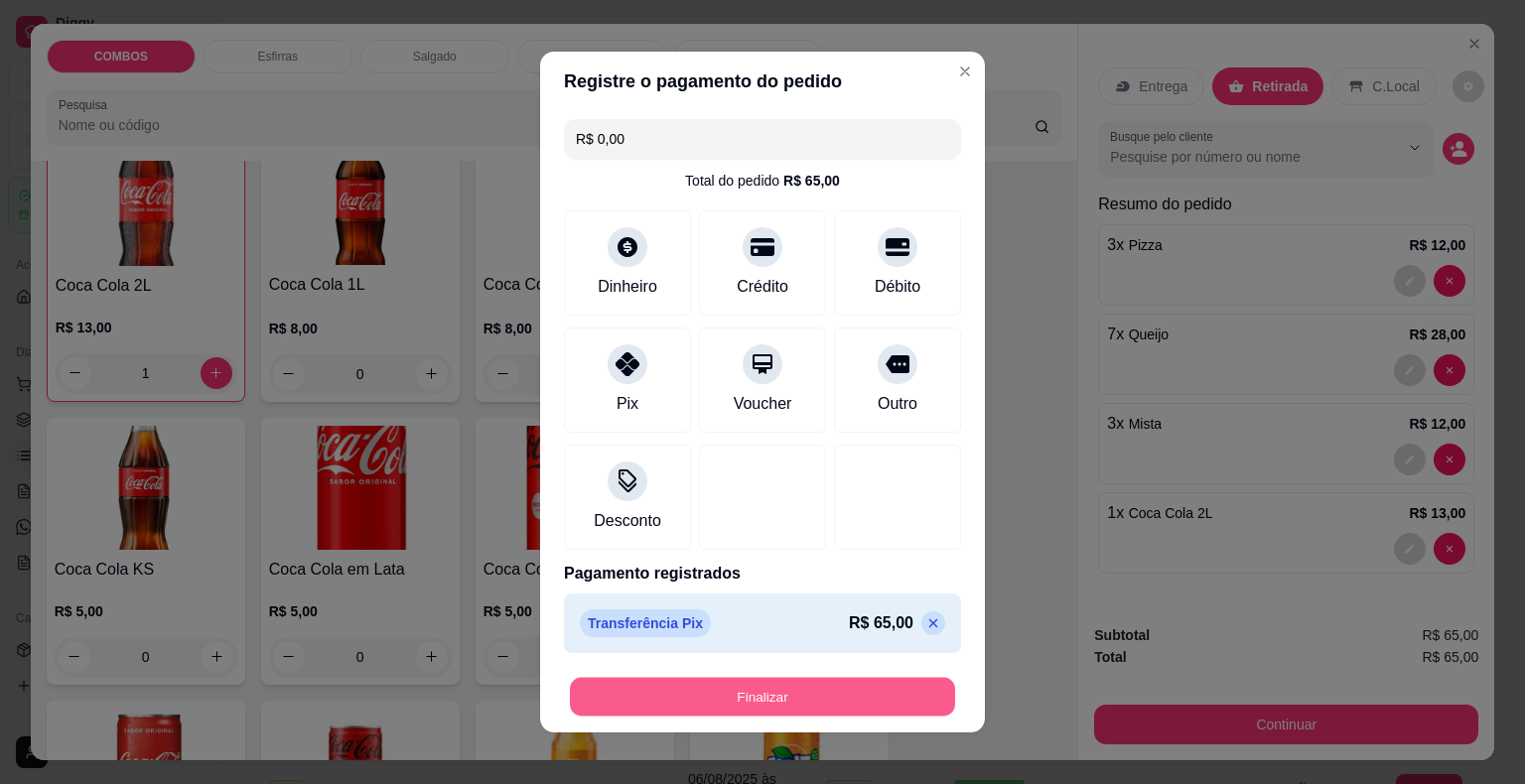 click on "Finalizar" at bounding box center (762, 697) 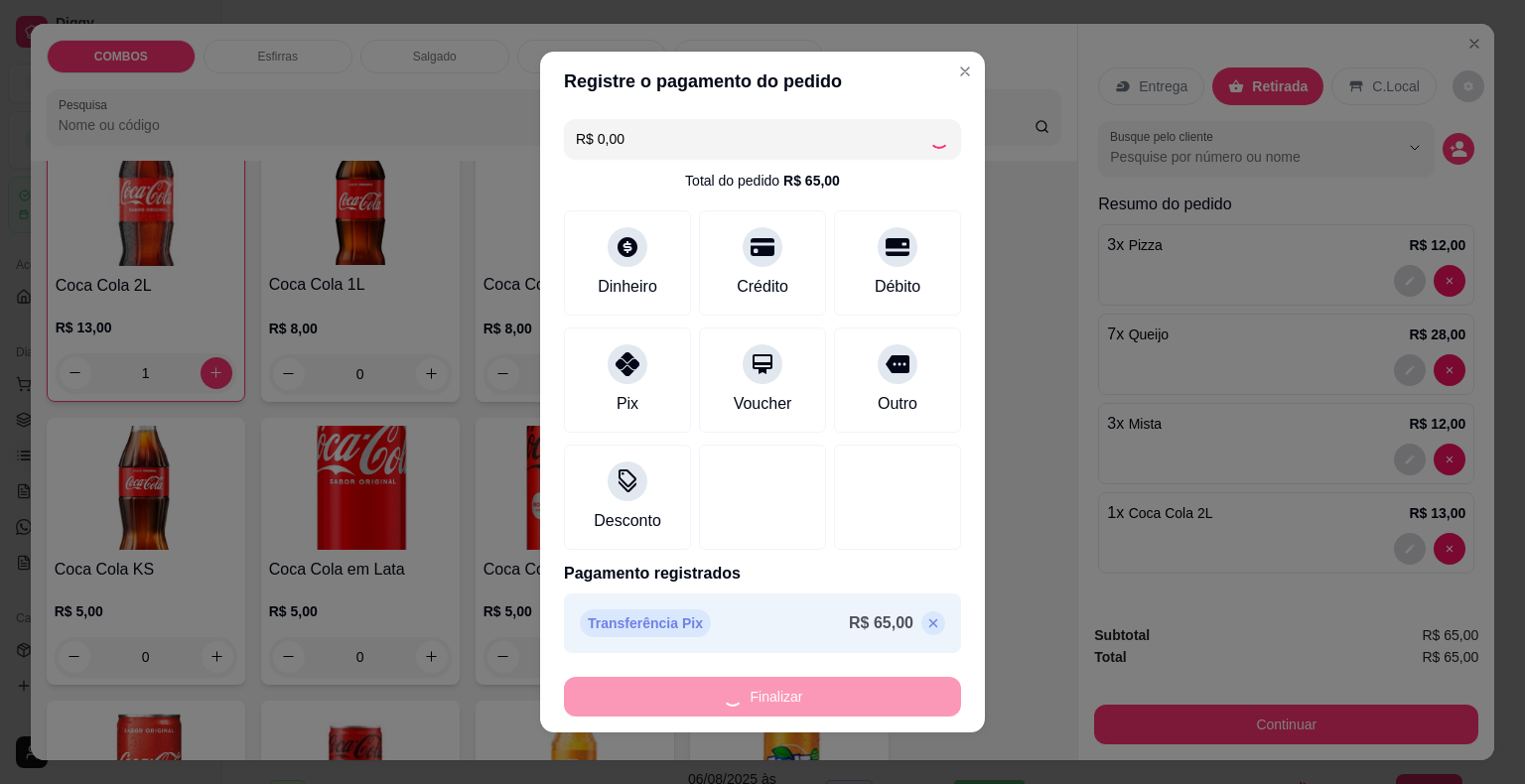 type on "0" 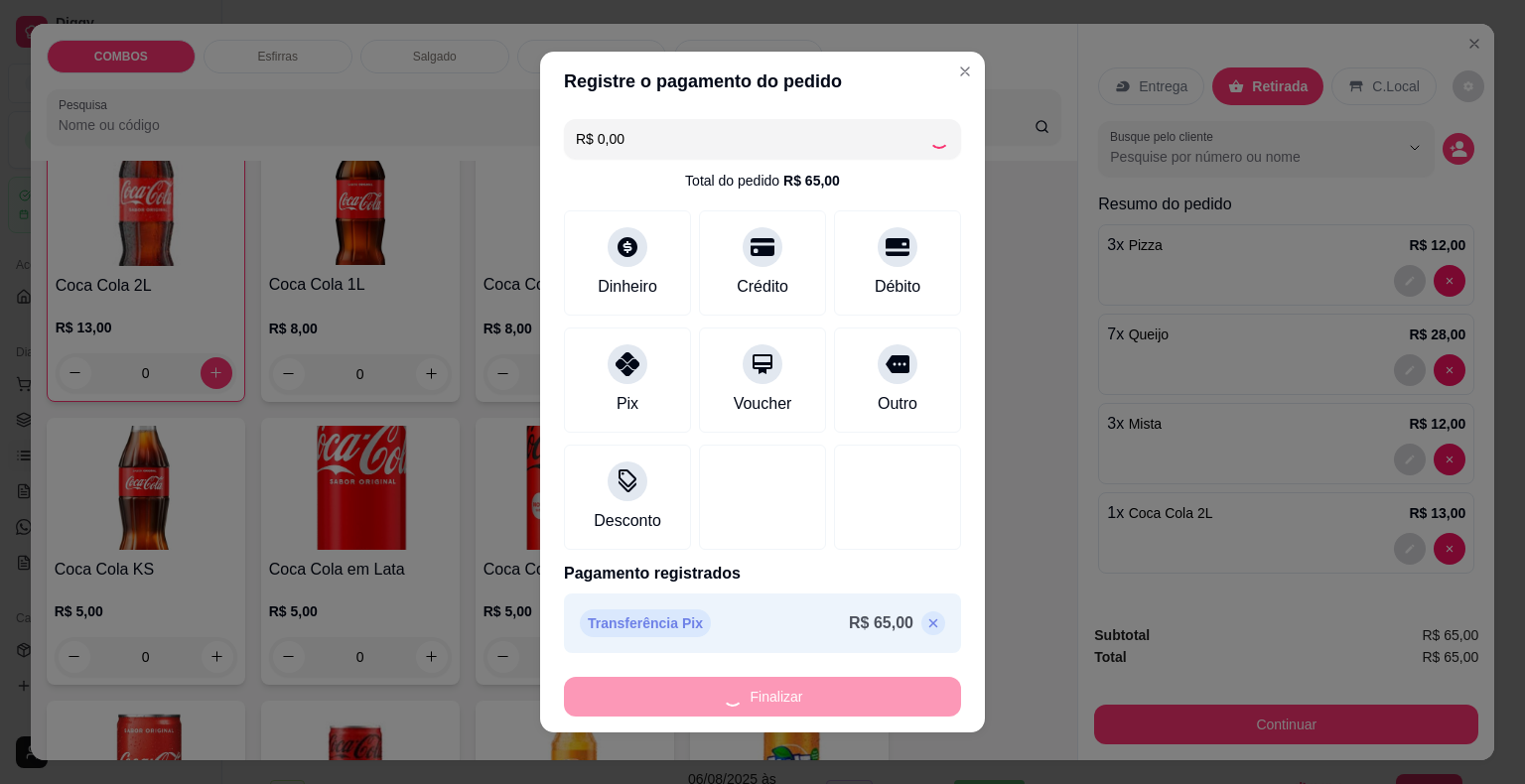 type on "-R$ 65,00" 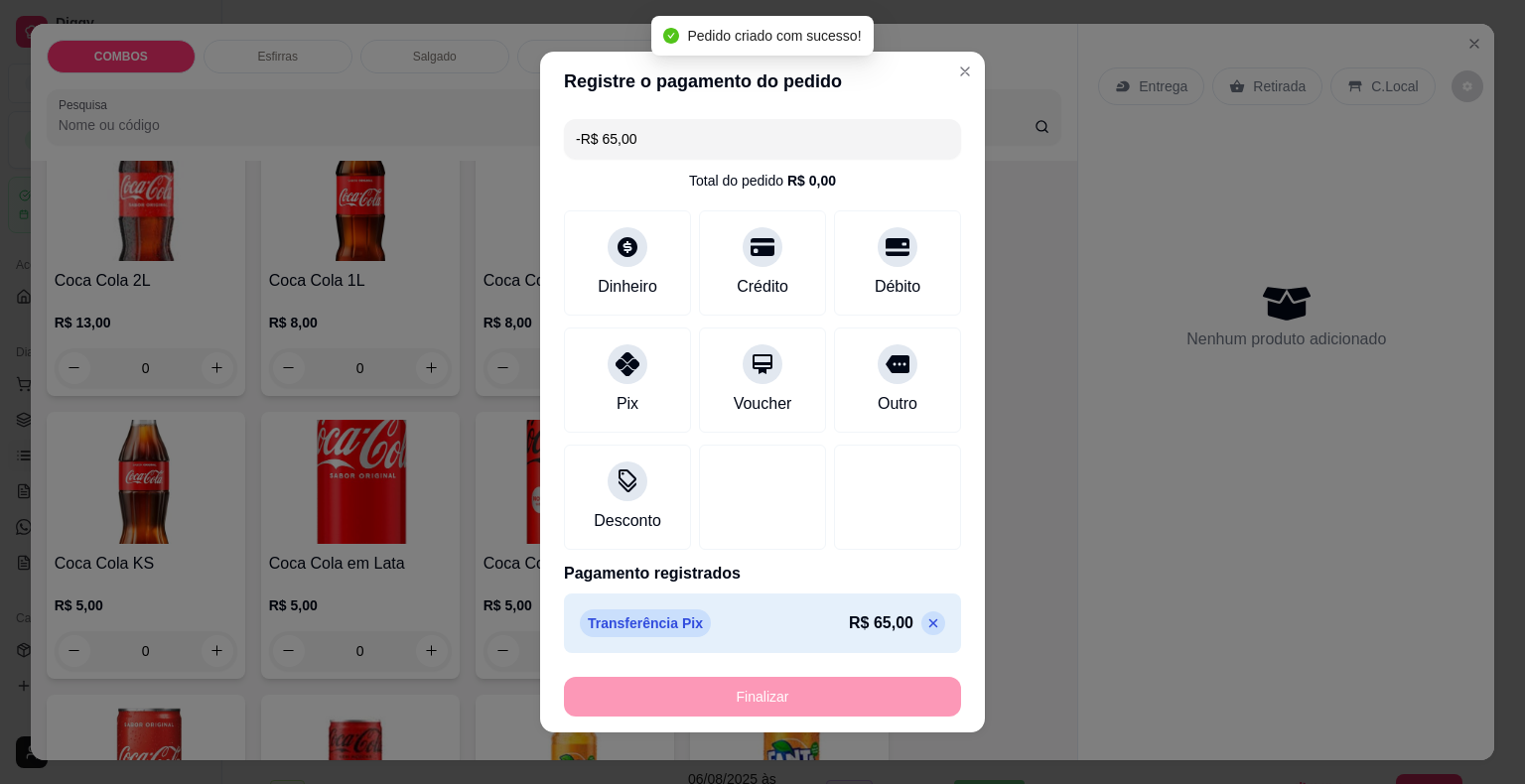 scroll, scrollTop: 2280, scrollLeft: 0, axis: vertical 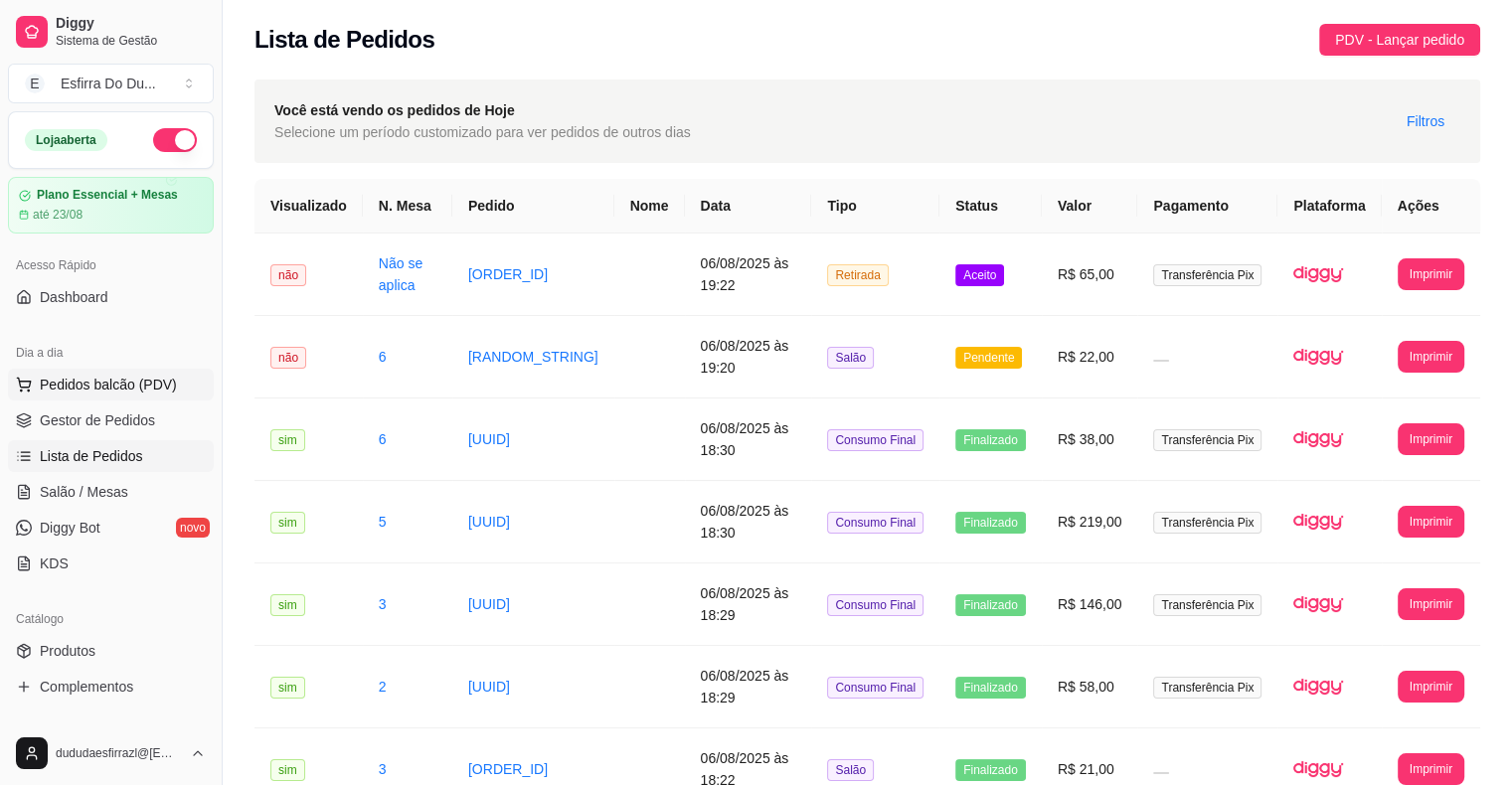 click on "Pedidos balcão (PDV)" at bounding box center [108, 385] 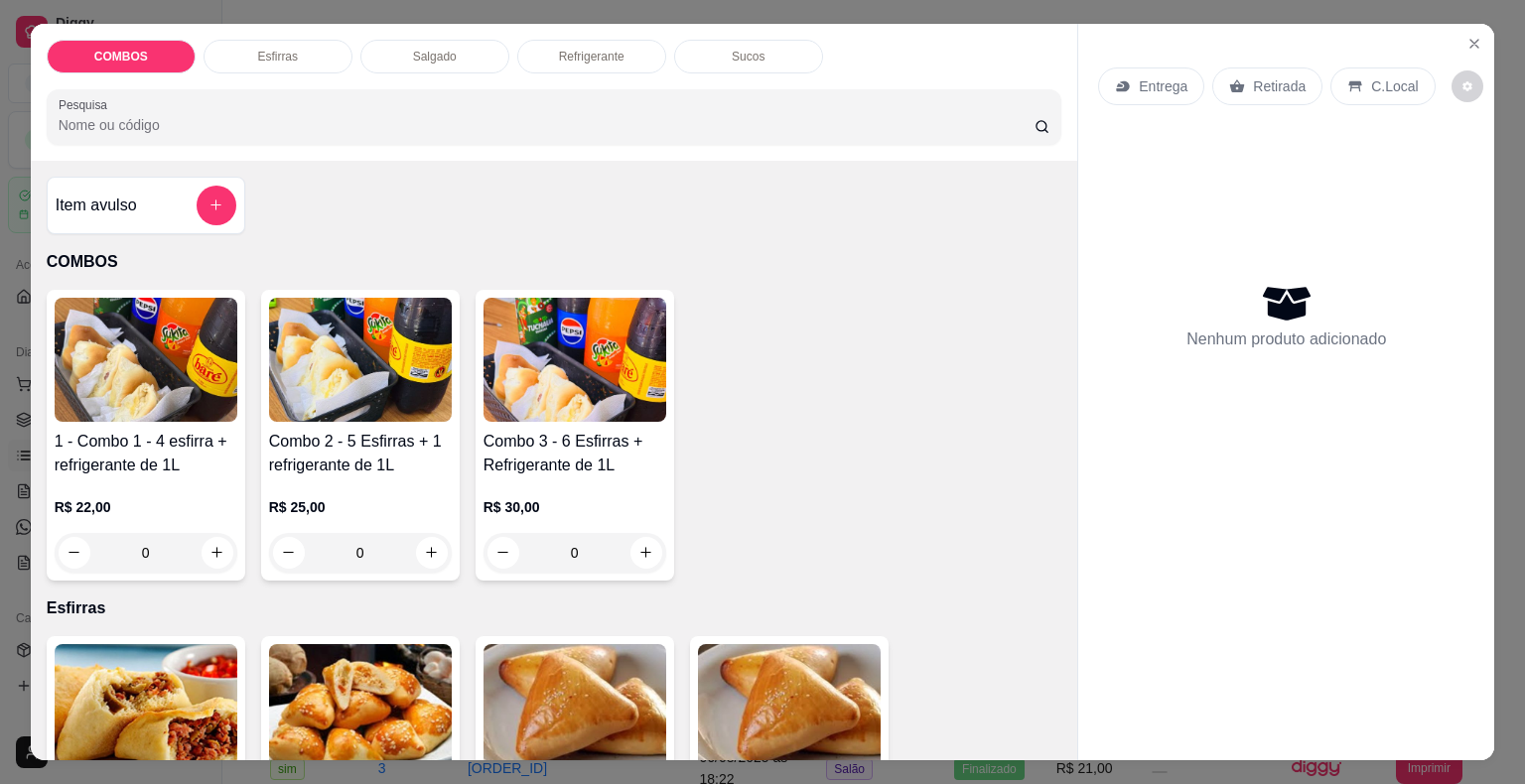 click at bounding box center (575, 359) 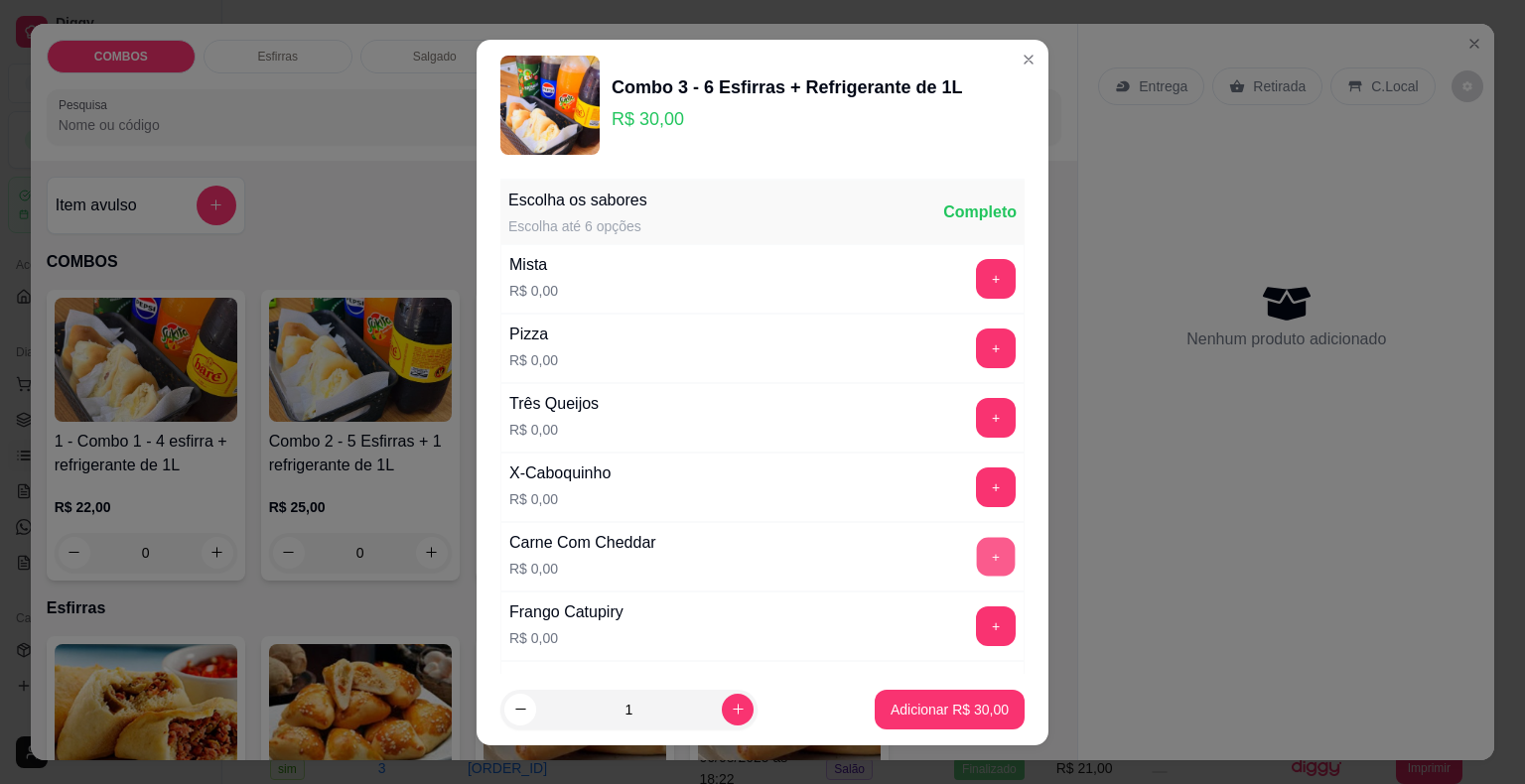click on "+" at bounding box center [996, 556] 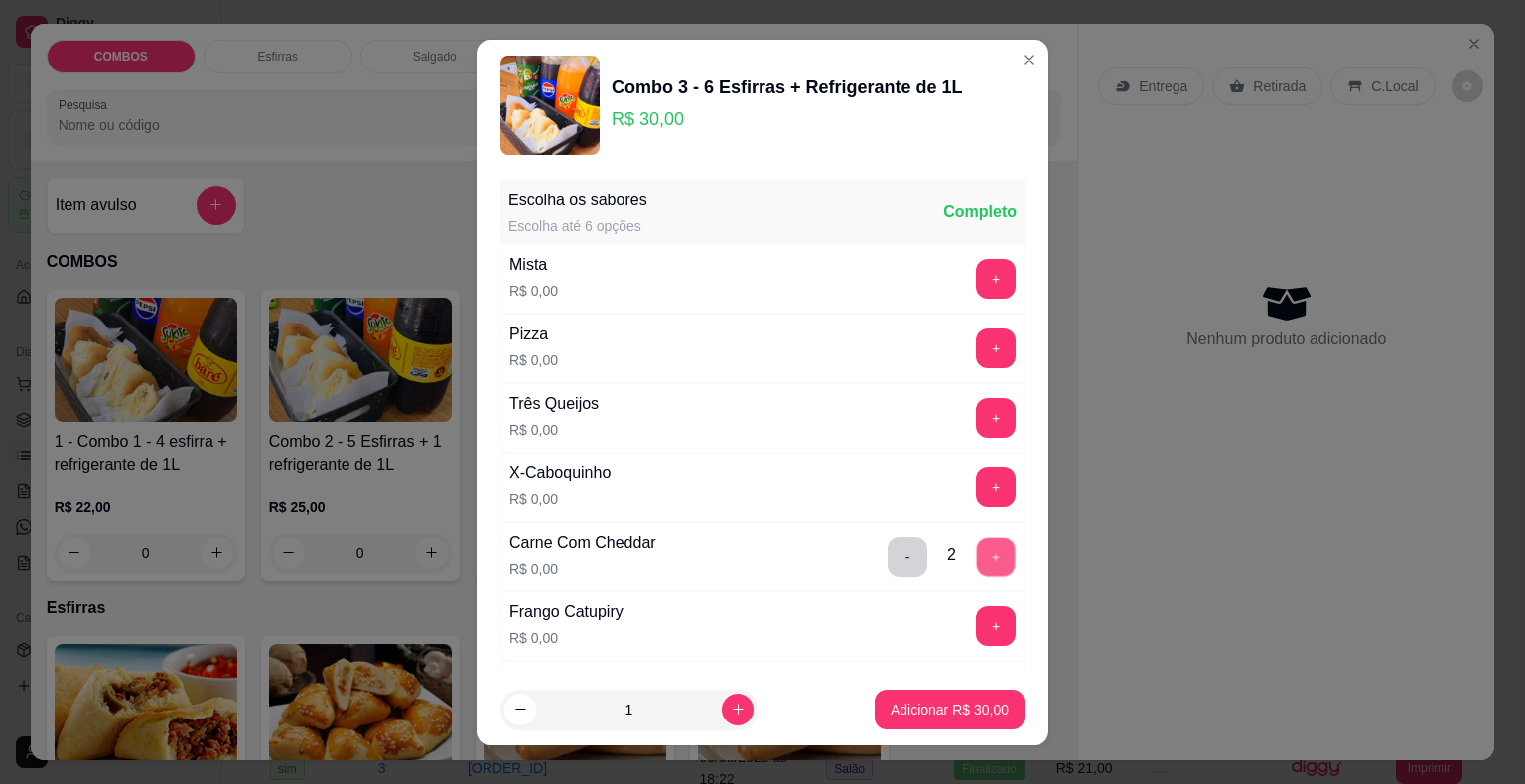click on "+" at bounding box center [996, 556] 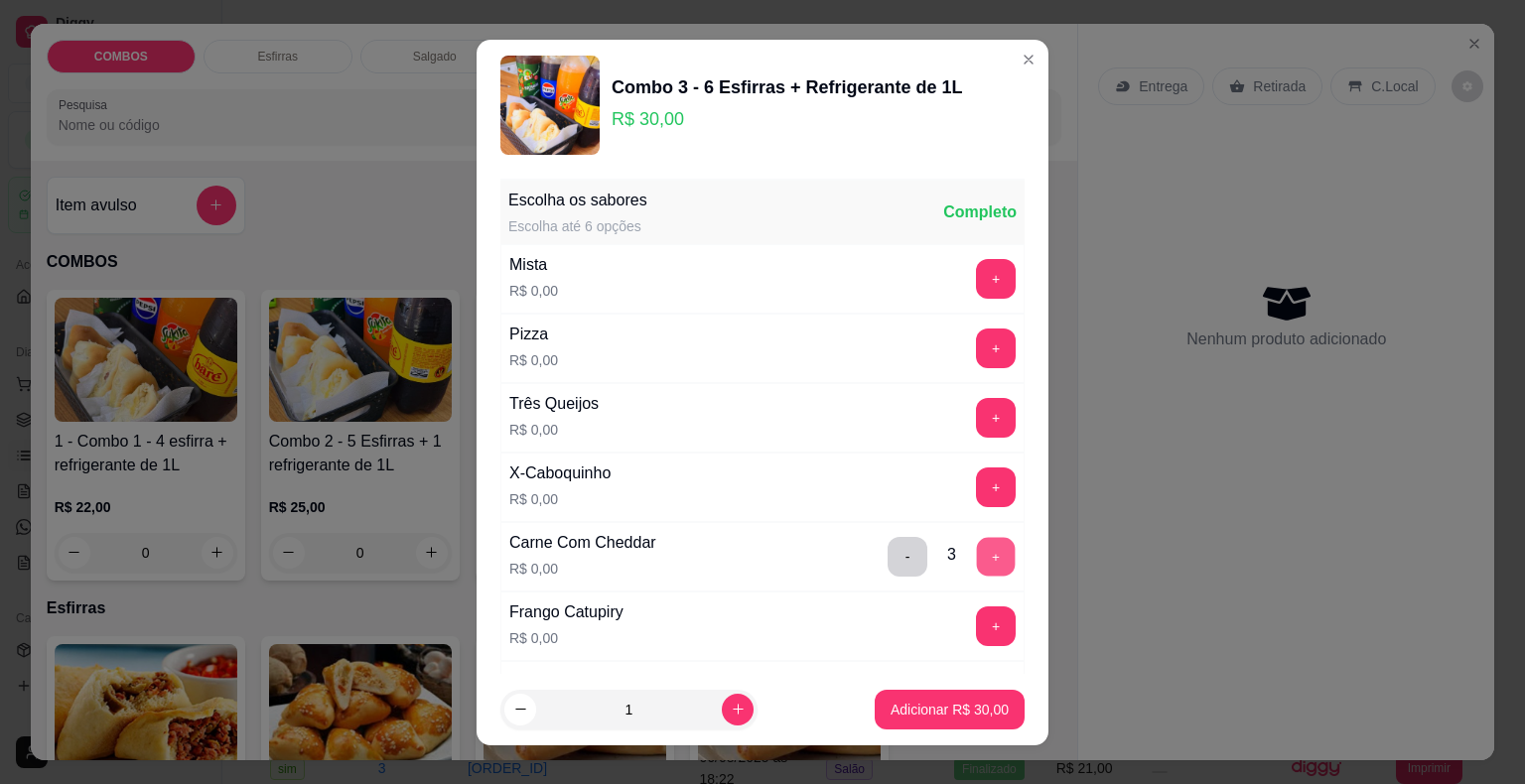 click on "+" at bounding box center [996, 556] 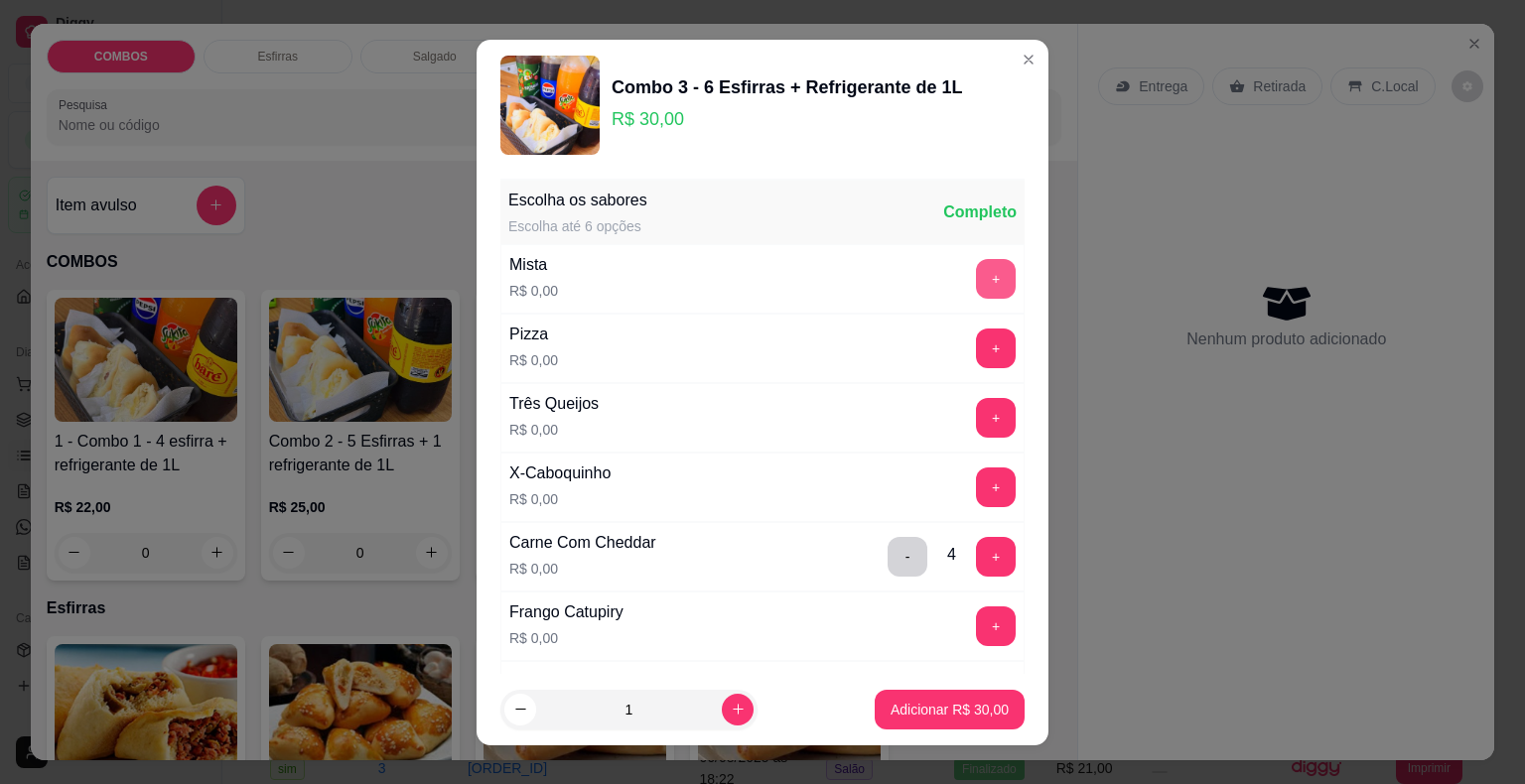 click on "+" at bounding box center (996, 279) 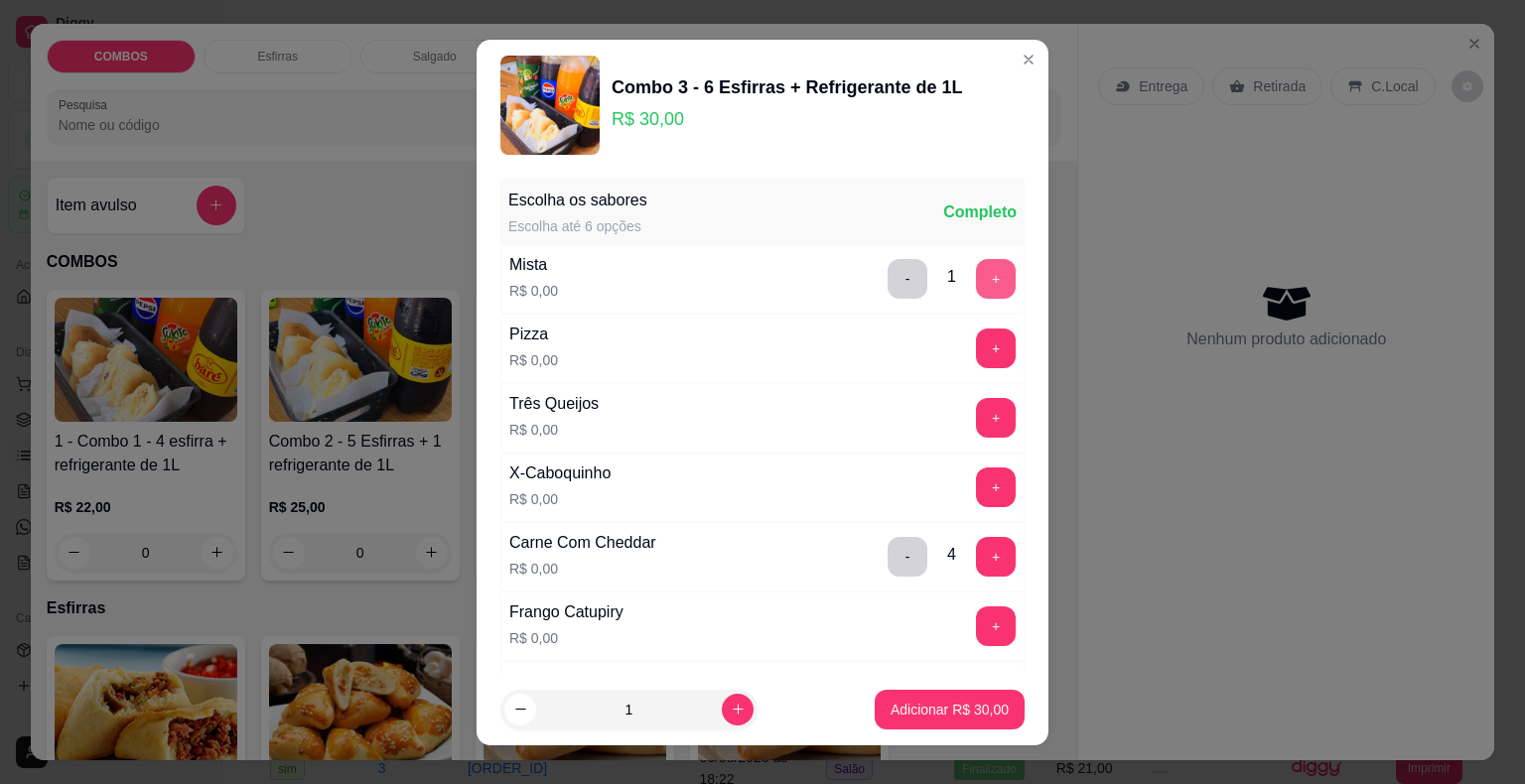 click on "+" at bounding box center (996, 279) 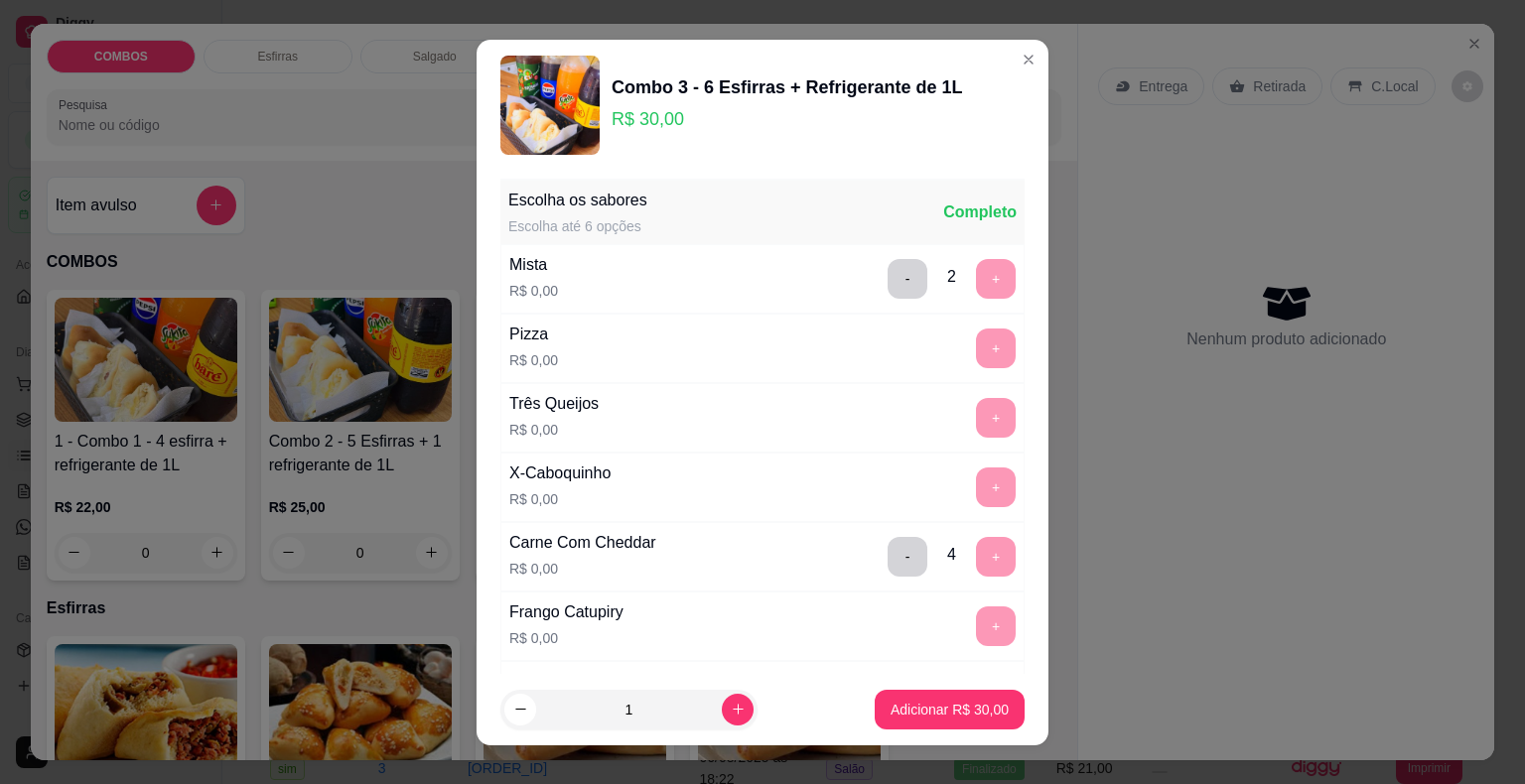 scroll, scrollTop: 24, scrollLeft: 0, axis: vertical 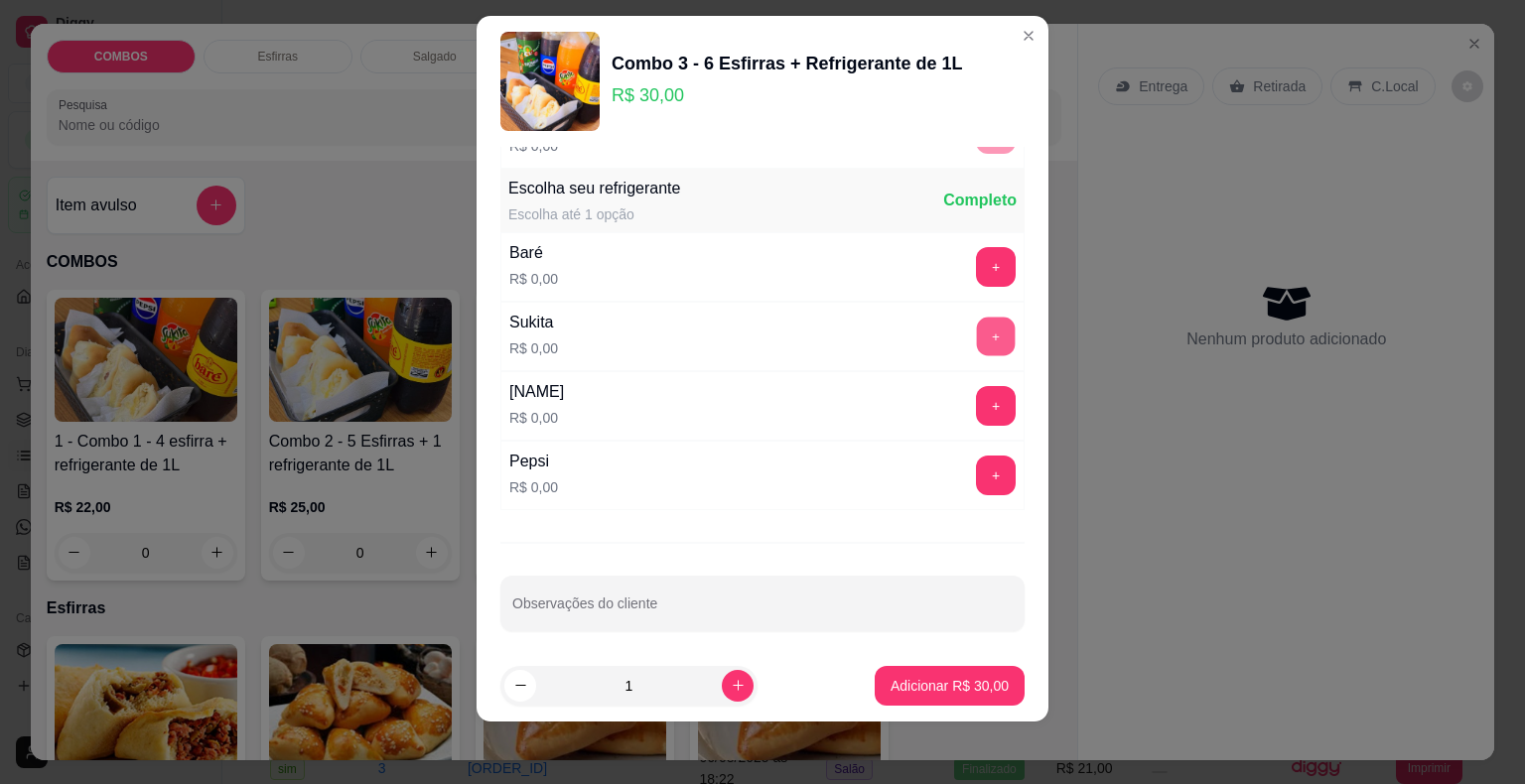 click on "+" at bounding box center [996, 335] 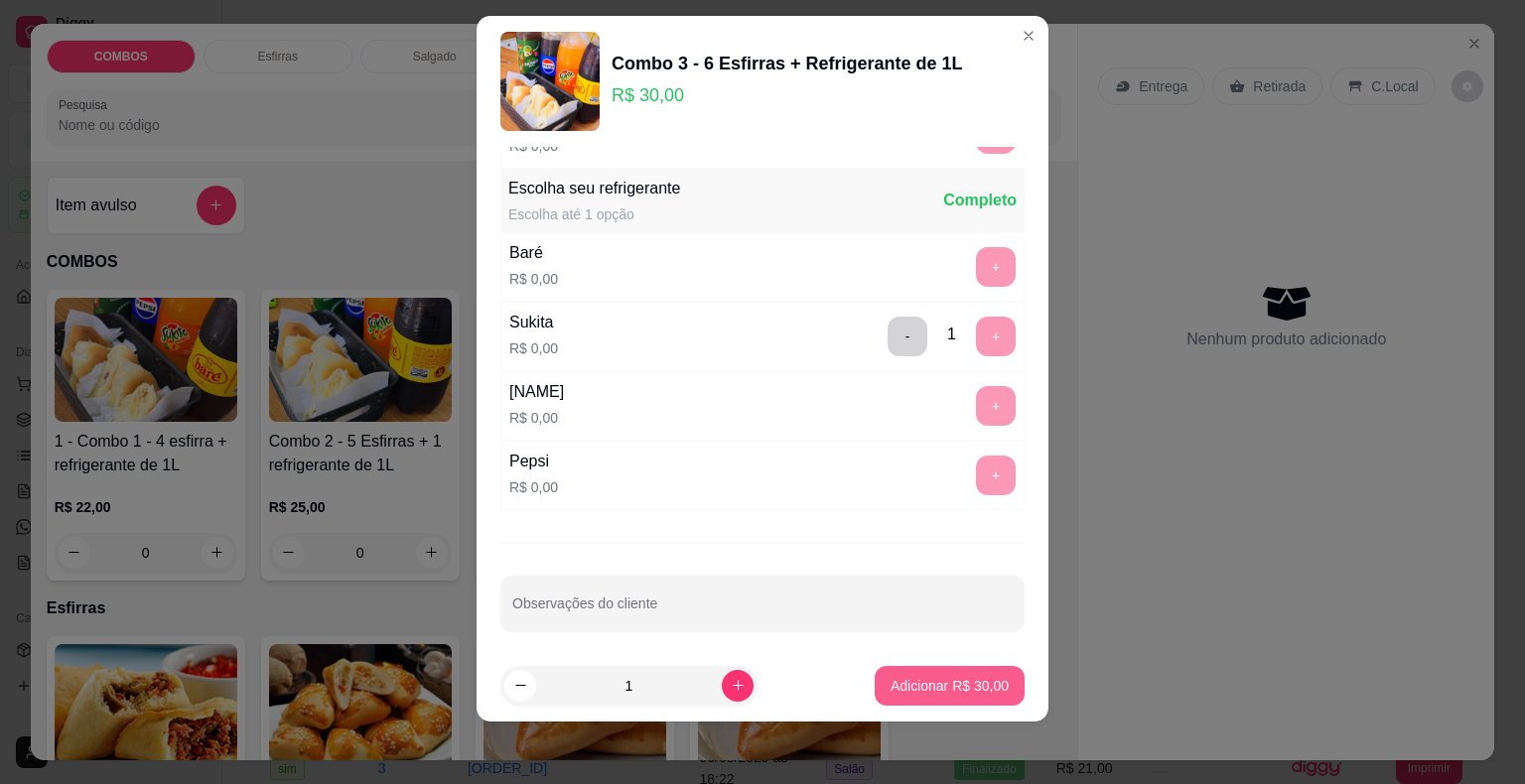 click on "Adicionar   R$ 30,00" at bounding box center [949, 686] 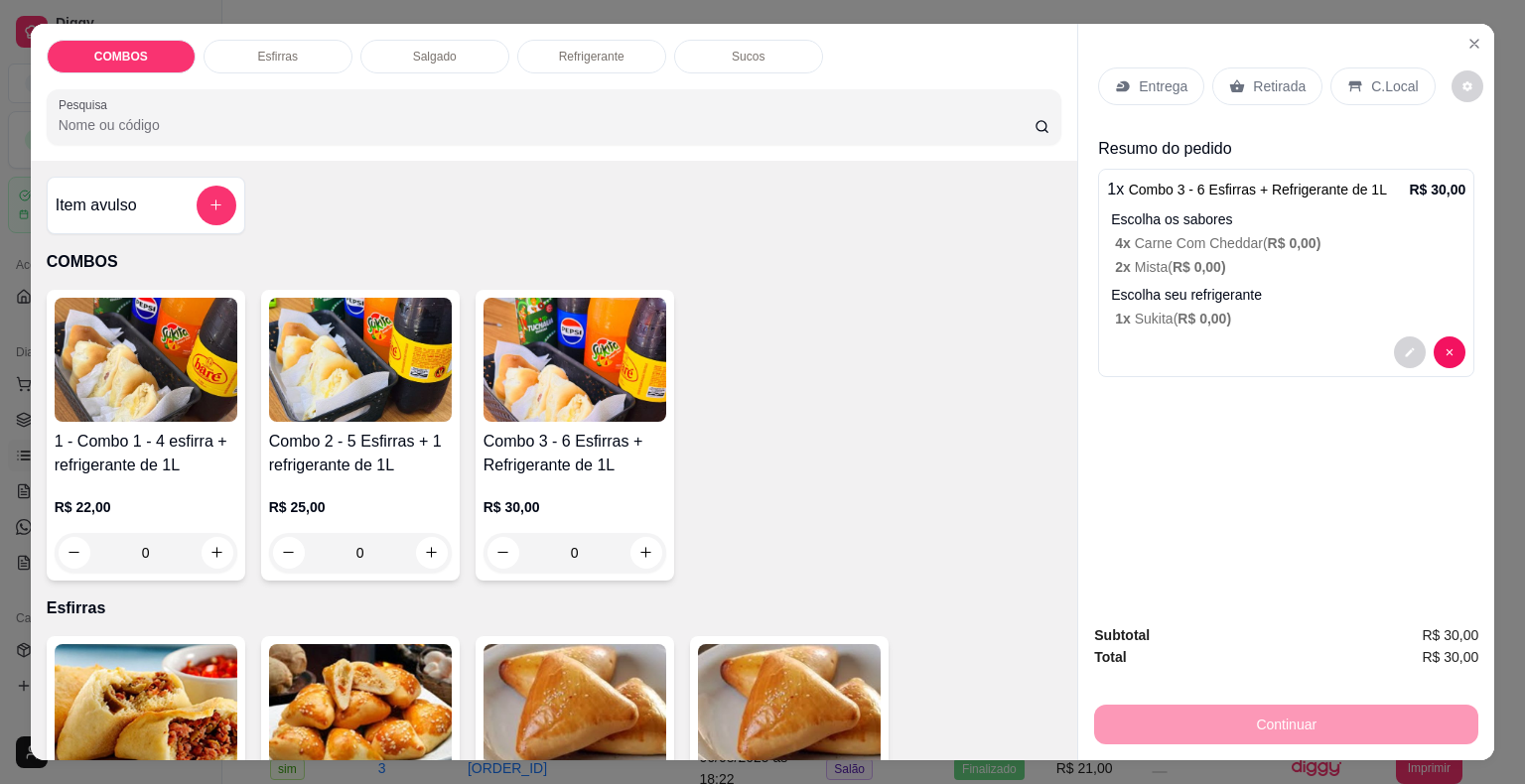 click on "Retirada" at bounding box center (1279, 86) 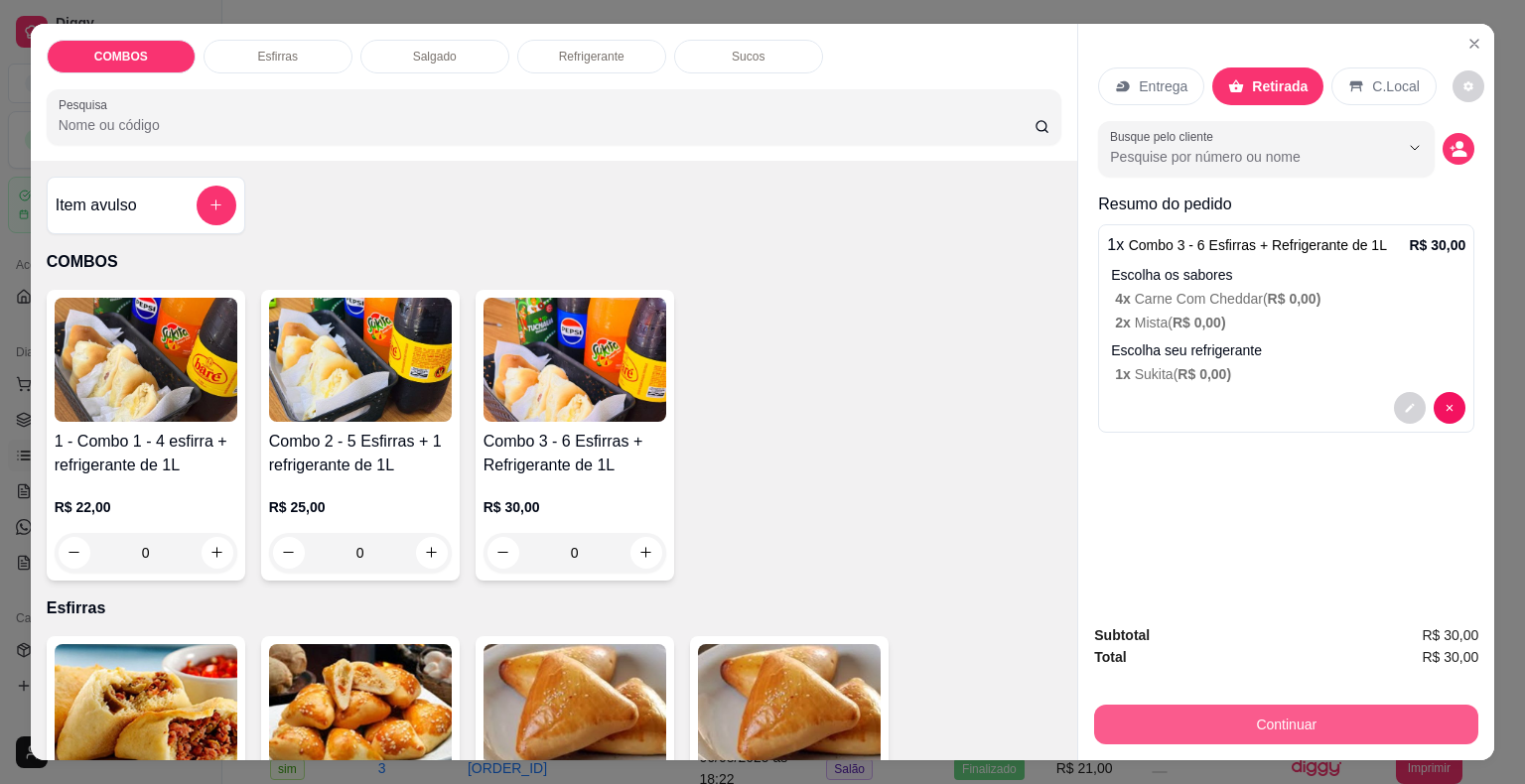click on "Continuar" at bounding box center (1286, 724) 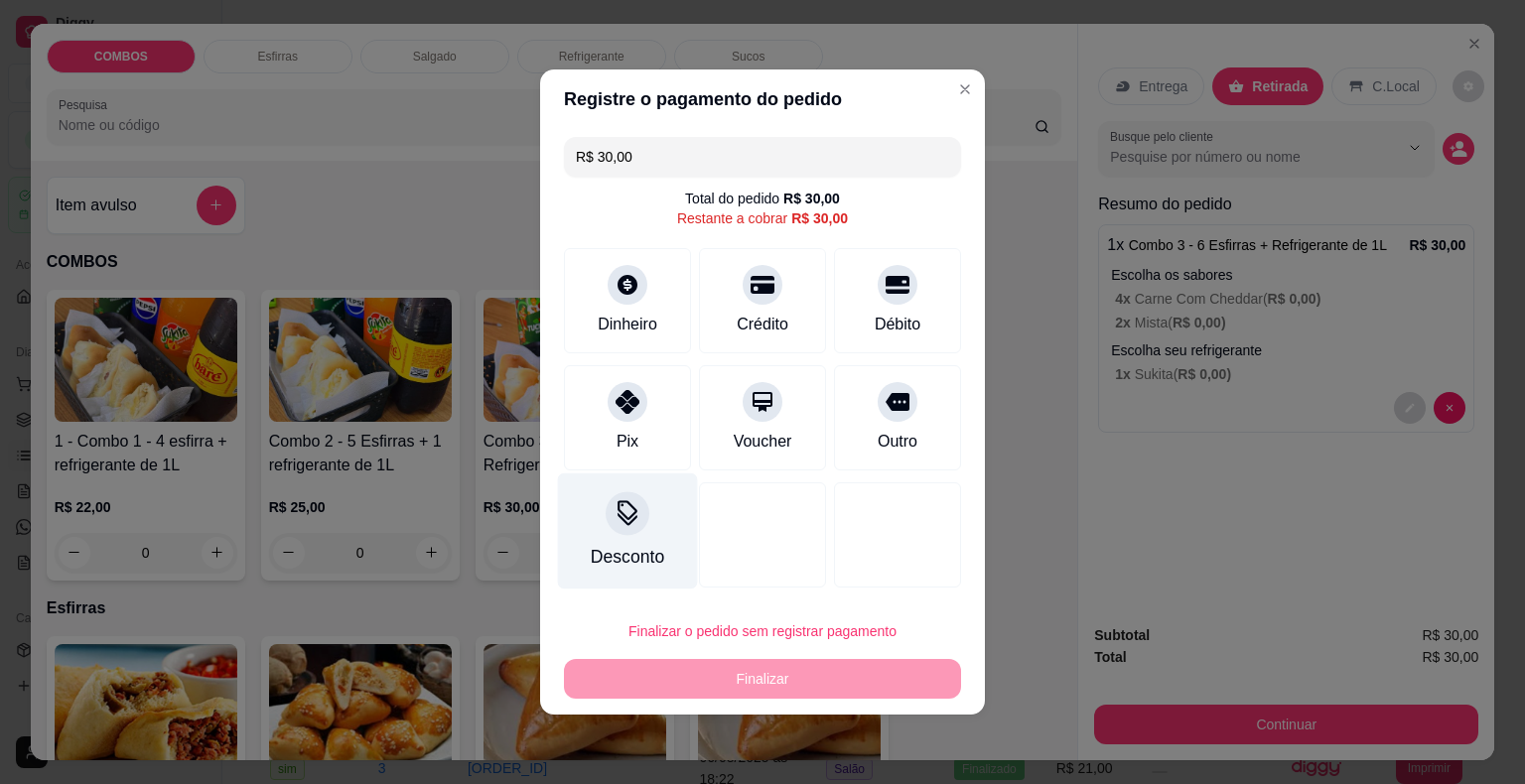 drag, startPoint x: 645, startPoint y: 435, endPoint x: 633, endPoint y: 451, distance: 20 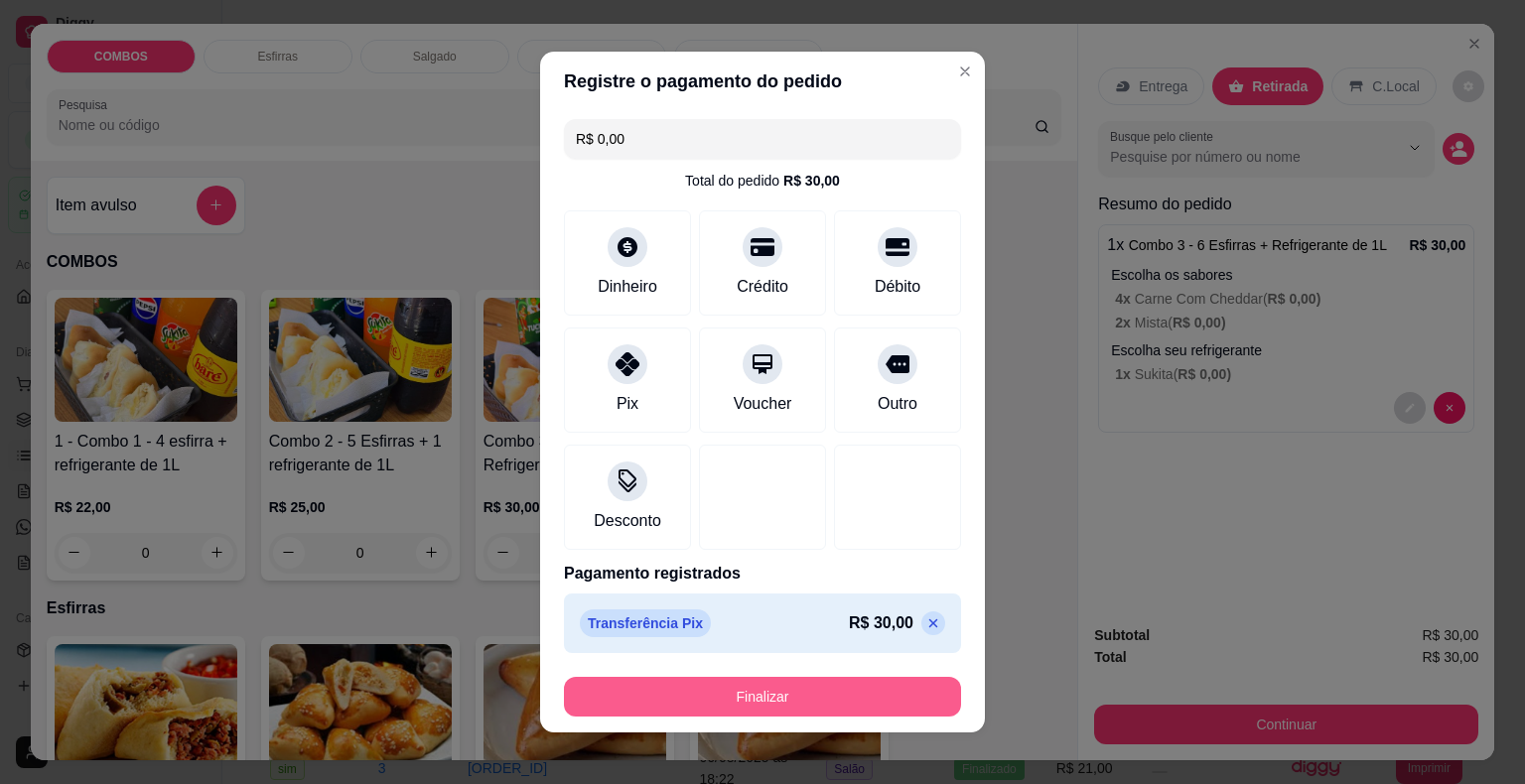 click on "Finalizar" at bounding box center [762, 697] 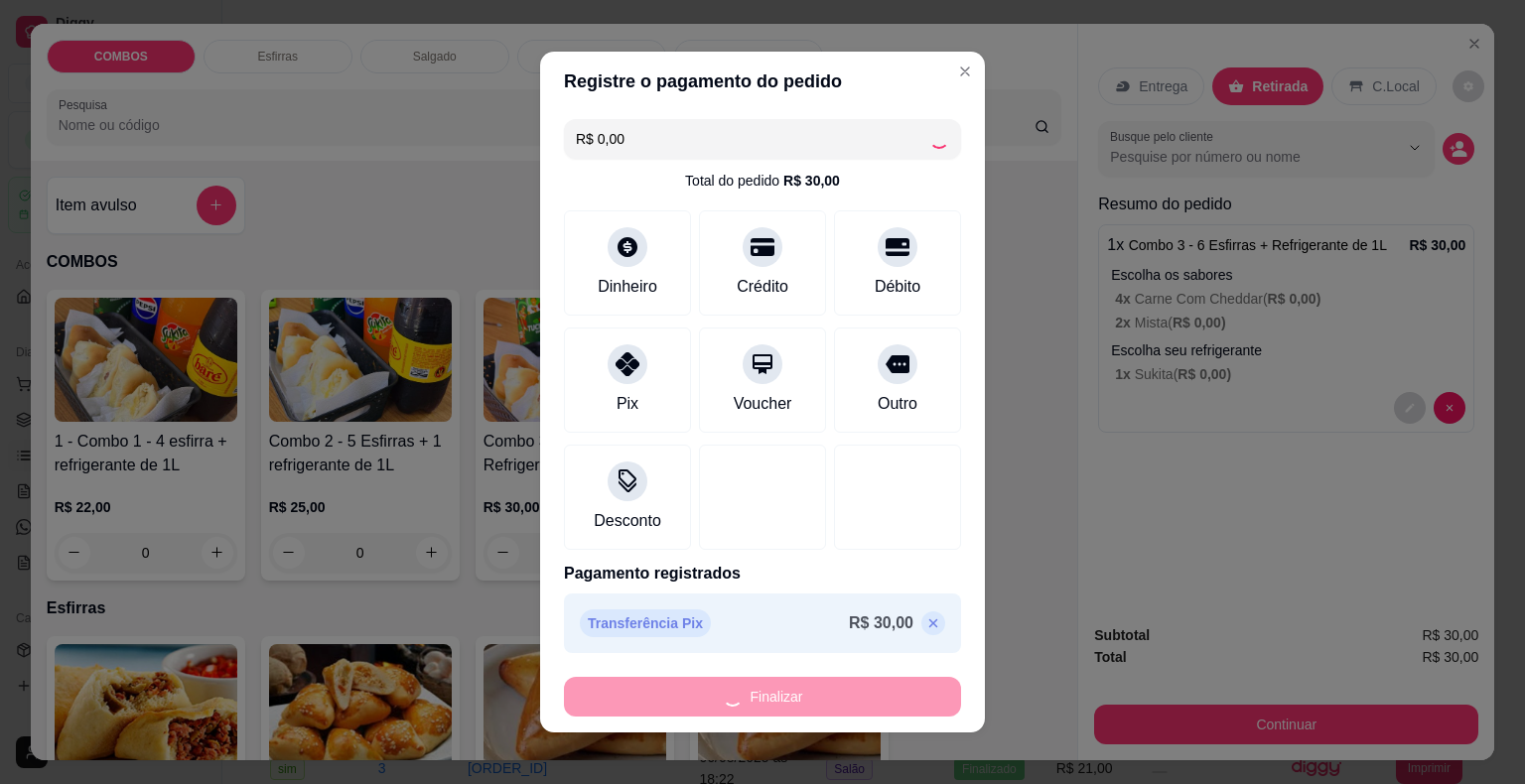 type on "-R$ 30,00" 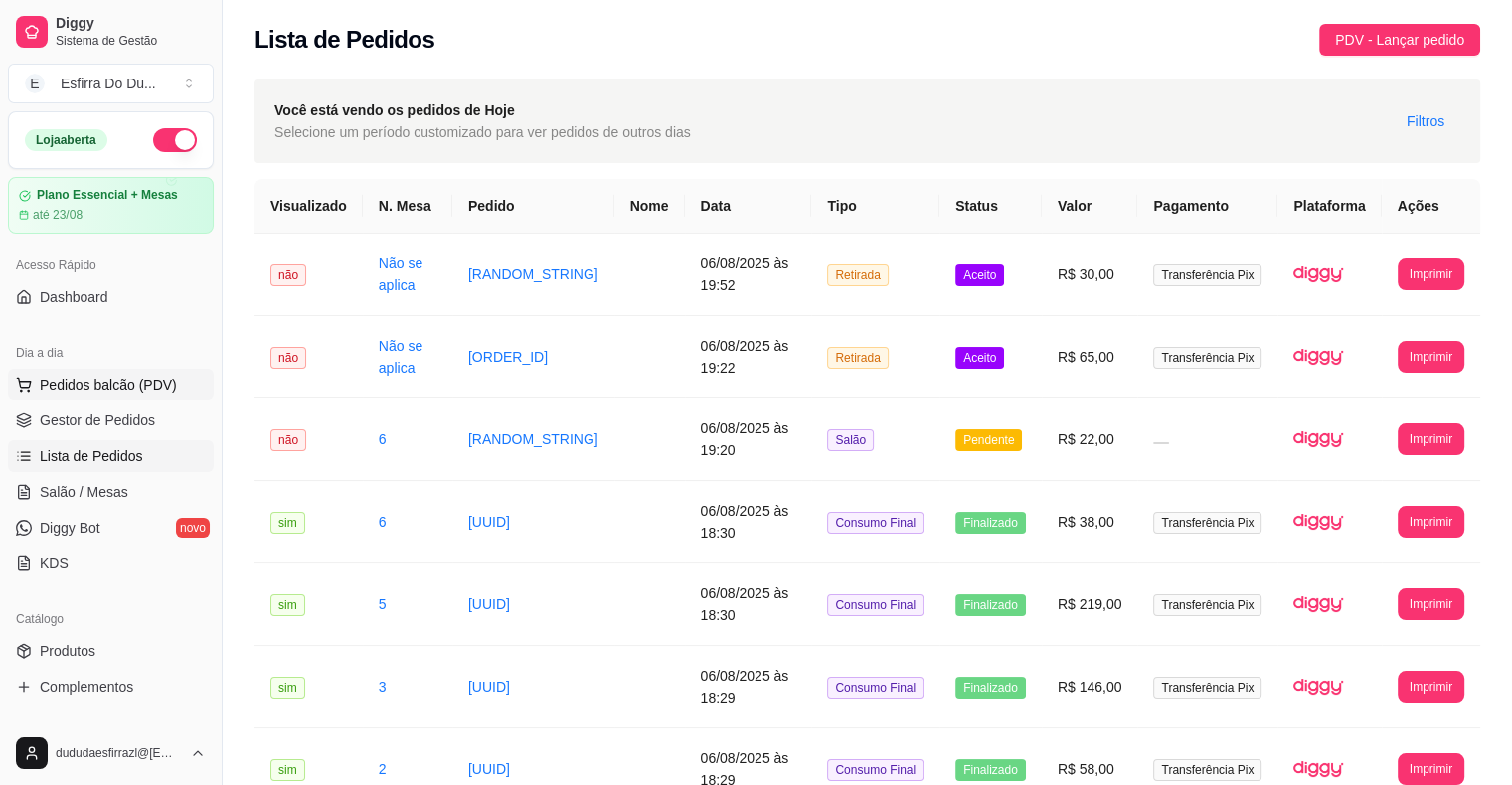click on "Pedidos balcão (PDV)" at bounding box center (108, 385) 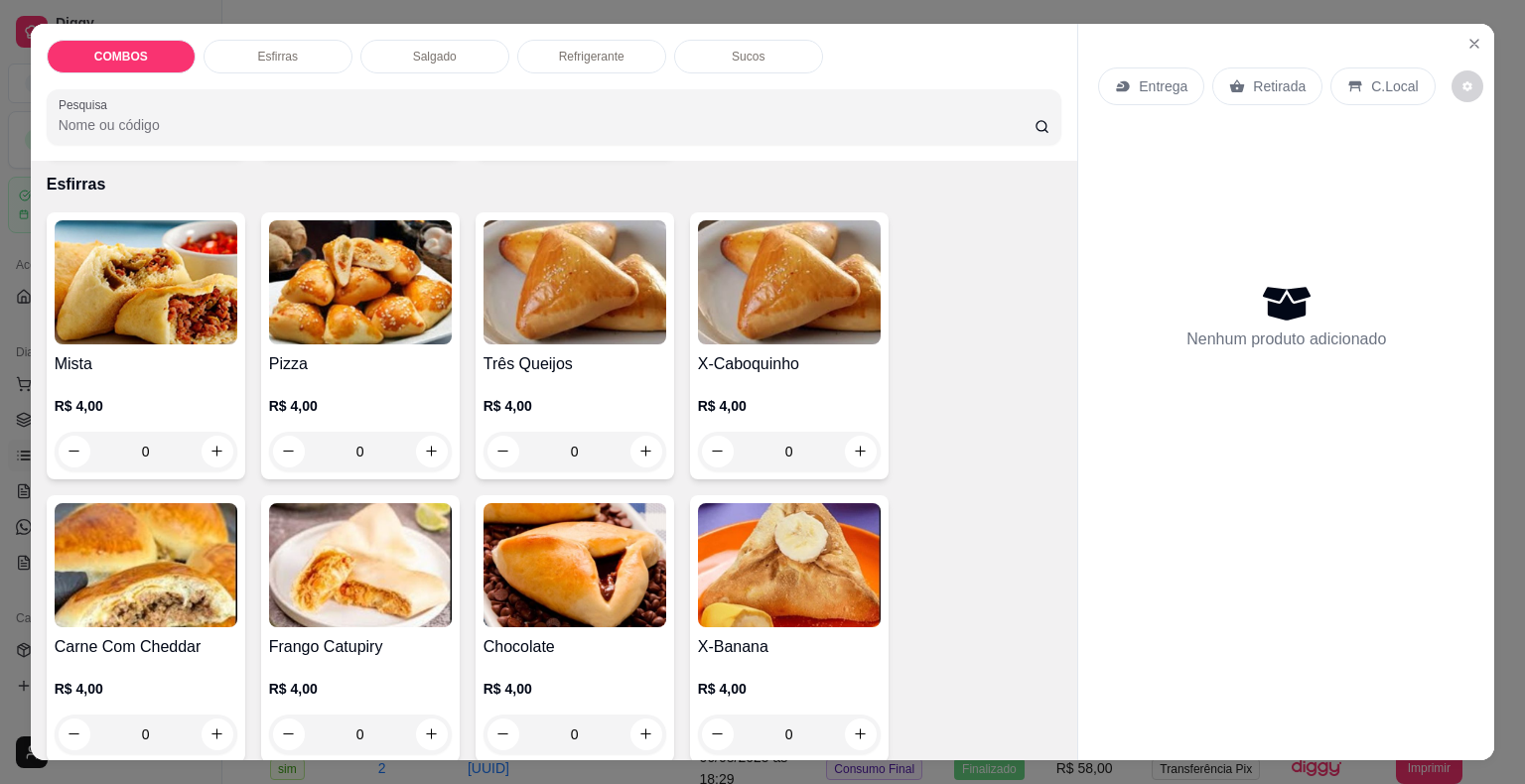 scroll, scrollTop: 595, scrollLeft: 0, axis: vertical 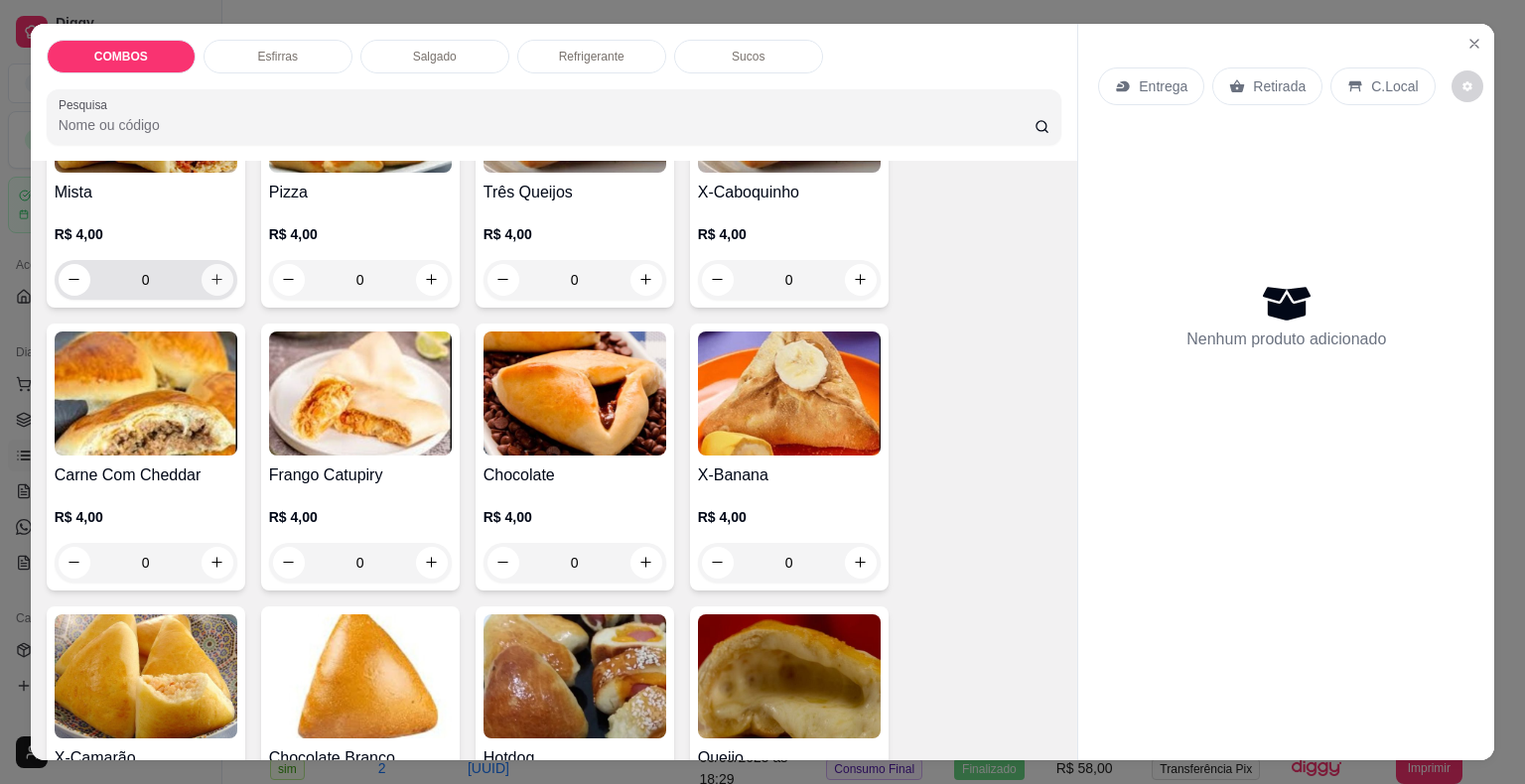 click at bounding box center (217, 280) 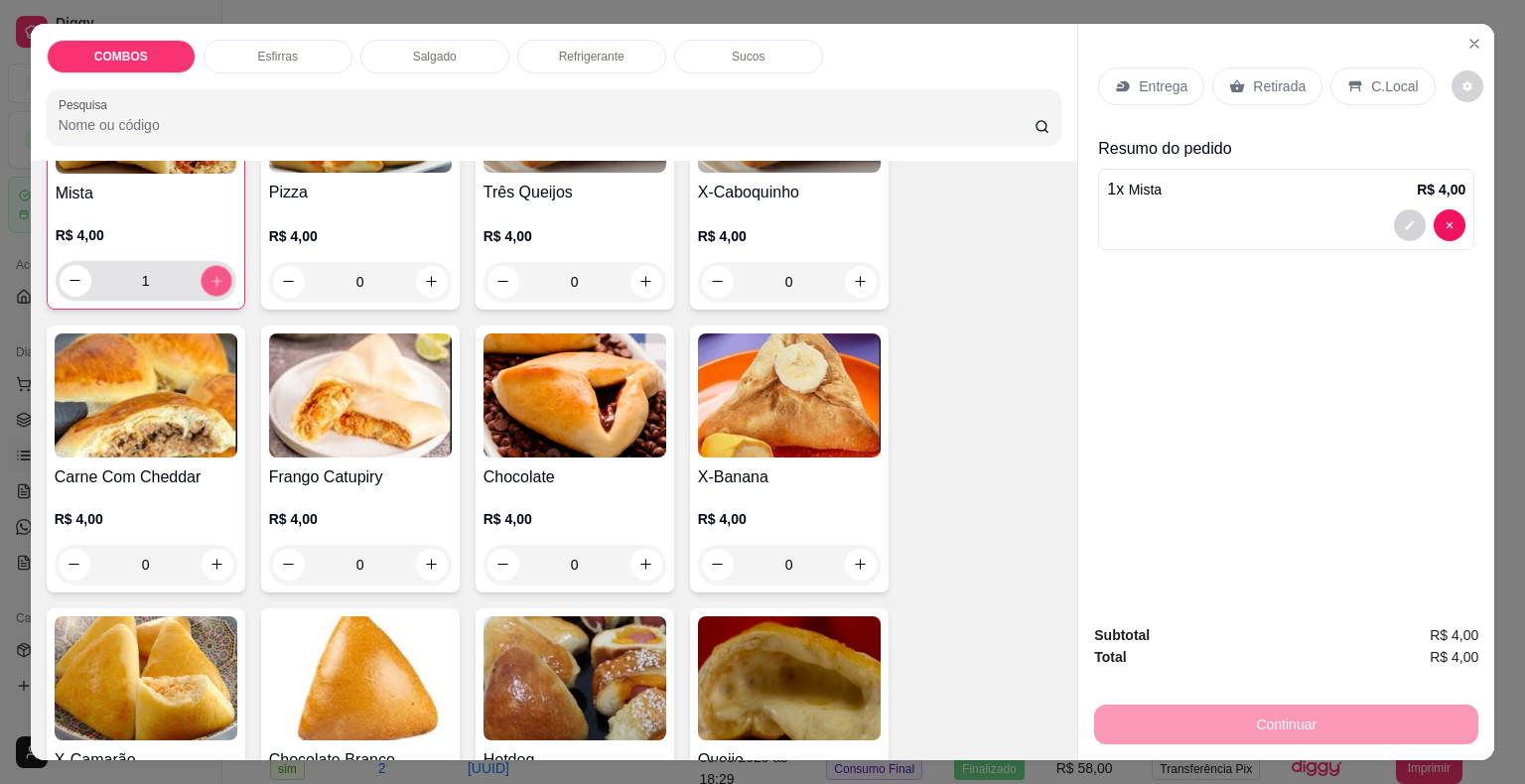click 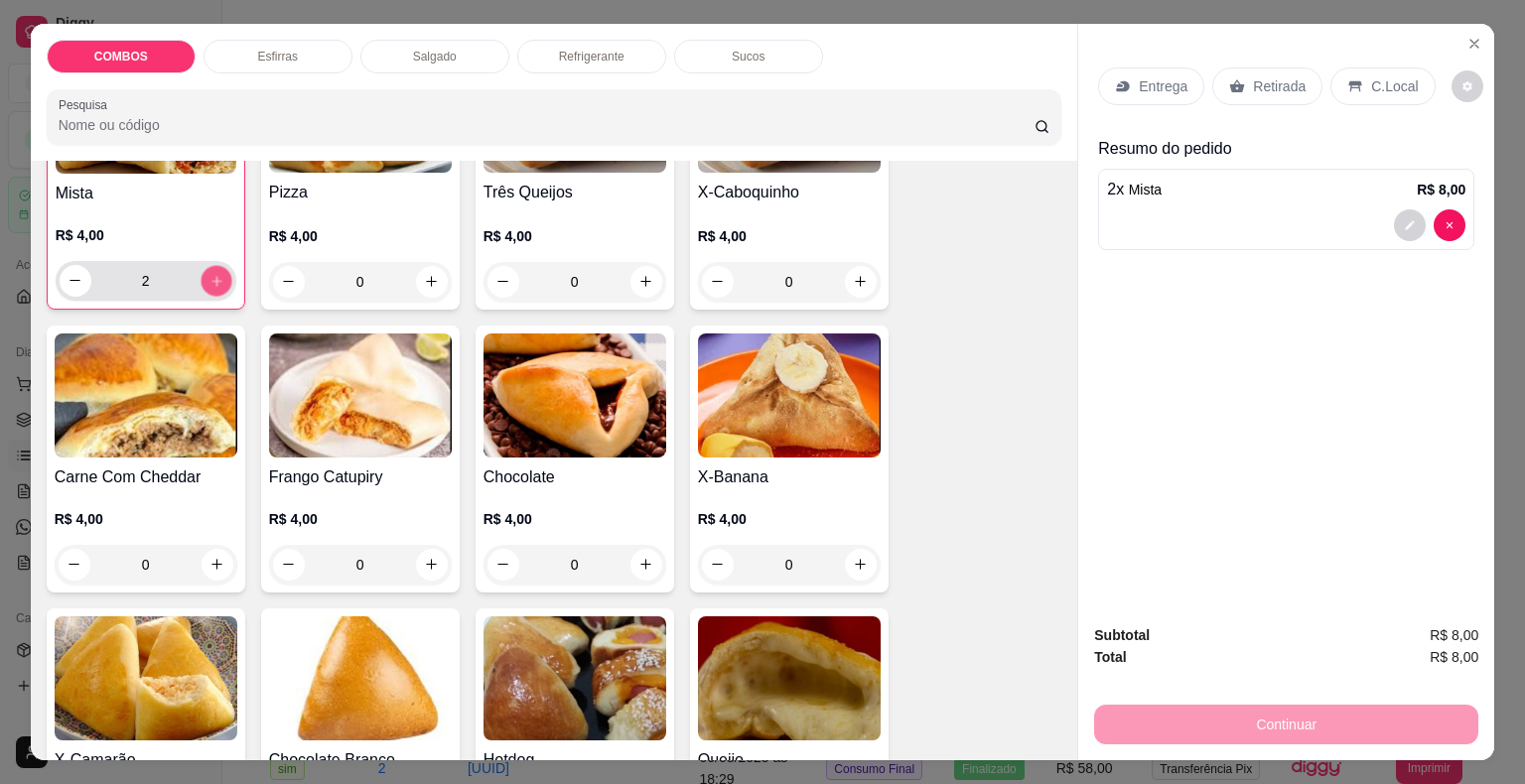 click 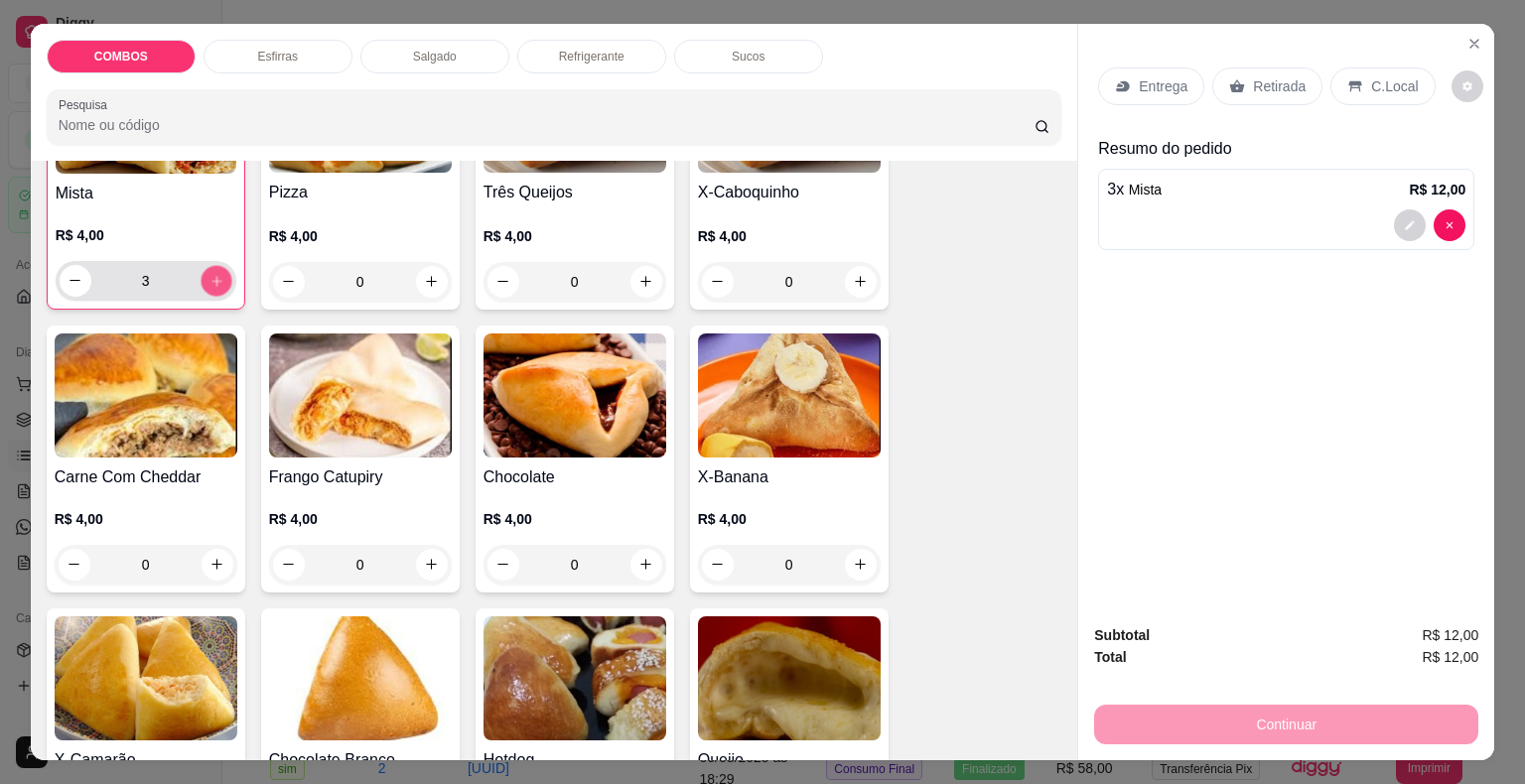 click 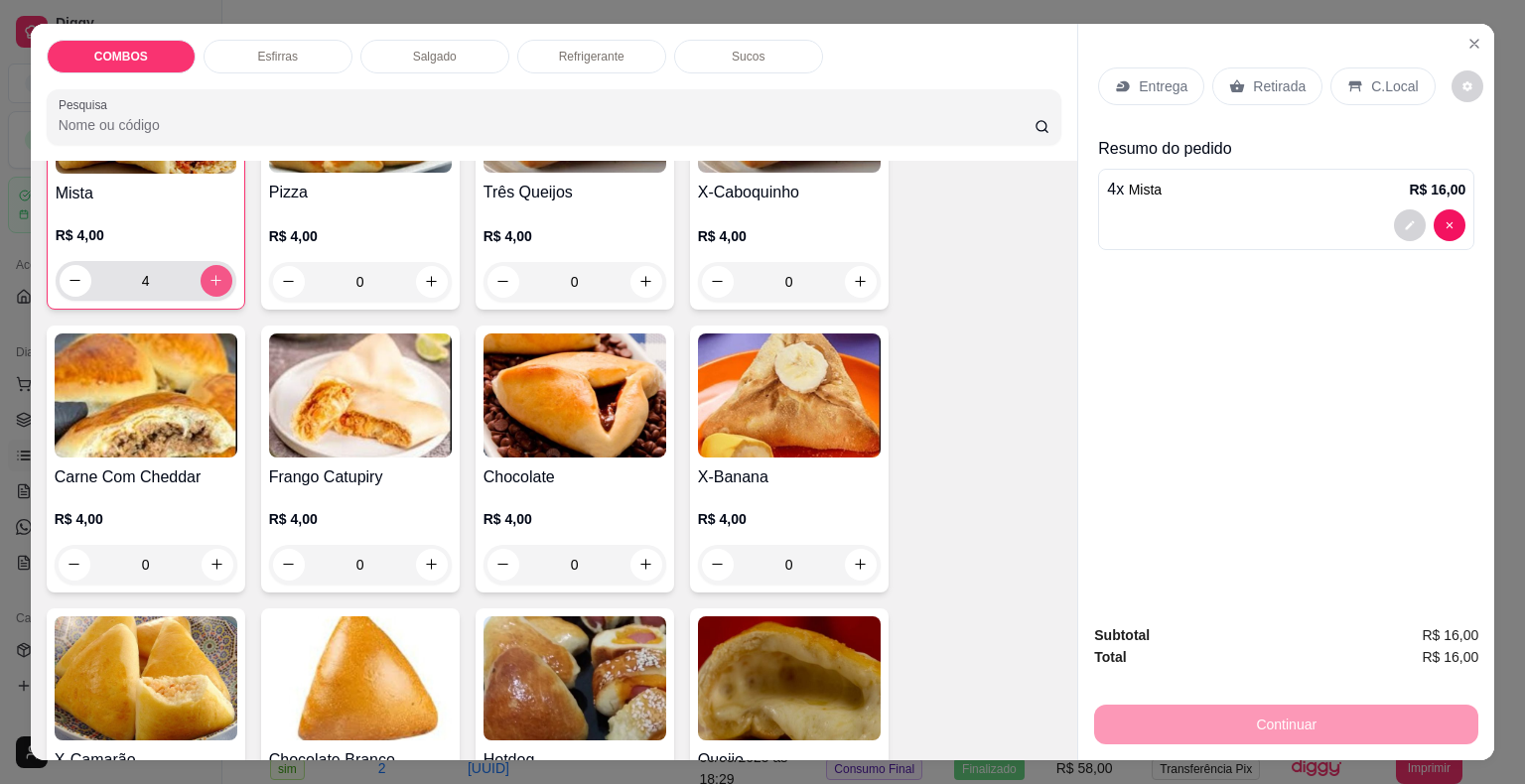 click 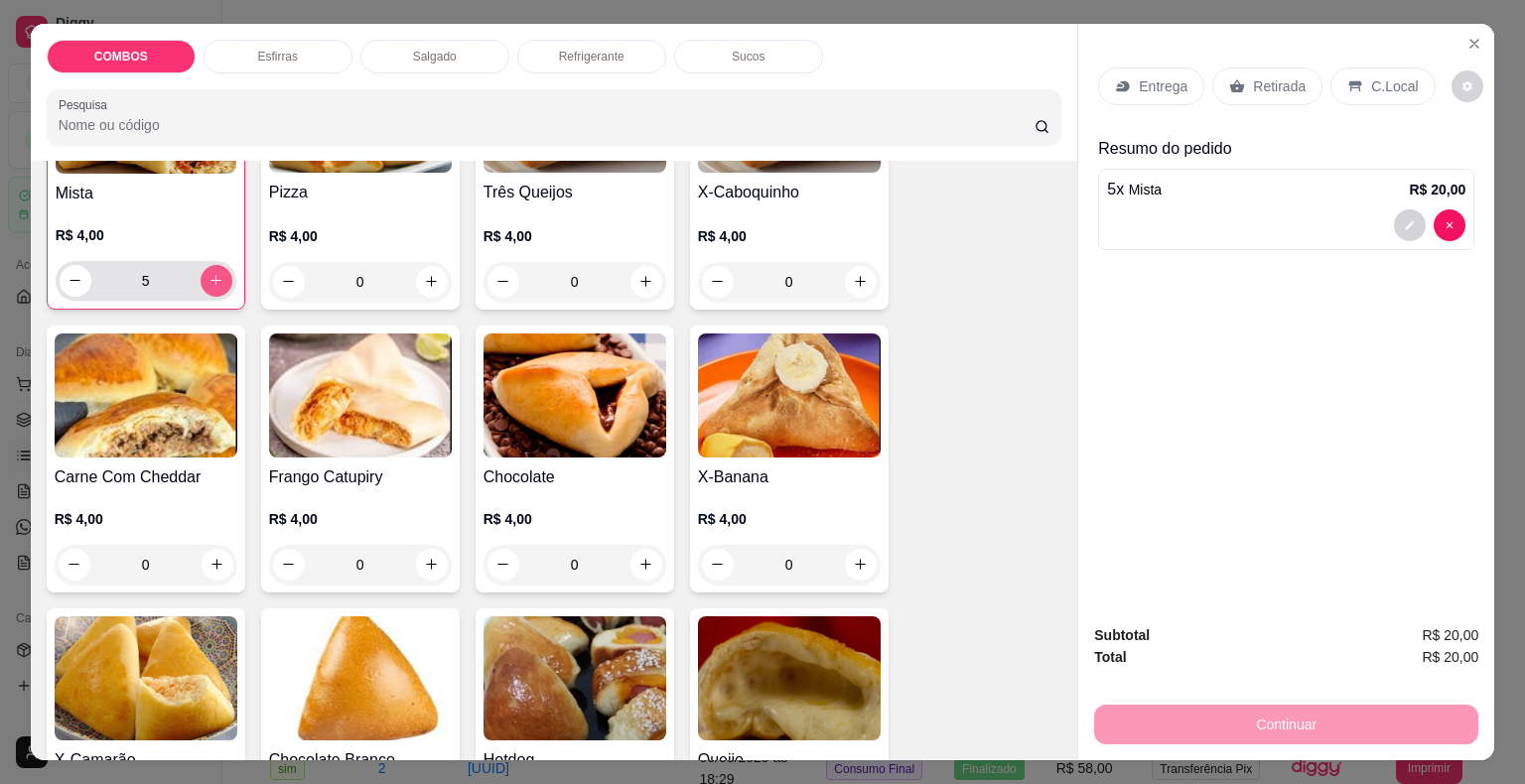 click 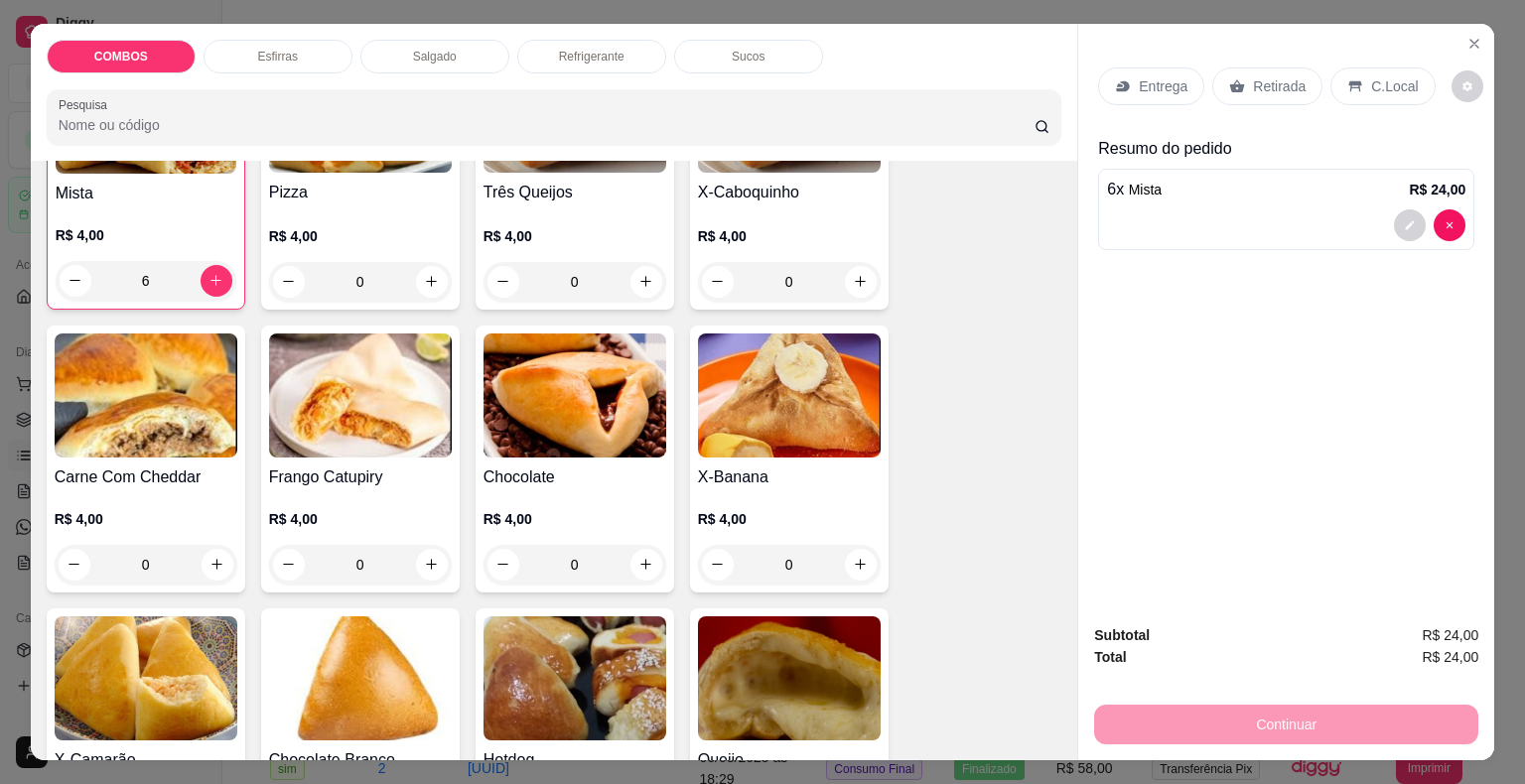 click on "Retirada" at bounding box center (1279, 86) 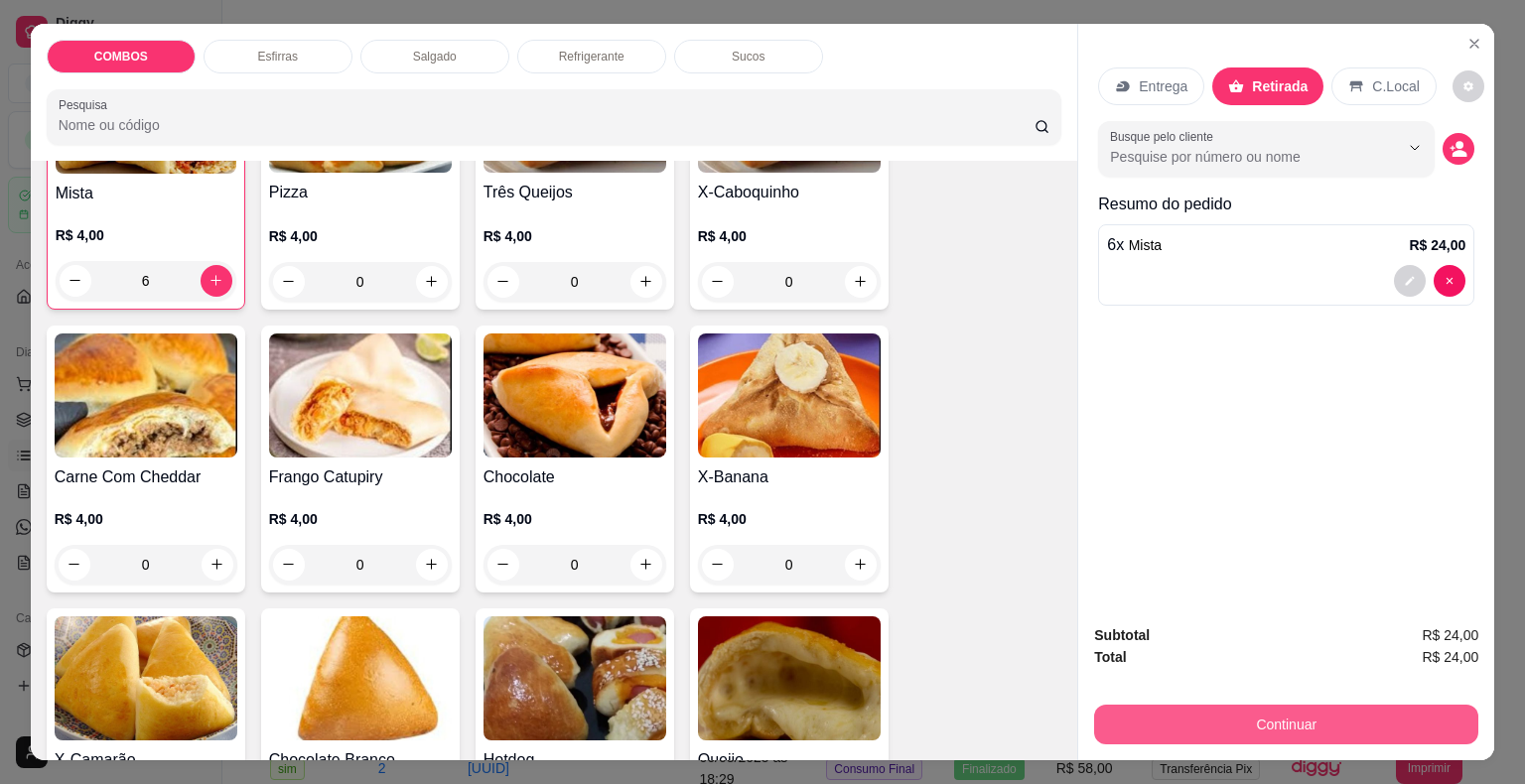 click on "Continuar" at bounding box center (1286, 724) 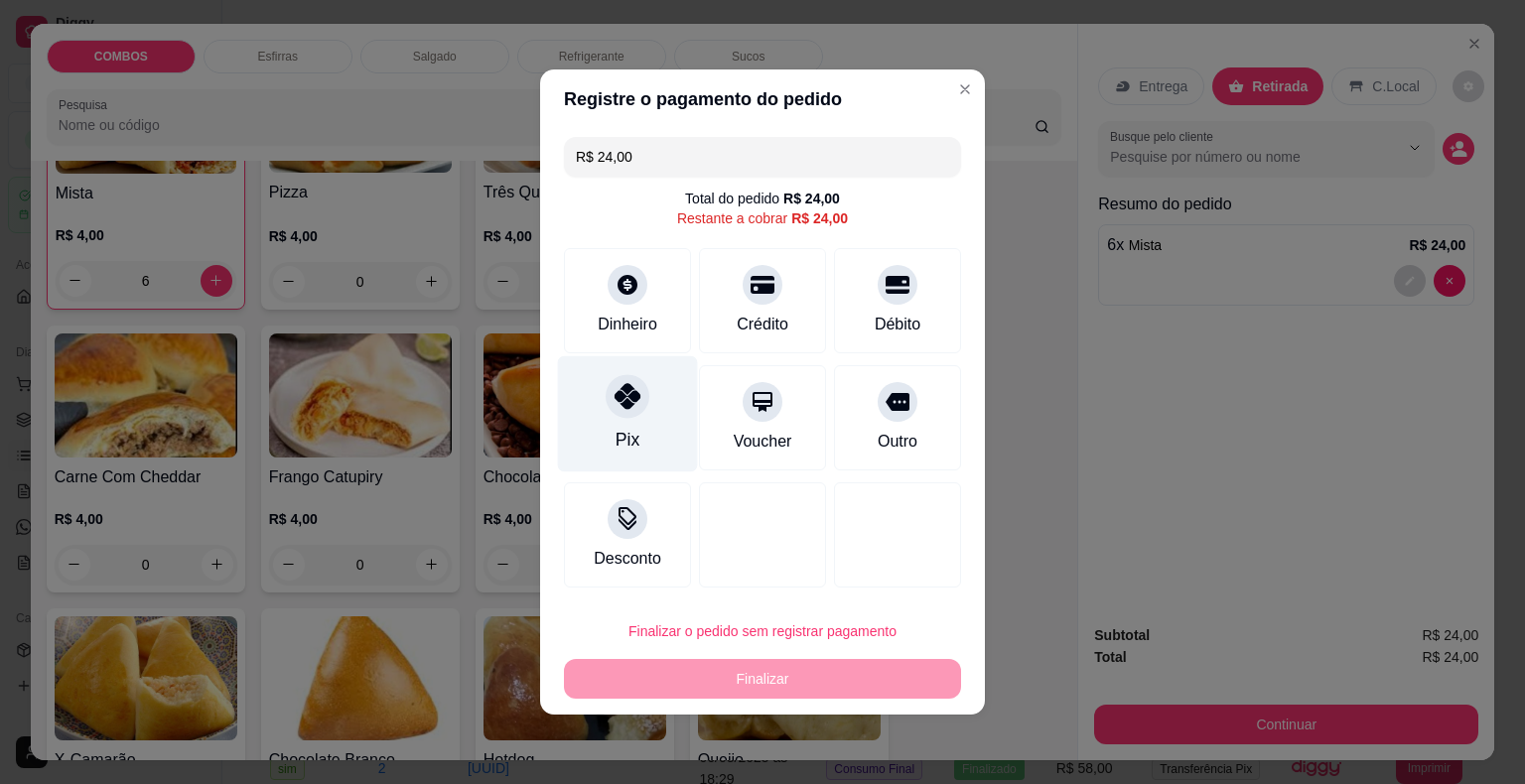 click on "Pix" at bounding box center [627, 440] 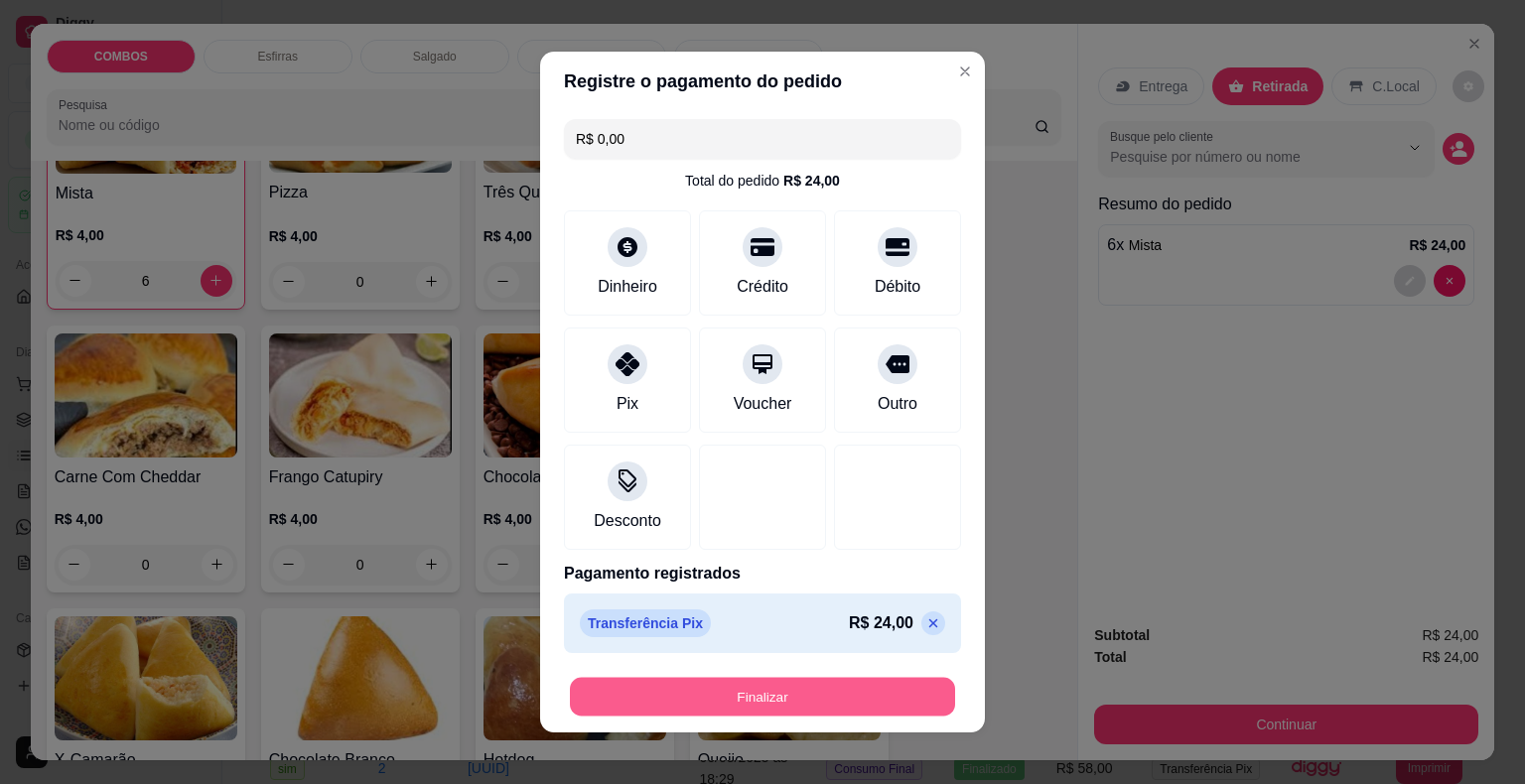 click on "Finalizar" at bounding box center [762, 697] 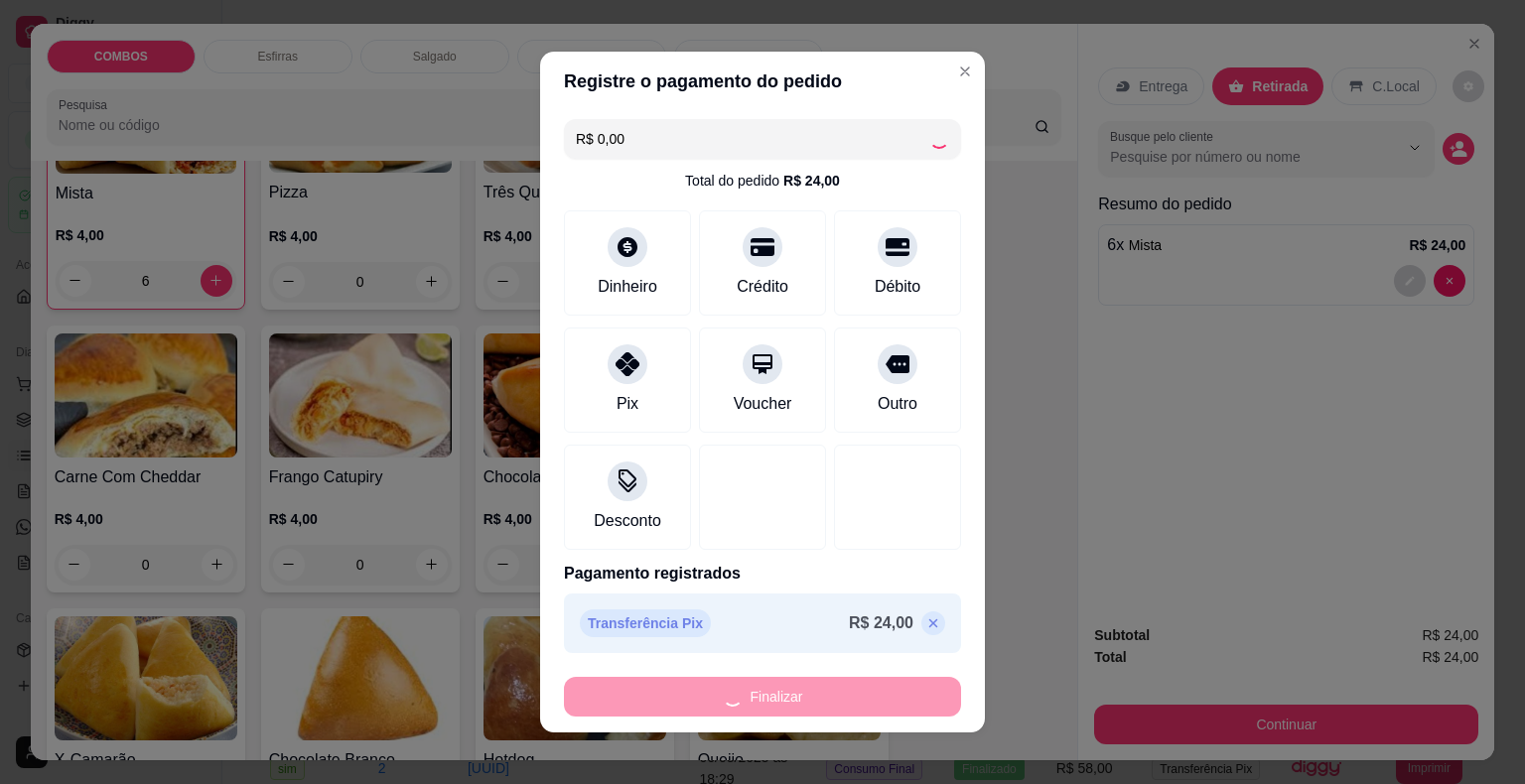 type on "0" 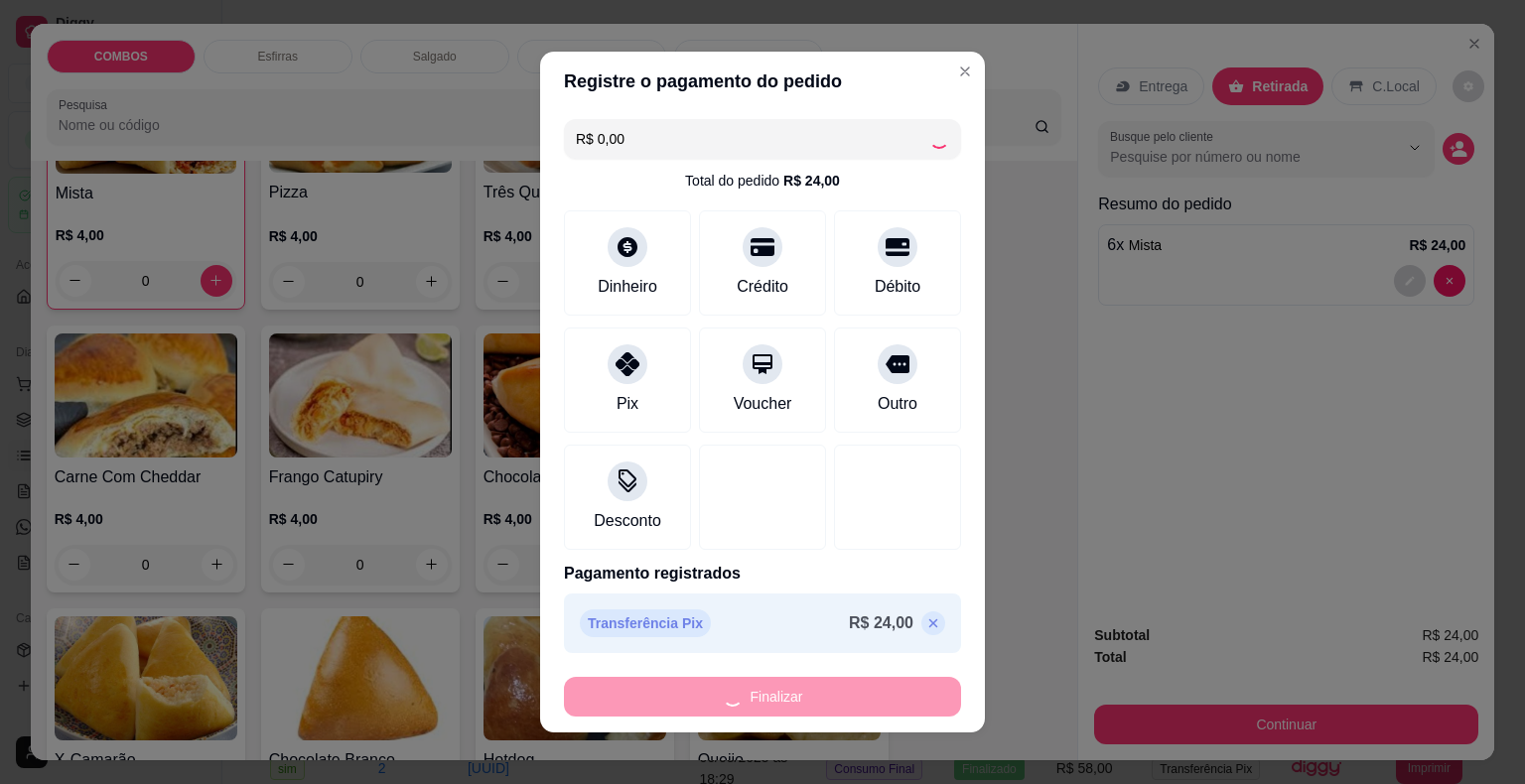 type on "-R$ 24,00" 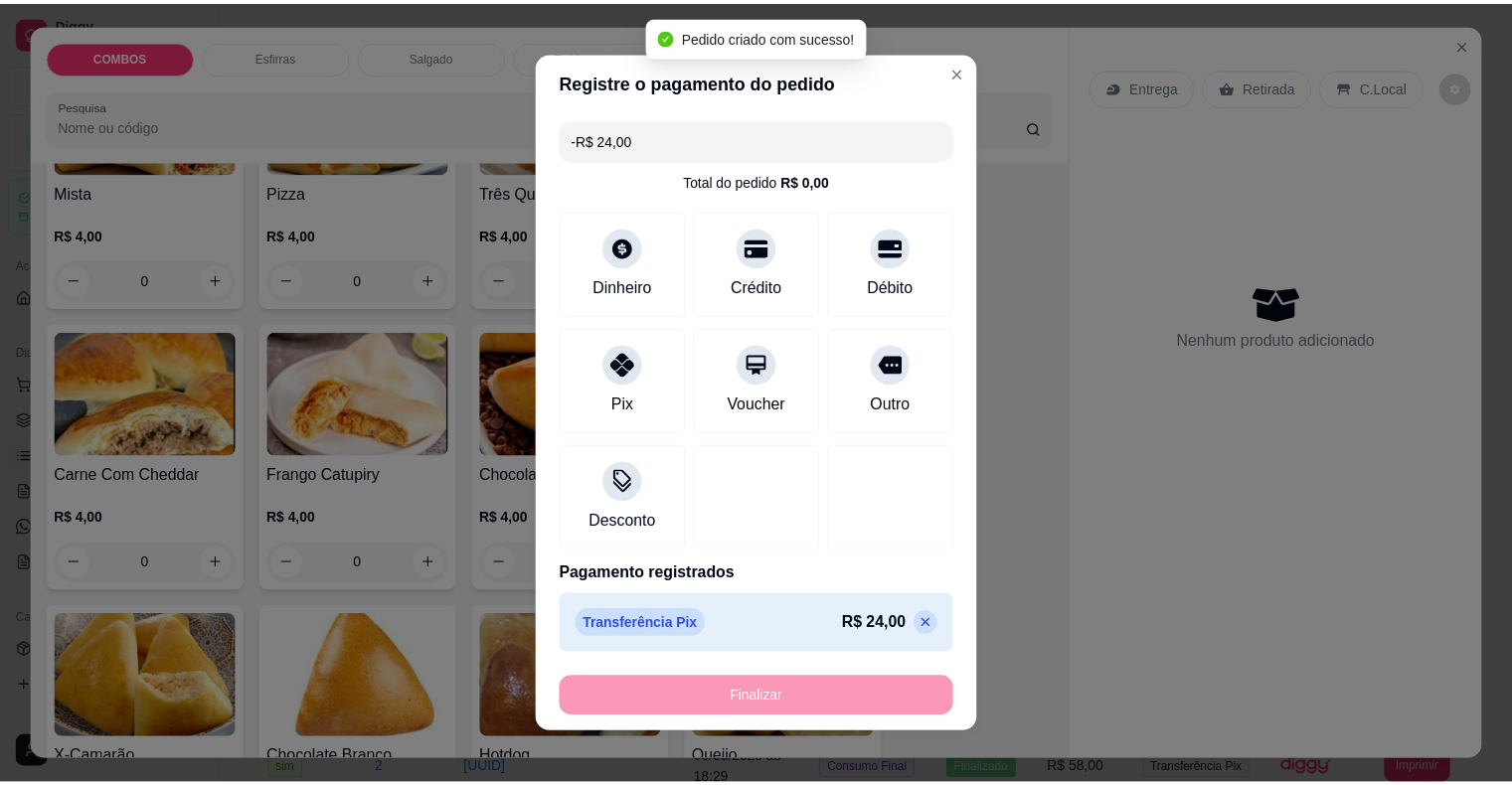 scroll, scrollTop: 596, scrollLeft: 0, axis: vertical 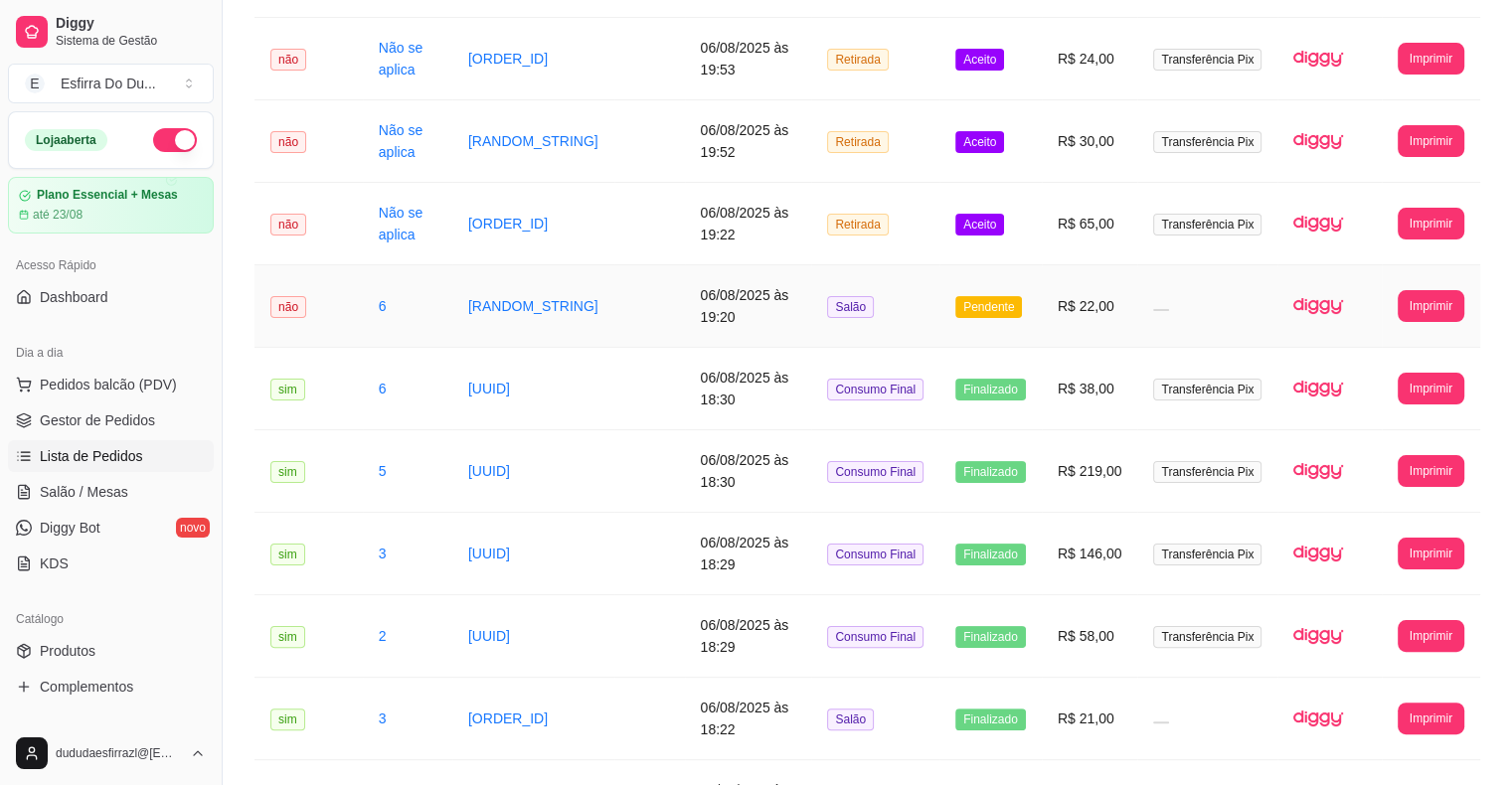 click on "Pendente" at bounding box center (988, 307) 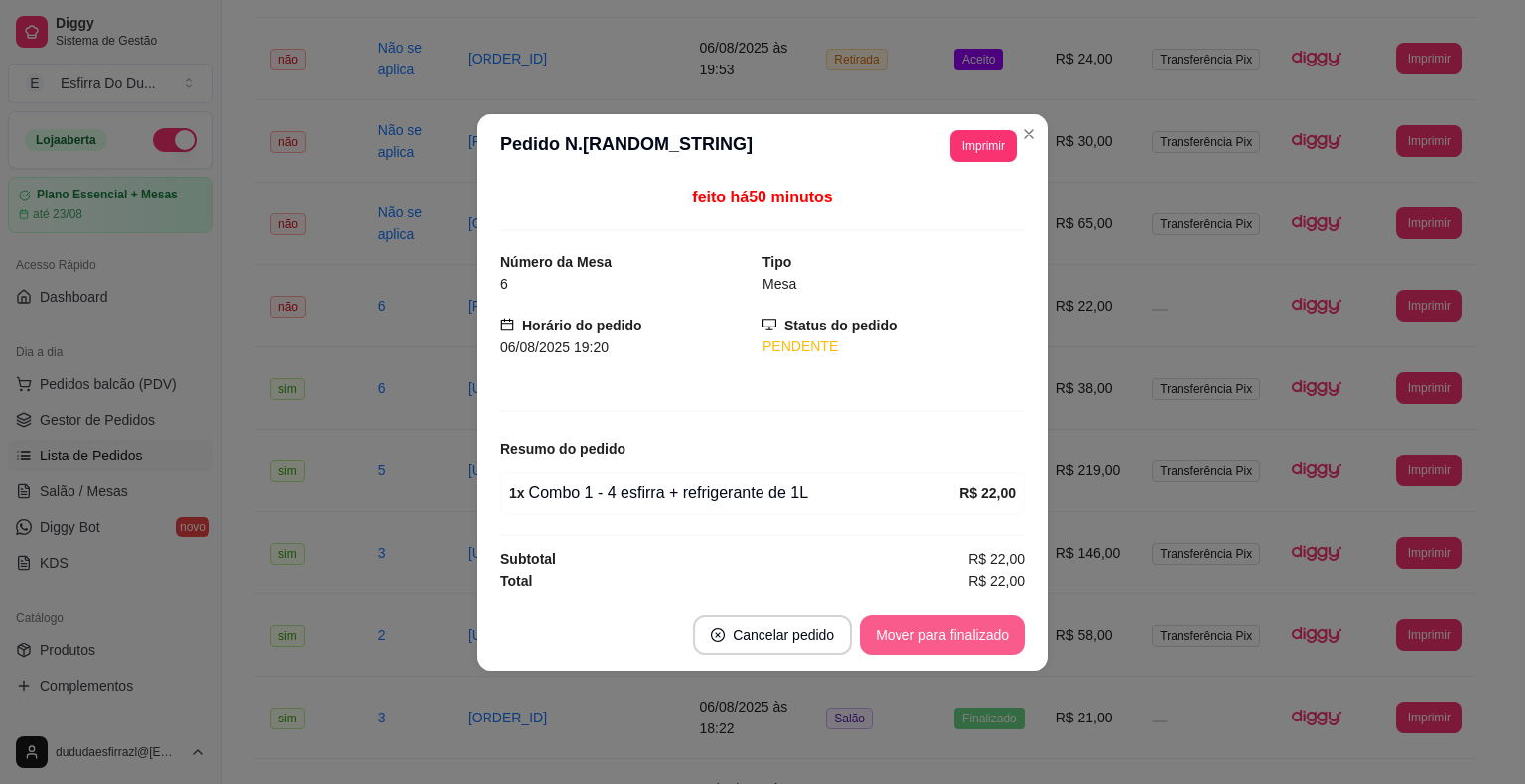 click on "Mover para finalizado" at bounding box center (942, 635) 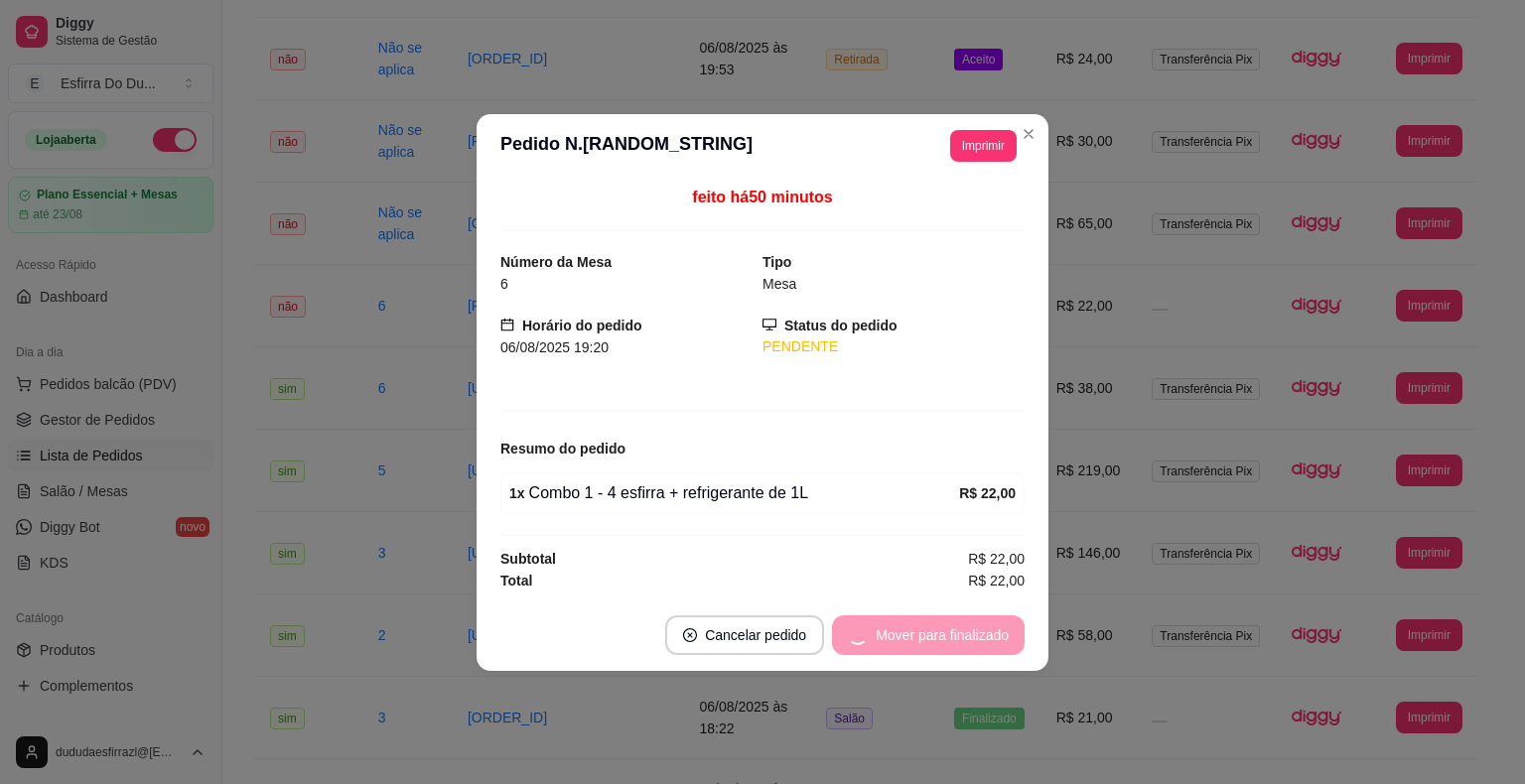 click on "Mover para finalizado" at bounding box center (928, 635) 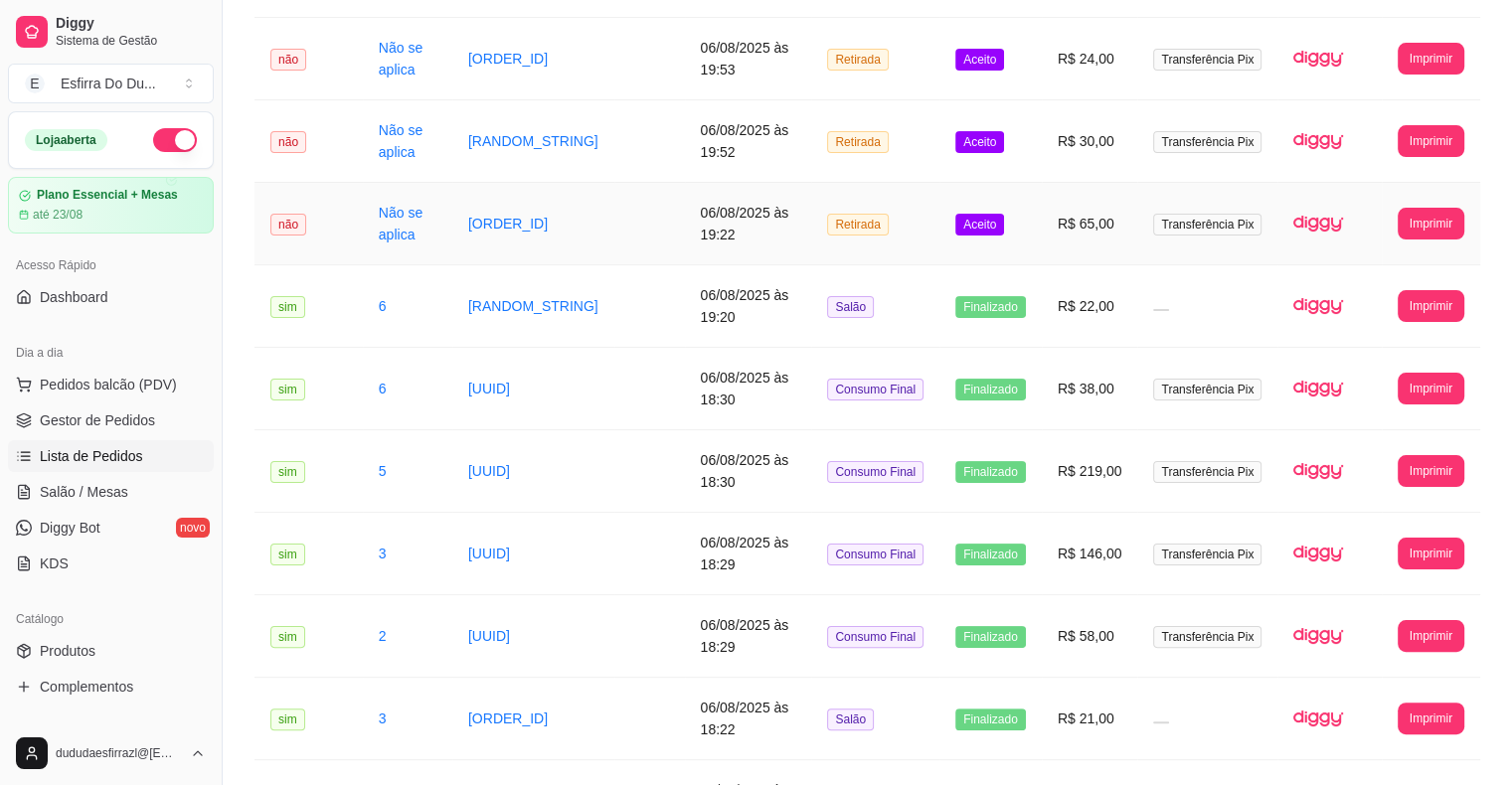 click on "Aceito" at bounding box center (979, 225) 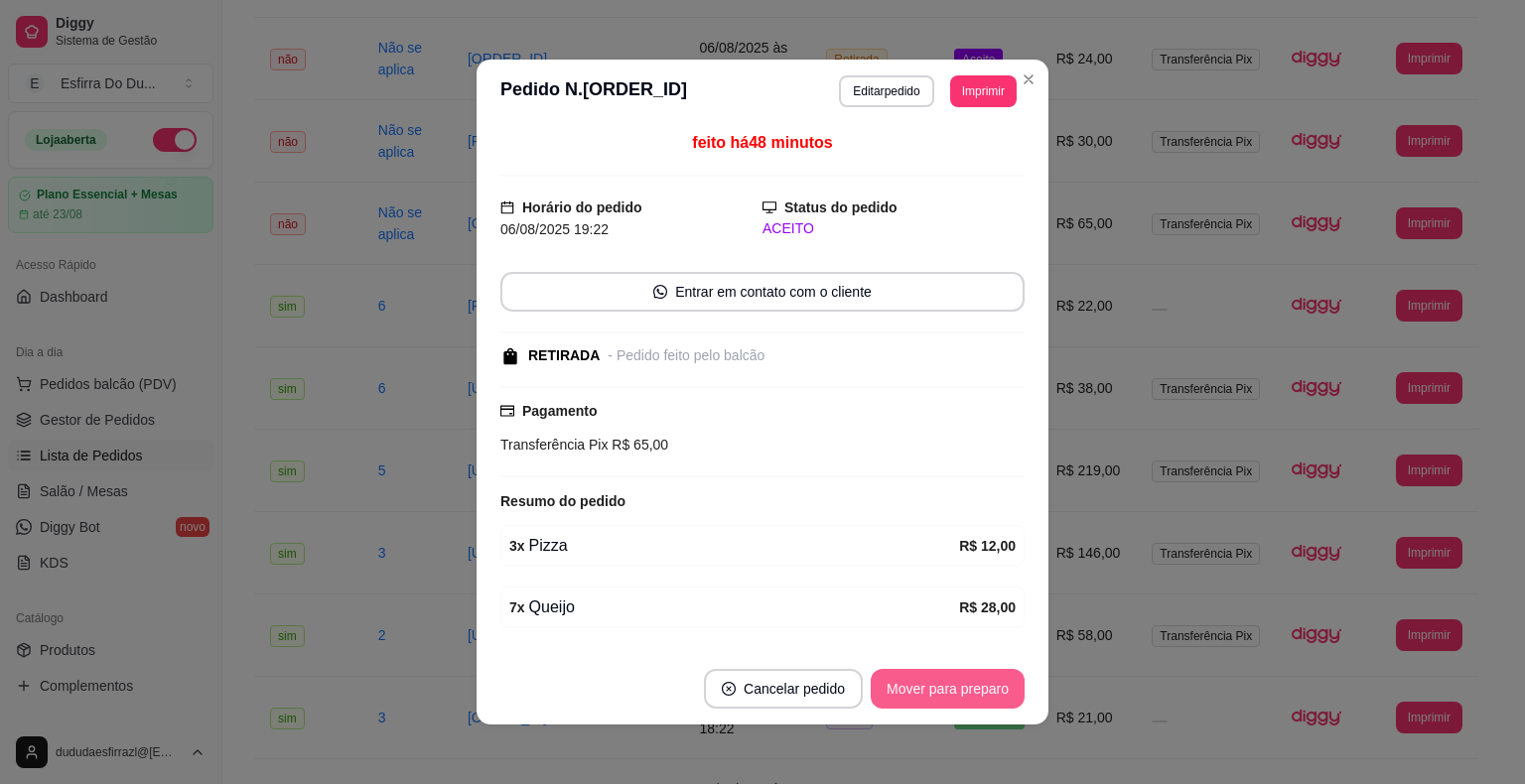 click on "Mover para preparo" at bounding box center [947, 689] 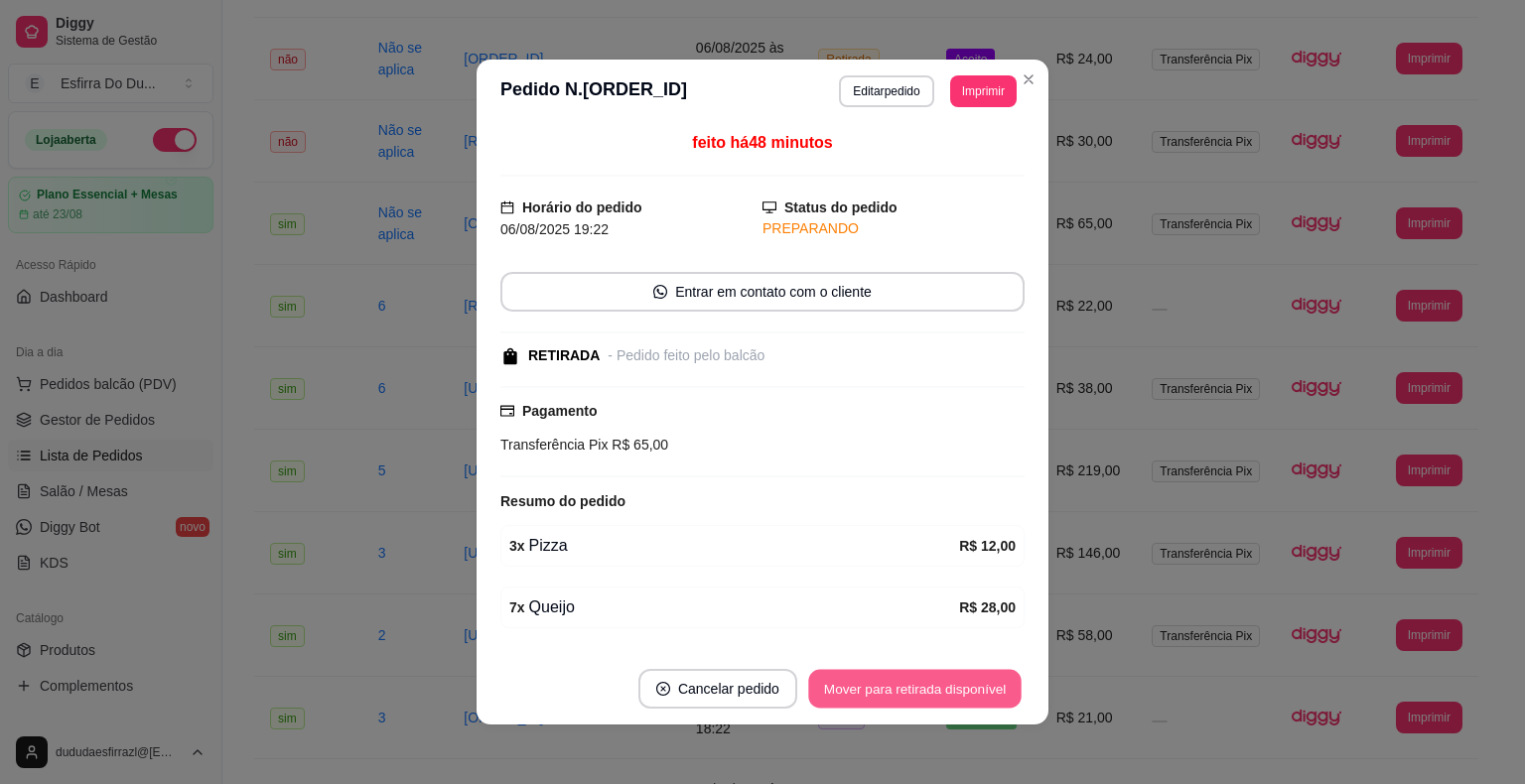 click on "Mover para retirada disponível" at bounding box center [914, 689] 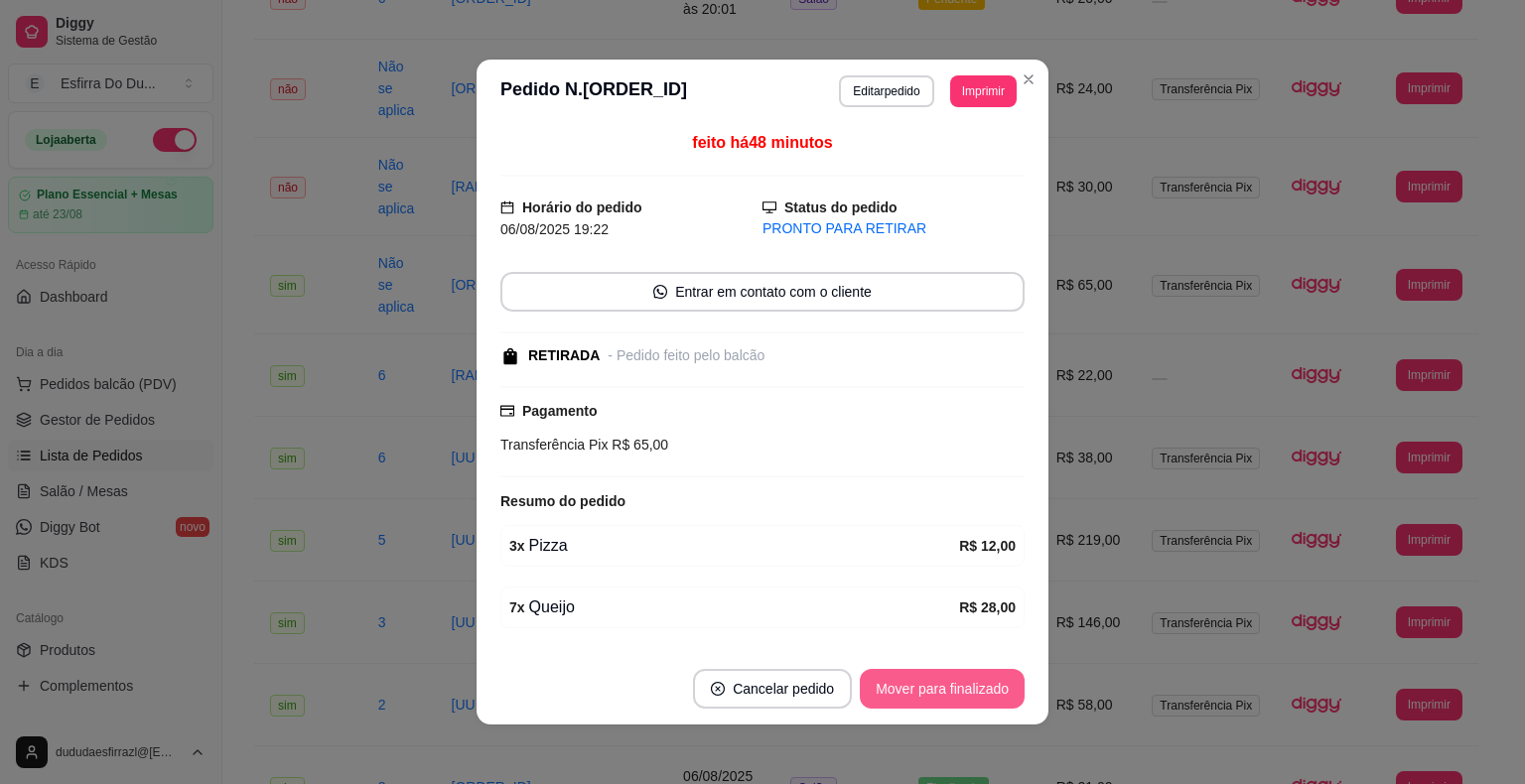 click on "Mover para finalizado" at bounding box center (942, 689) 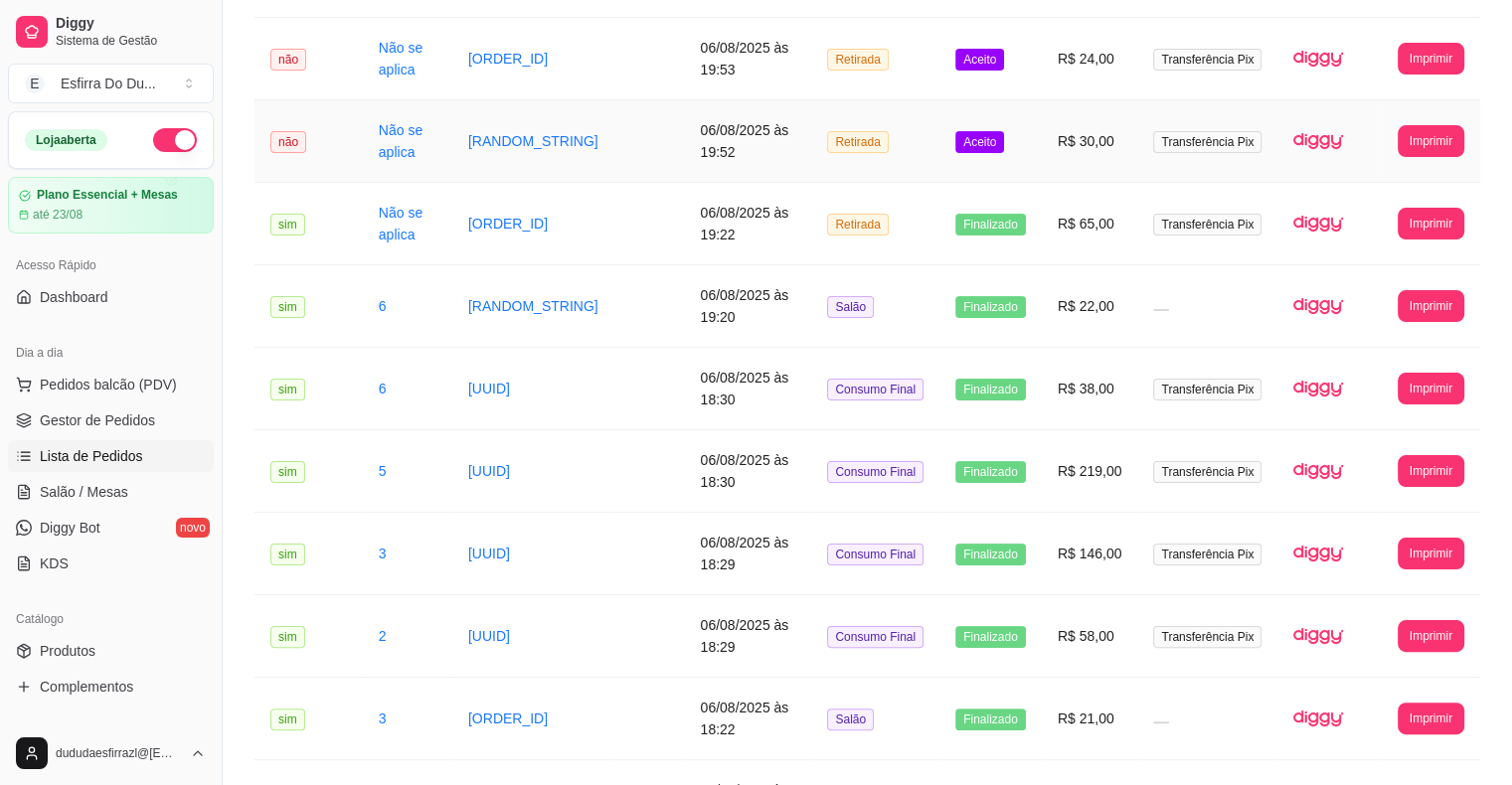 click on "Aceito" at bounding box center [979, 142] 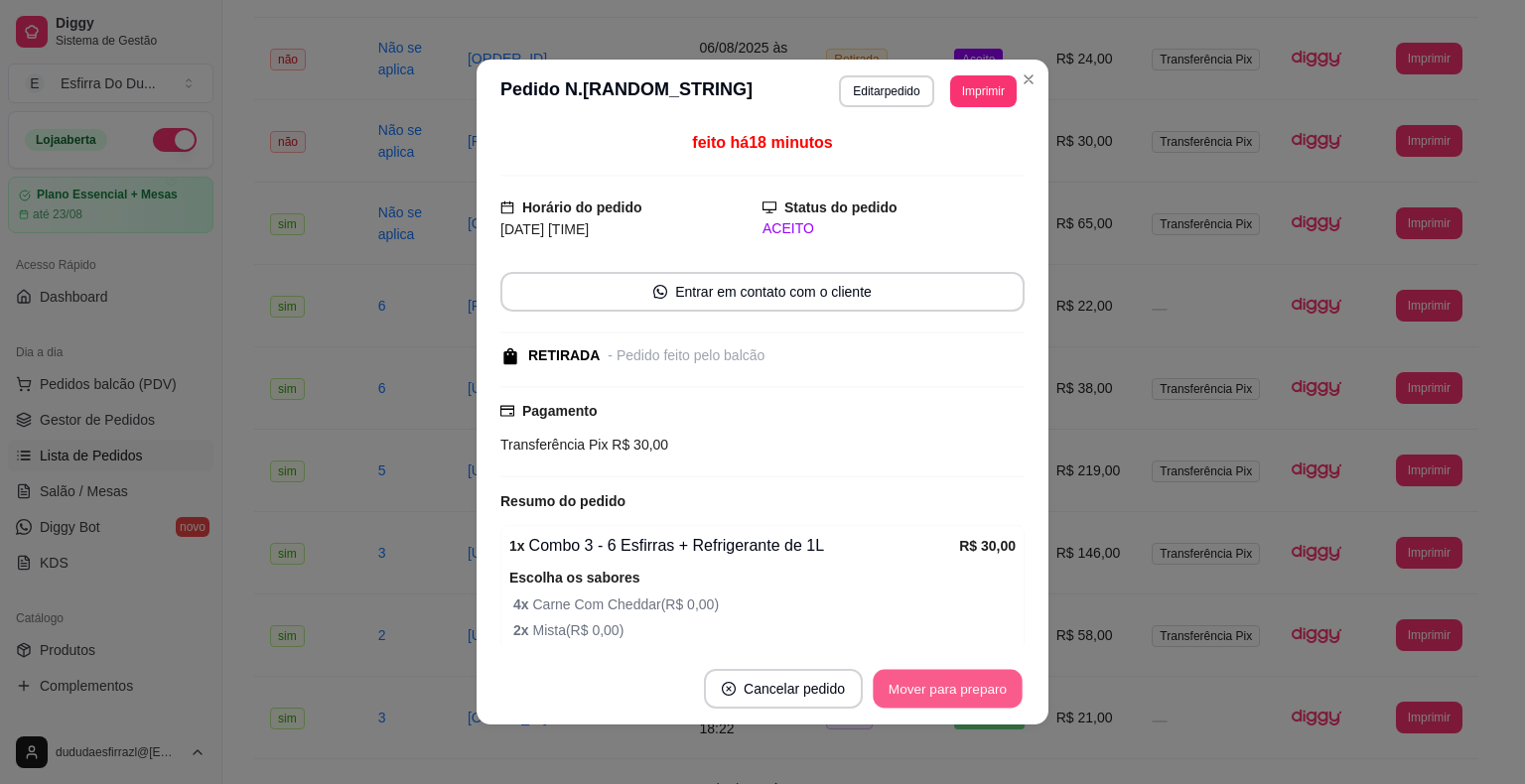 click on "Mover para preparo" at bounding box center (947, 689) 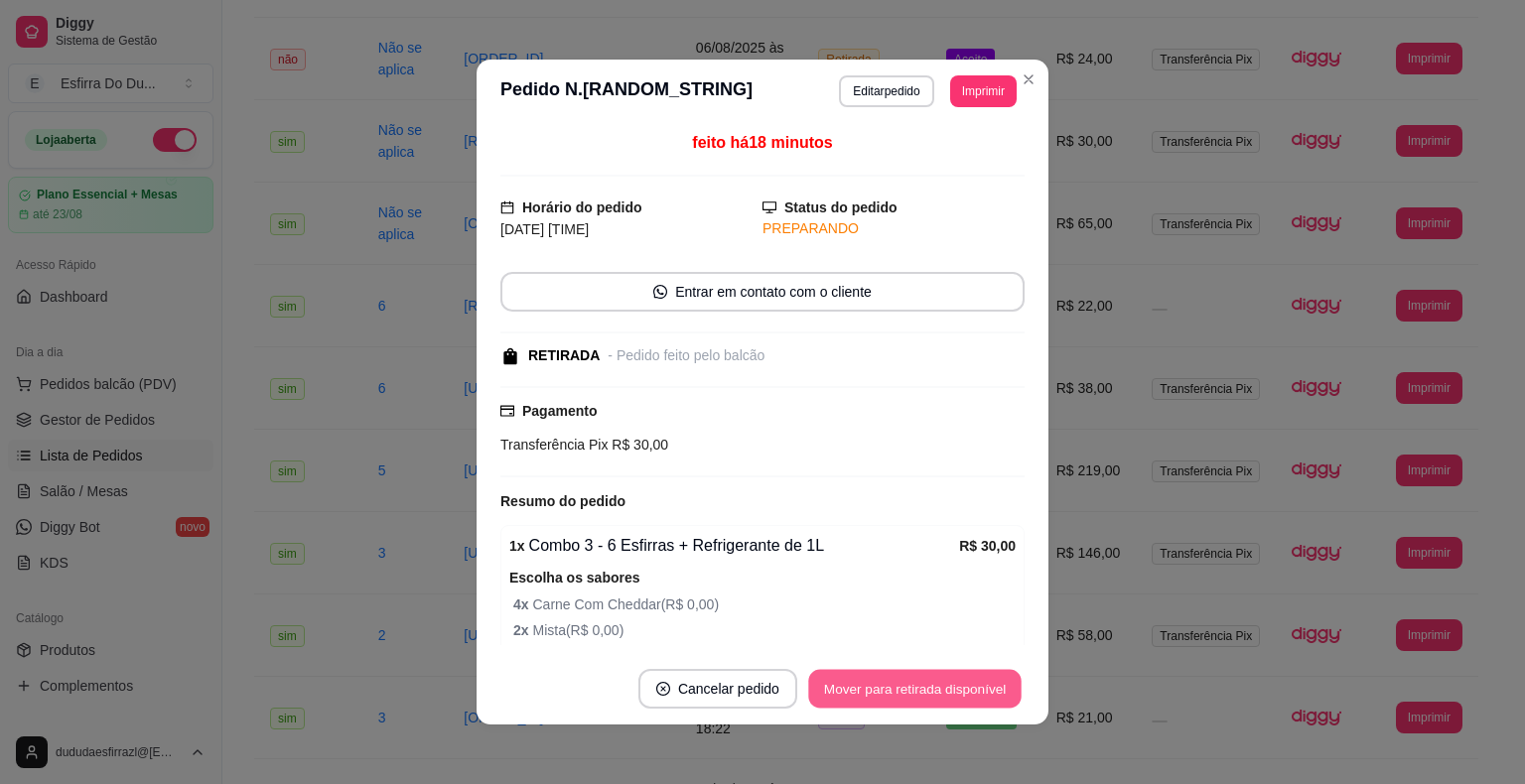 click on "Mover para retirada disponível" at bounding box center (914, 689) 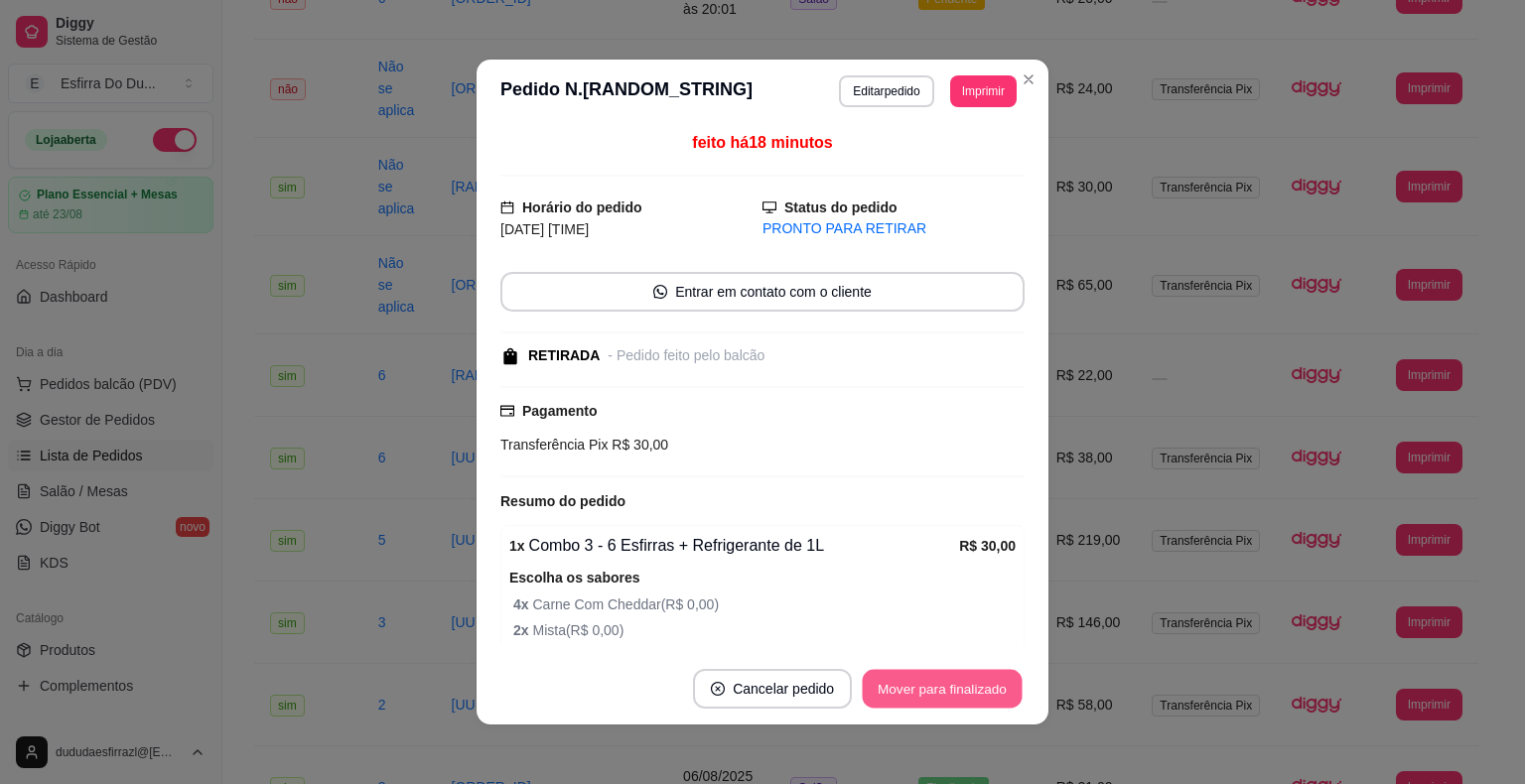 click on "Mover para finalizado" at bounding box center (942, 689) 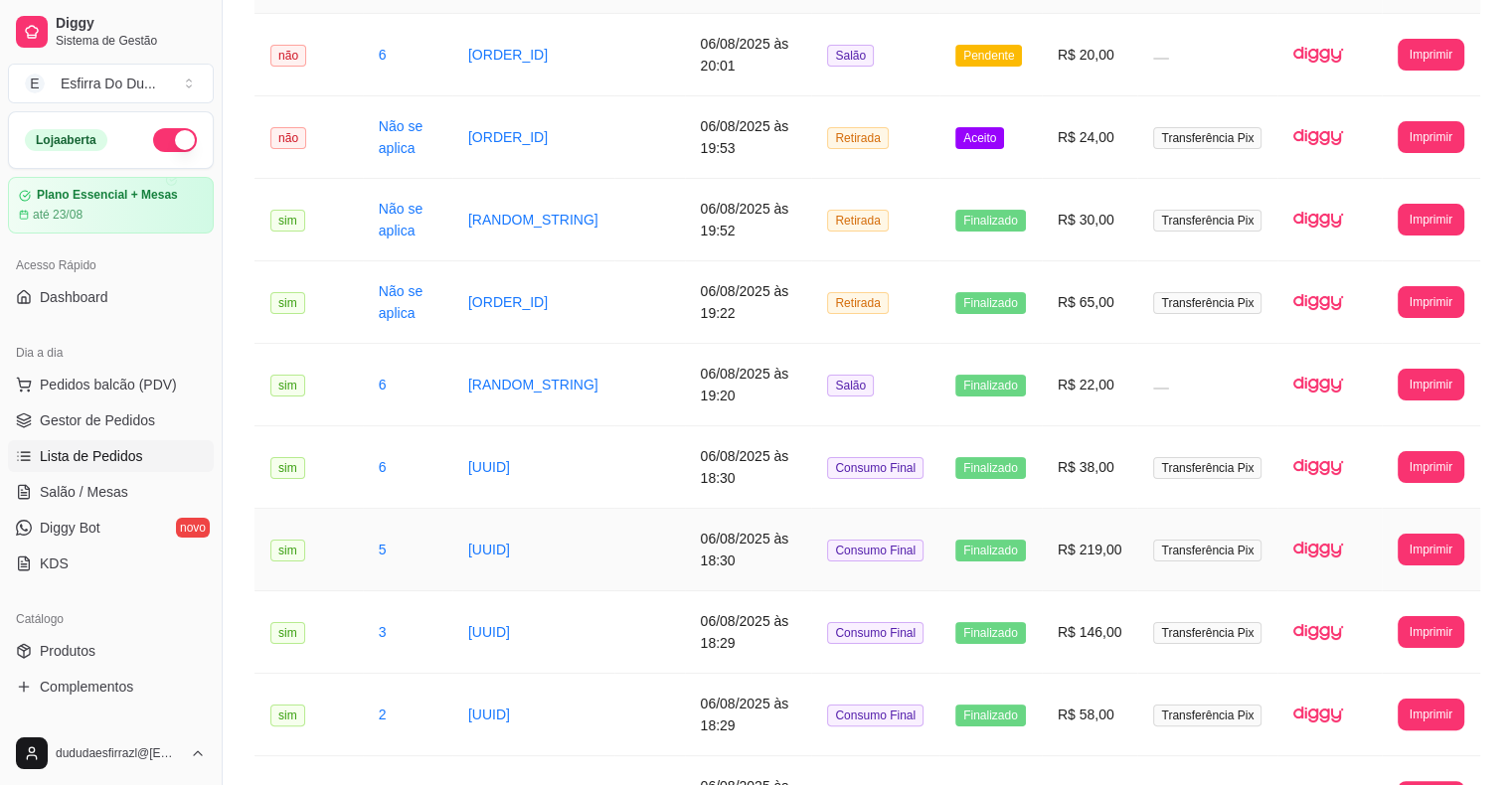 scroll, scrollTop: 99, scrollLeft: 0, axis: vertical 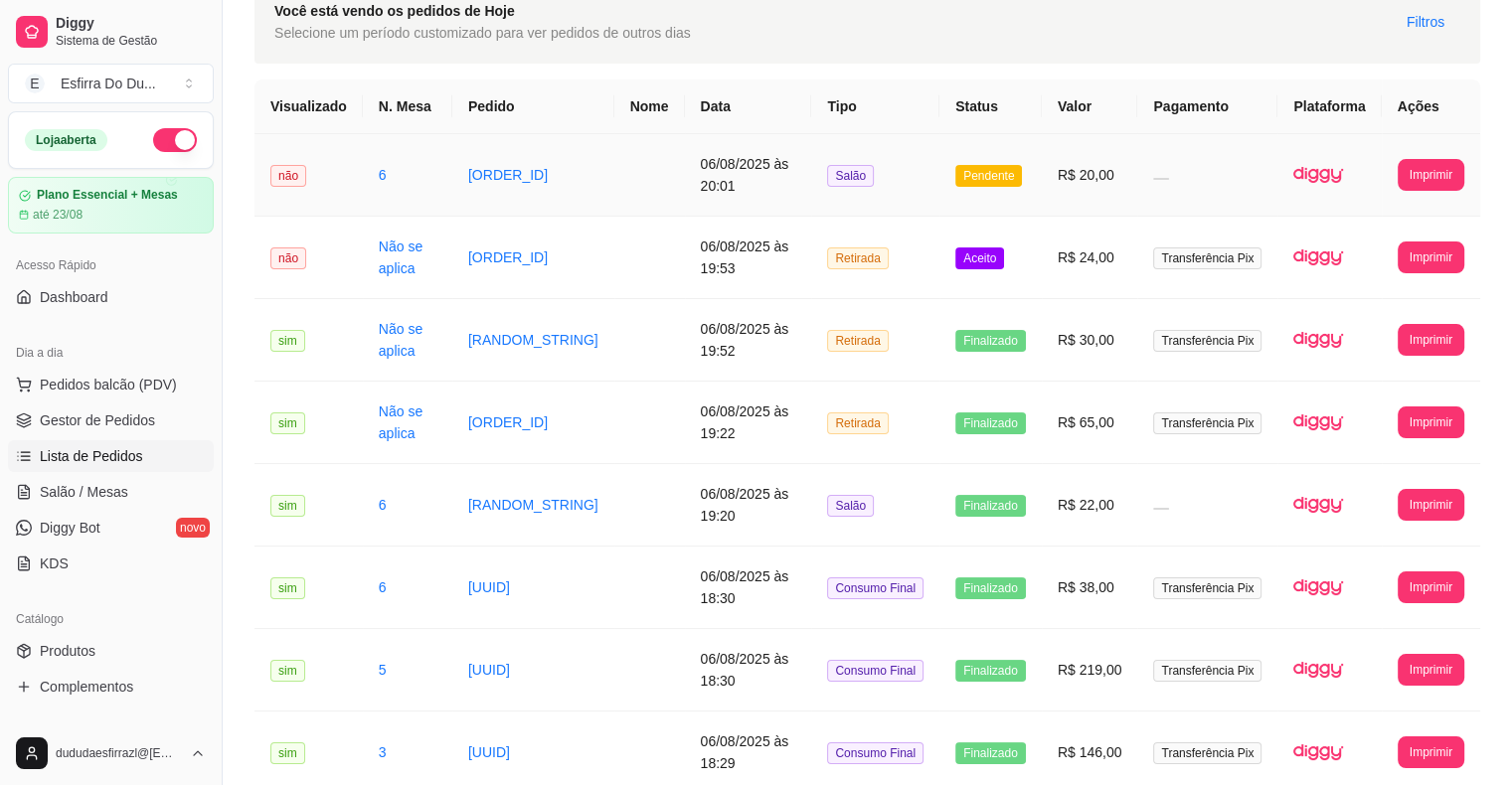 click on "Pendente" at bounding box center (988, 176) 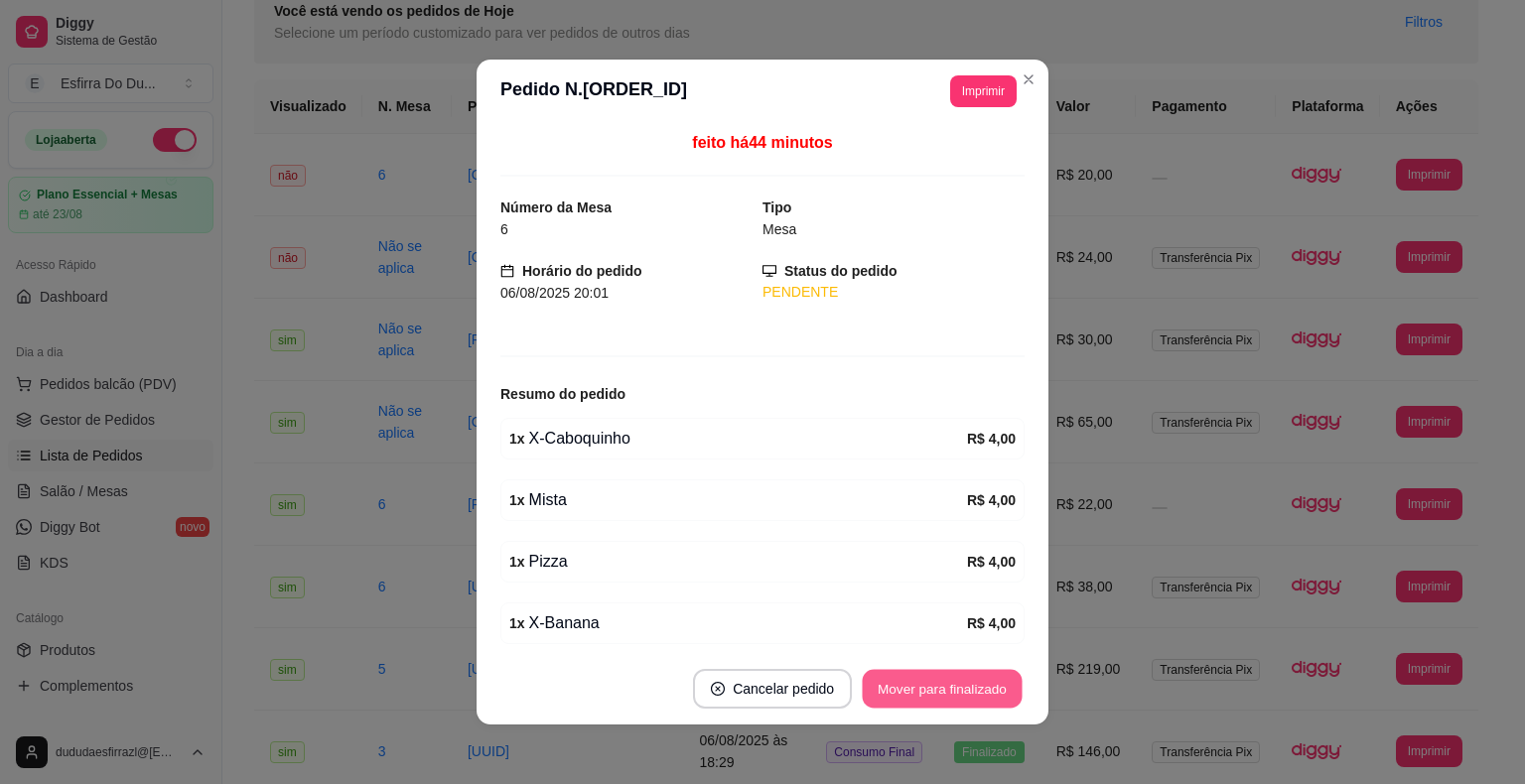 click on "Mover para finalizado" at bounding box center (942, 689) 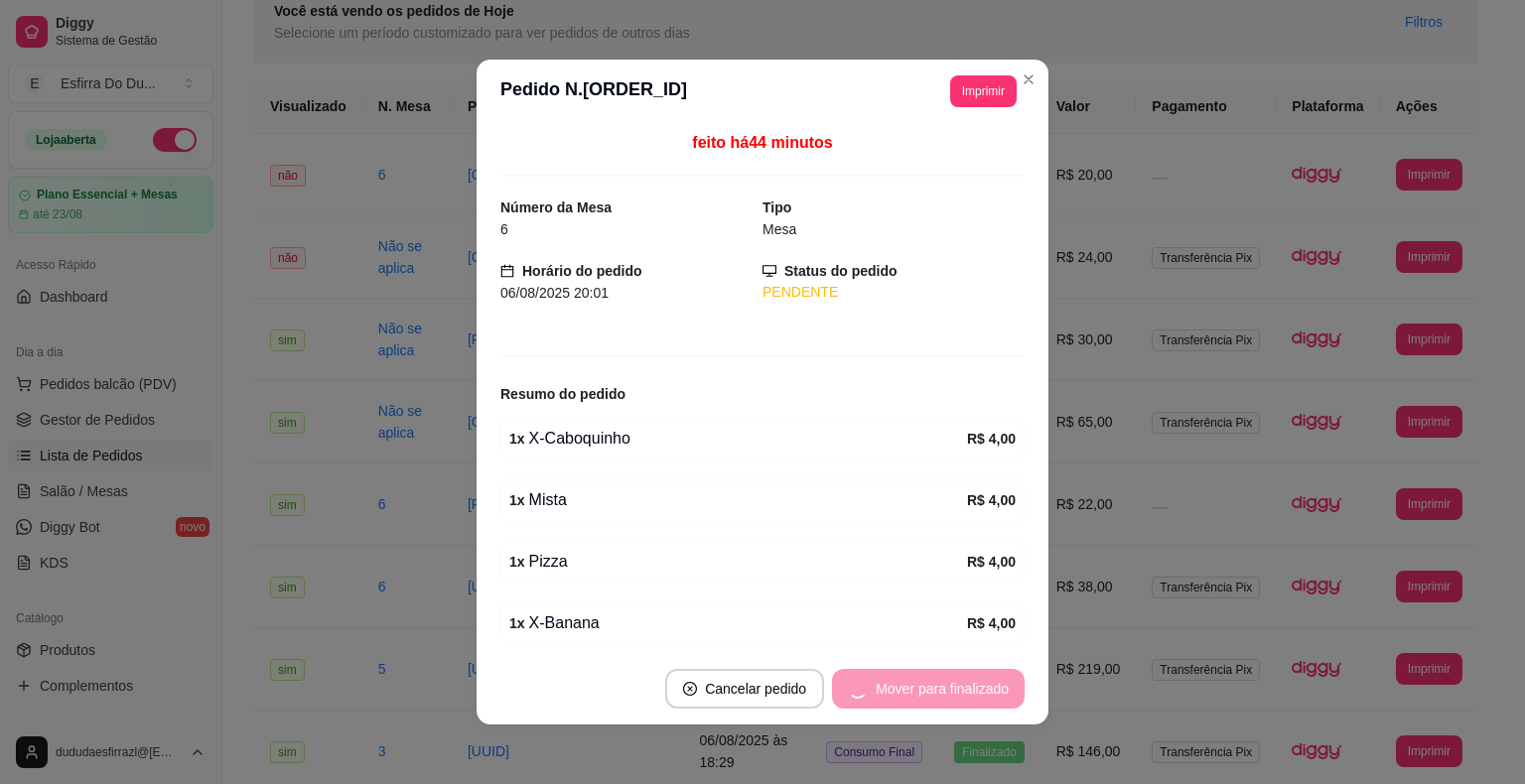 click on "Cancelar pedido" at bounding box center [745, 689] 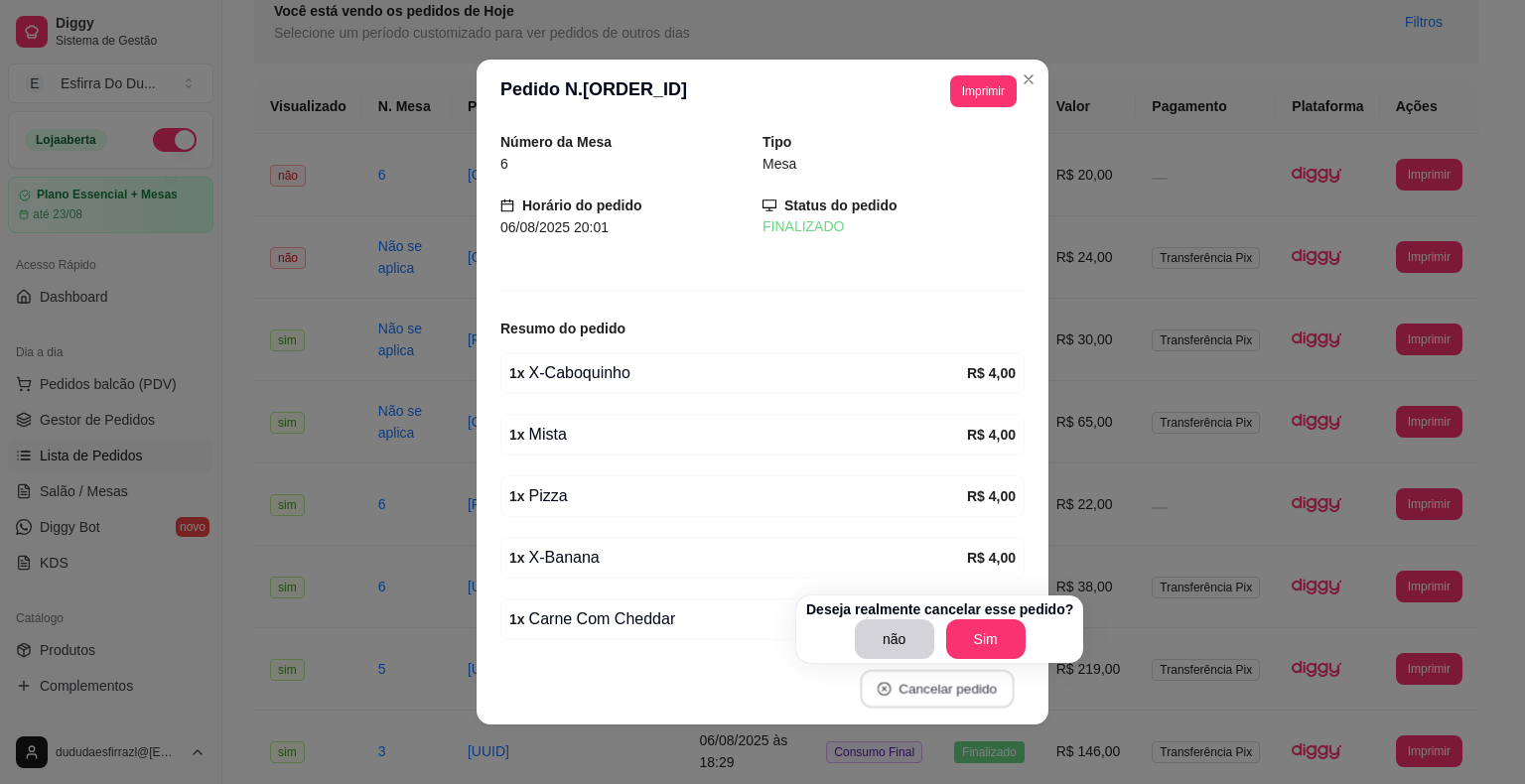 click on "Cancelar pedido" at bounding box center [936, 689] 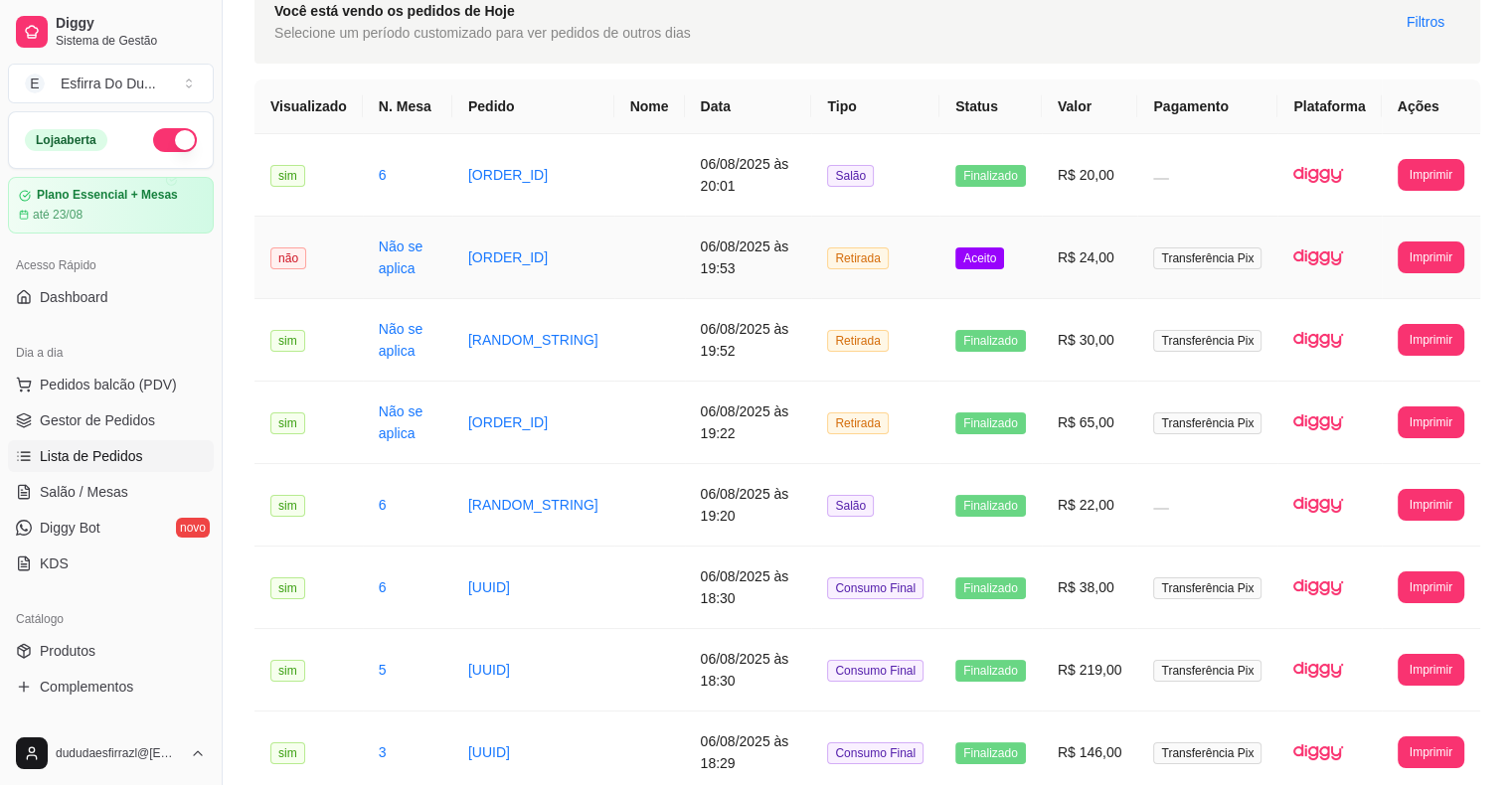 click on "Aceito" at bounding box center (979, 258) 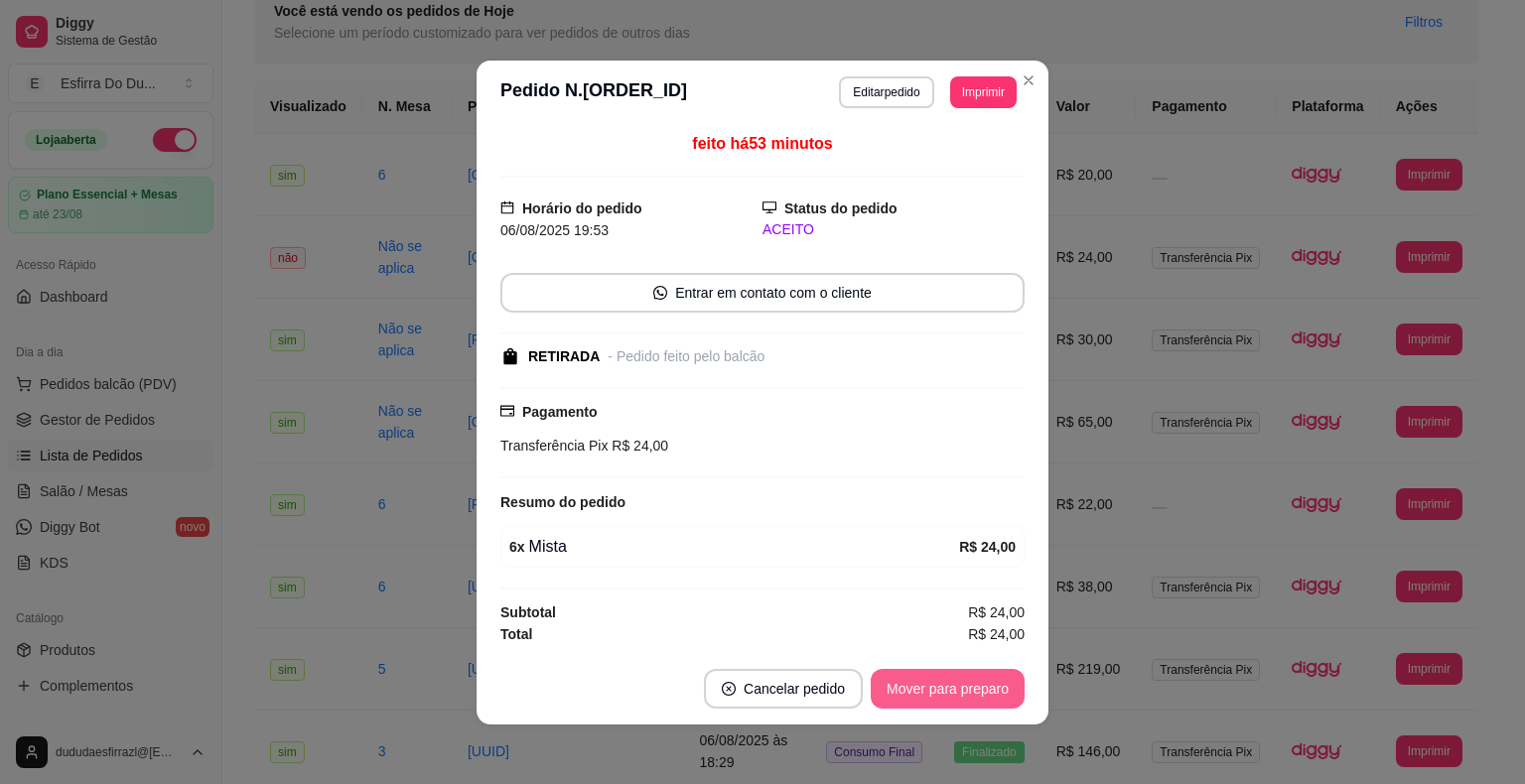 click on "Mover para preparo" at bounding box center (947, 689) 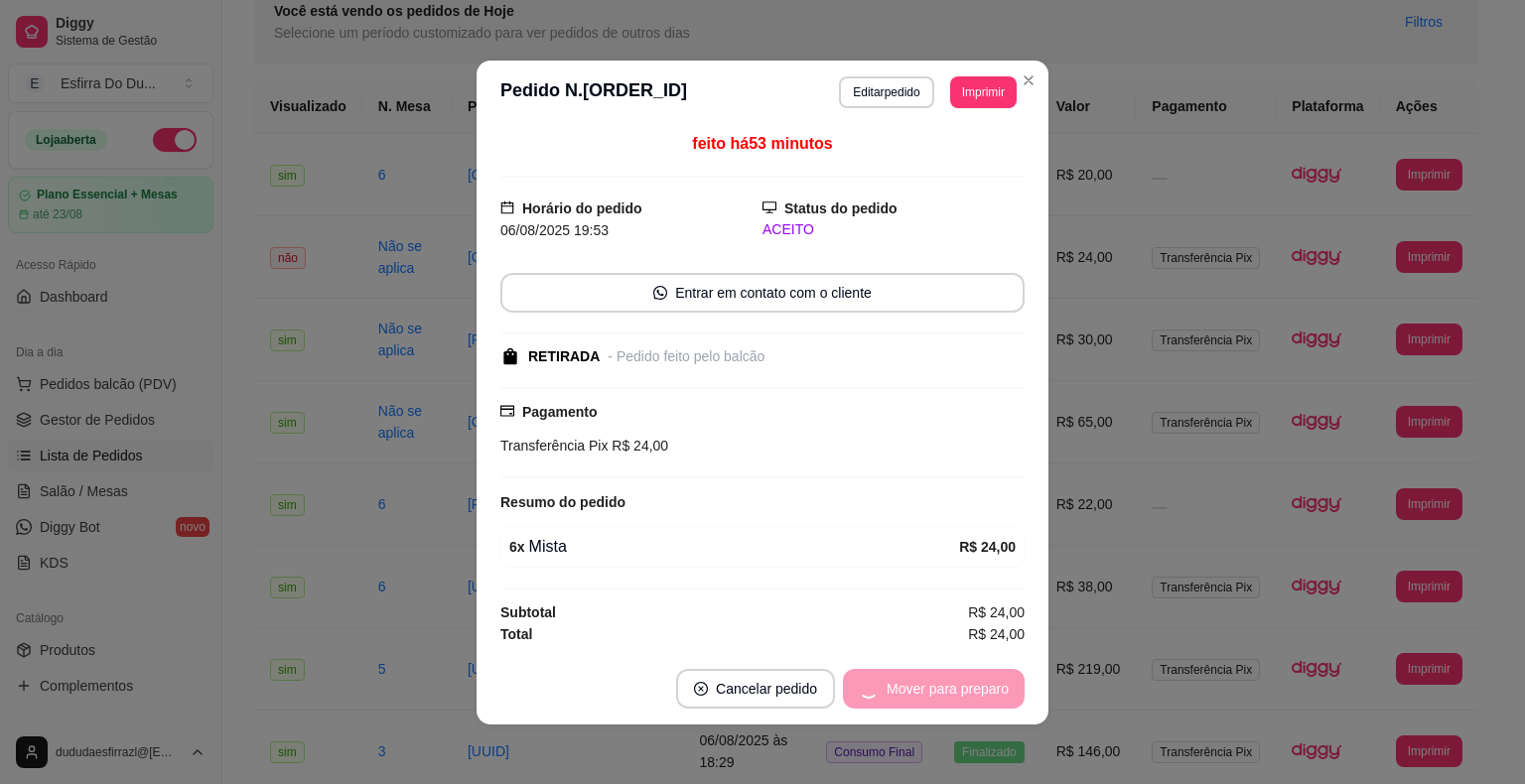 click on "Mover para preparo" at bounding box center (933, 689) 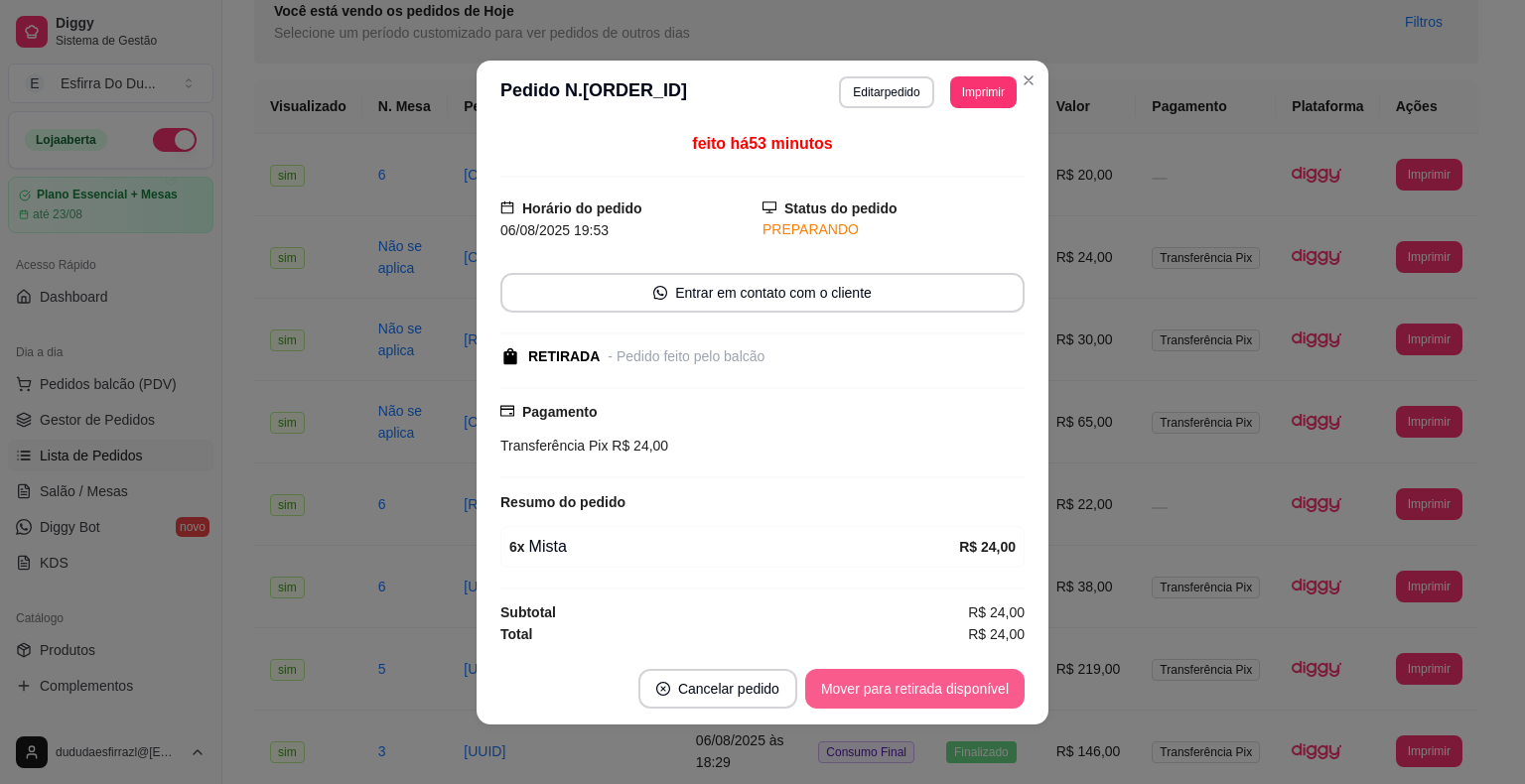 click on "Mover para retirada disponível" at bounding box center [914, 689] 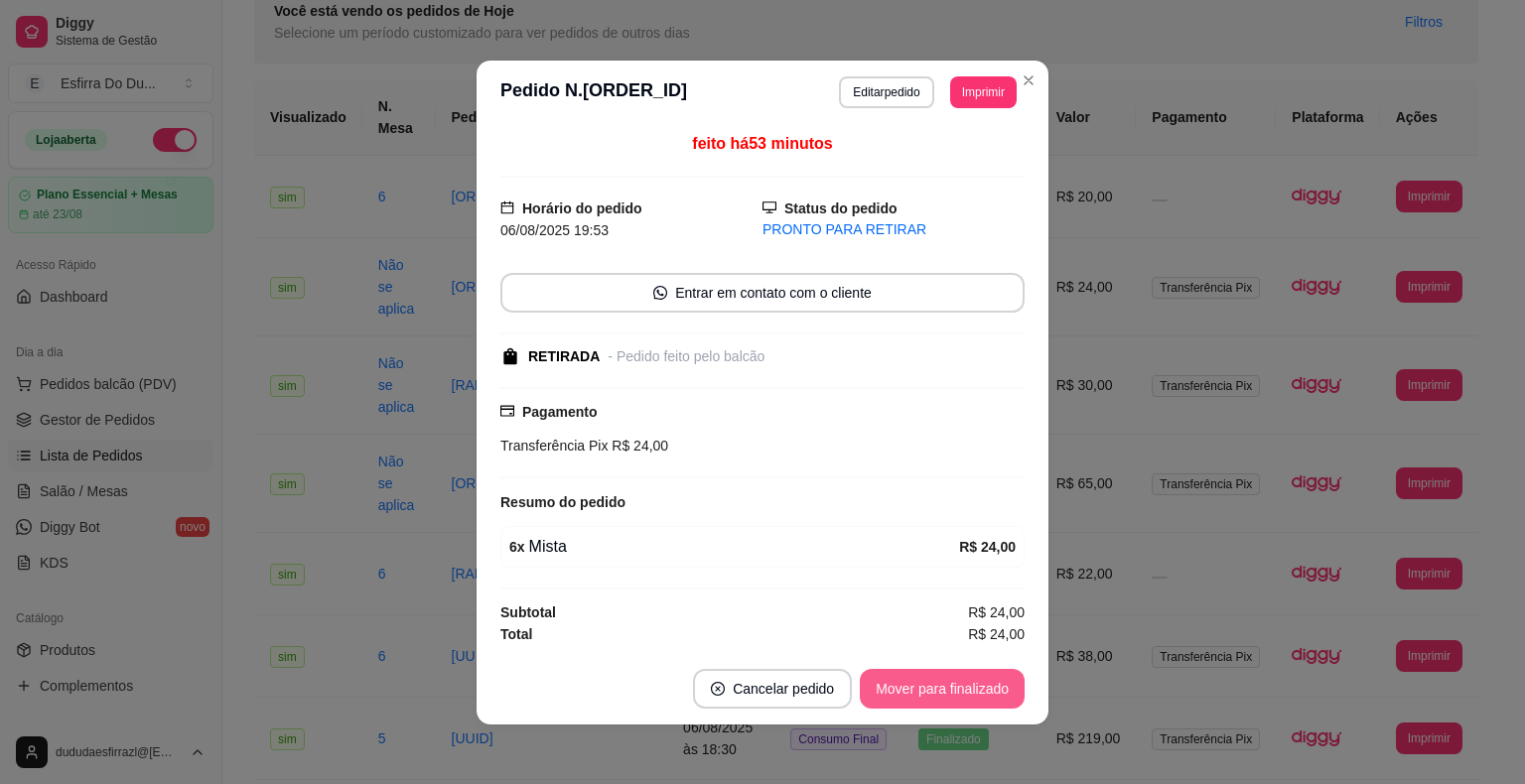 click on "Mover para finalizado" at bounding box center (942, 689) 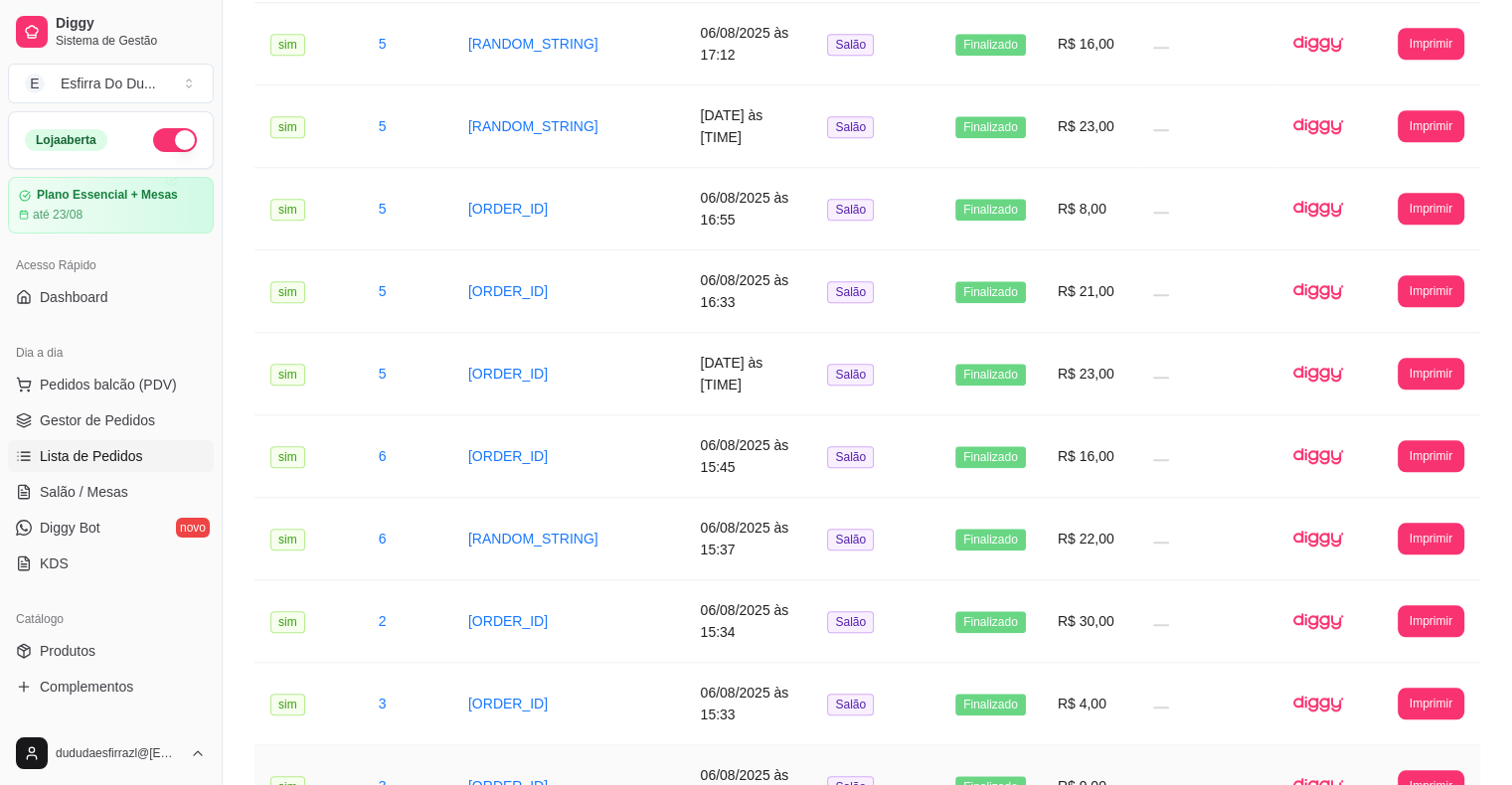 scroll, scrollTop: 2060, scrollLeft: 0, axis: vertical 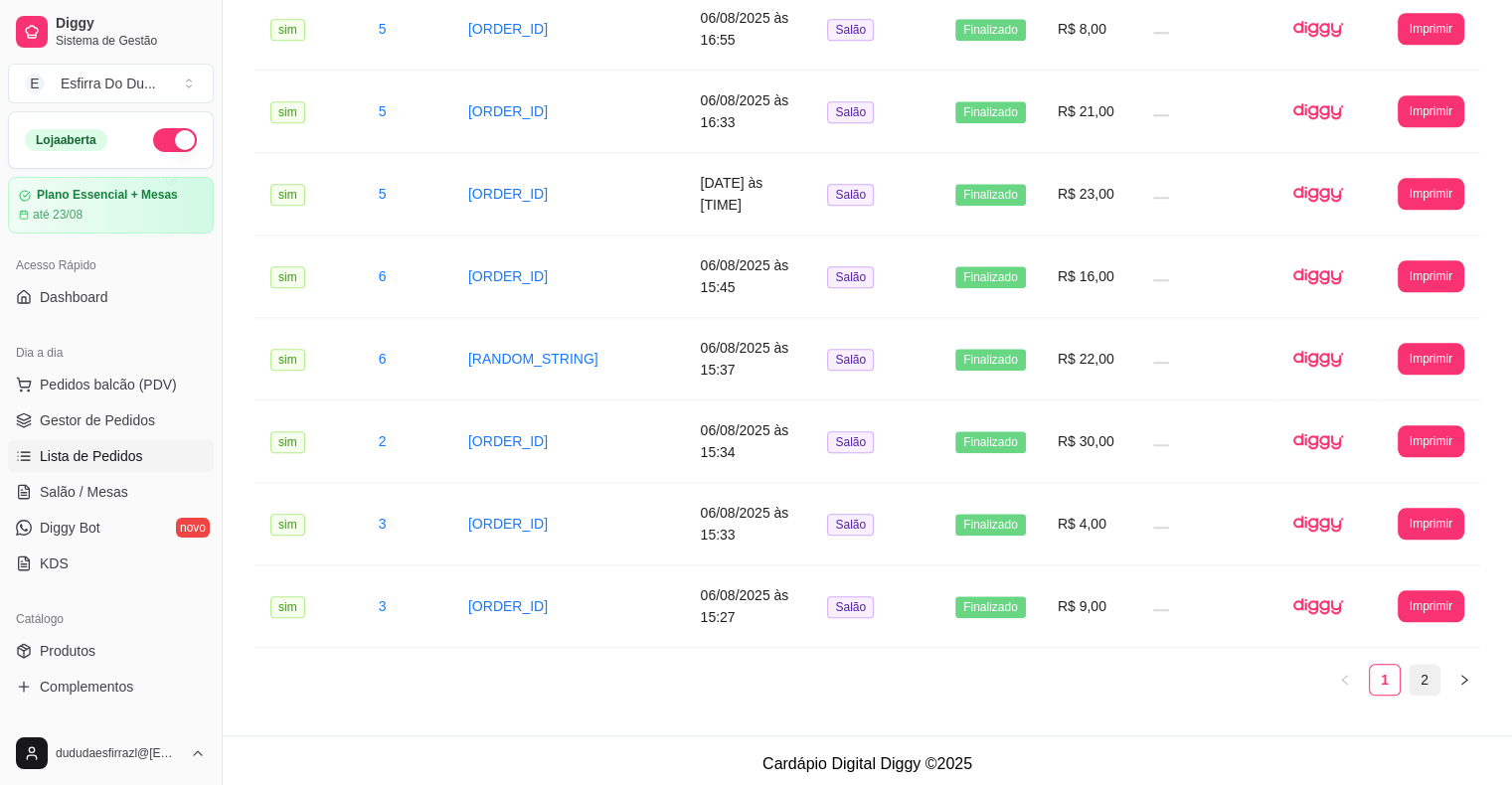 click on "2" at bounding box center (1425, 680) 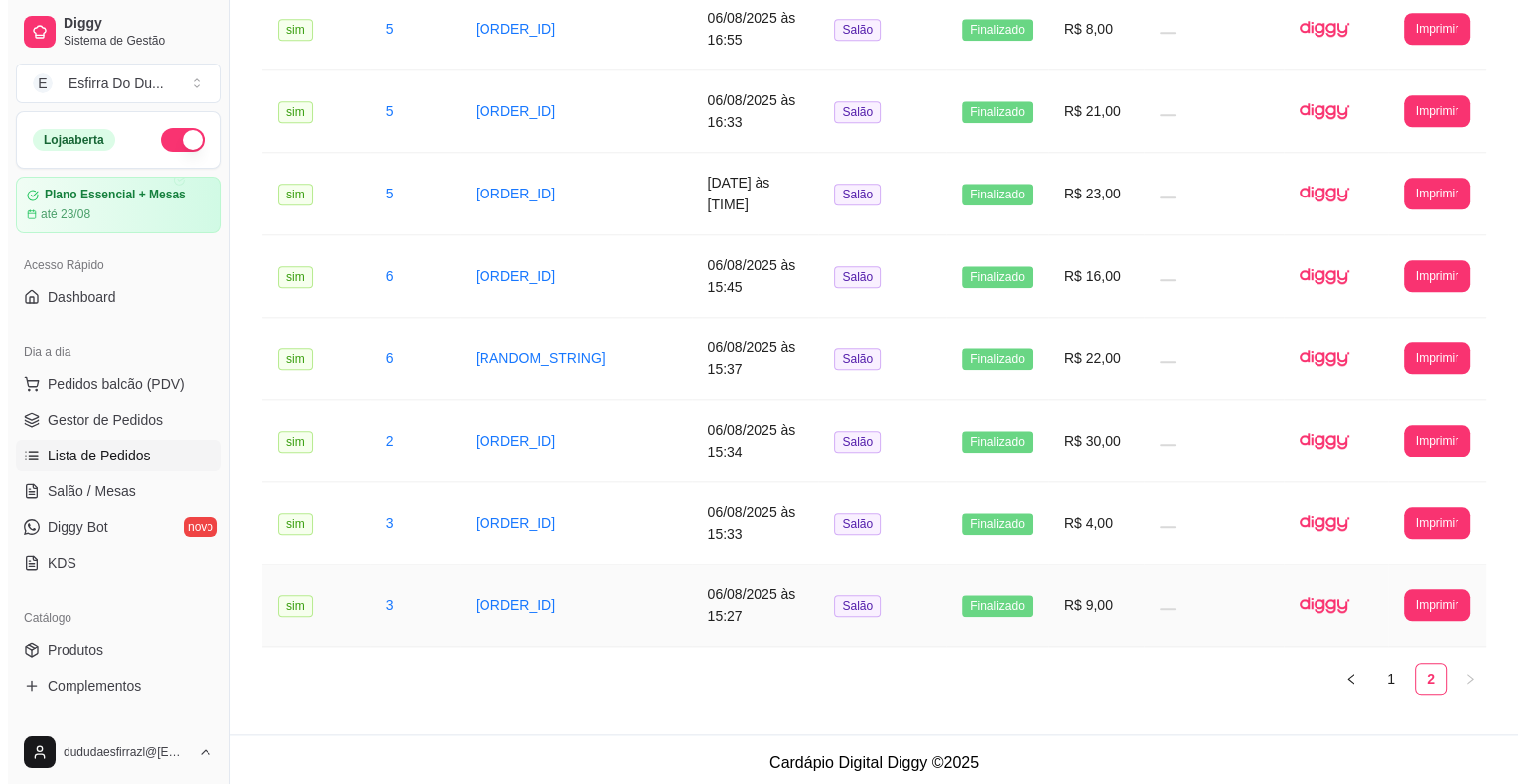 scroll, scrollTop: 0, scrollLeft: 0, axis: both 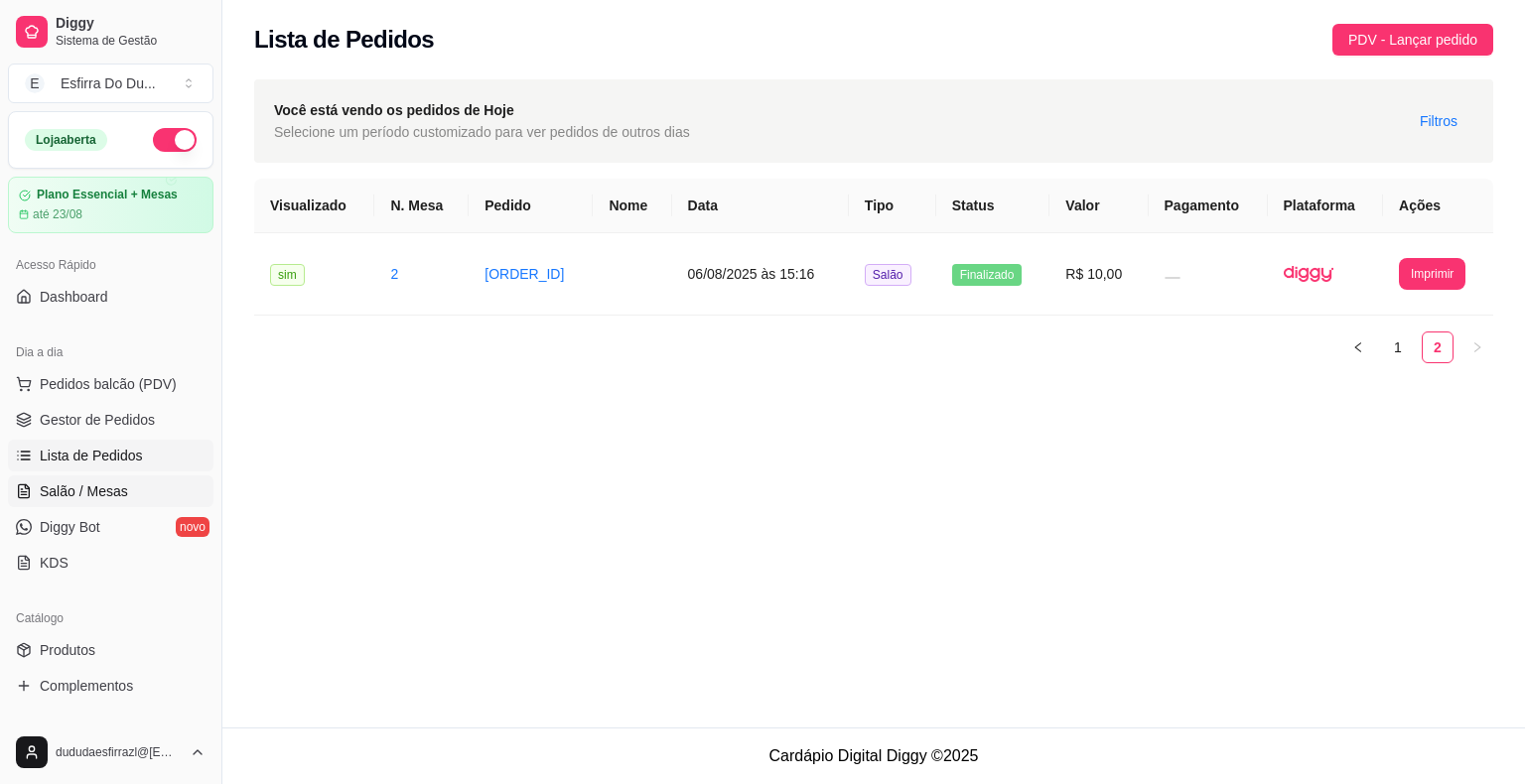 click on "Salão / Mesas" at bounding box center (110, 491) 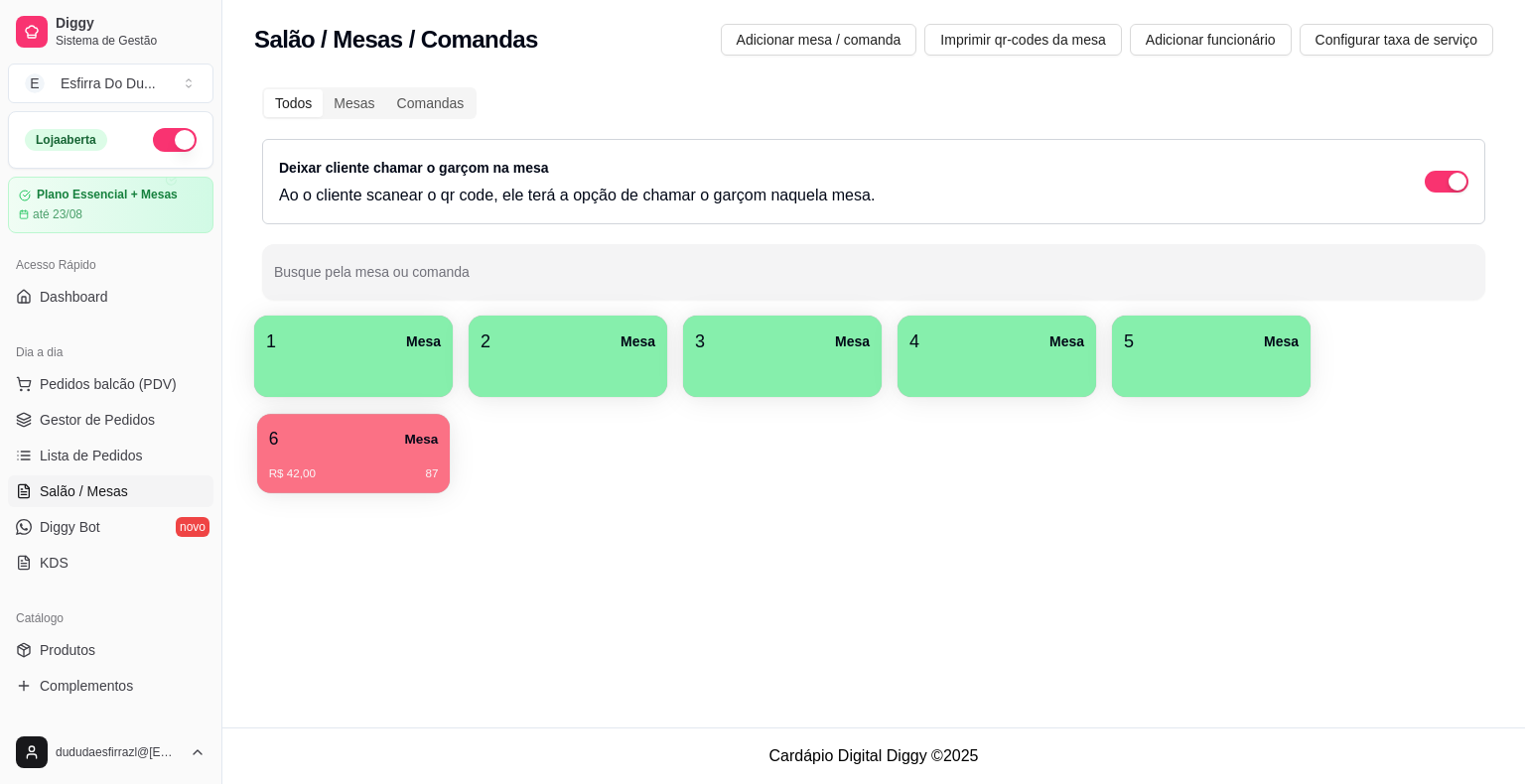 click on "6 Mesa" at bounding box center (353, 439) 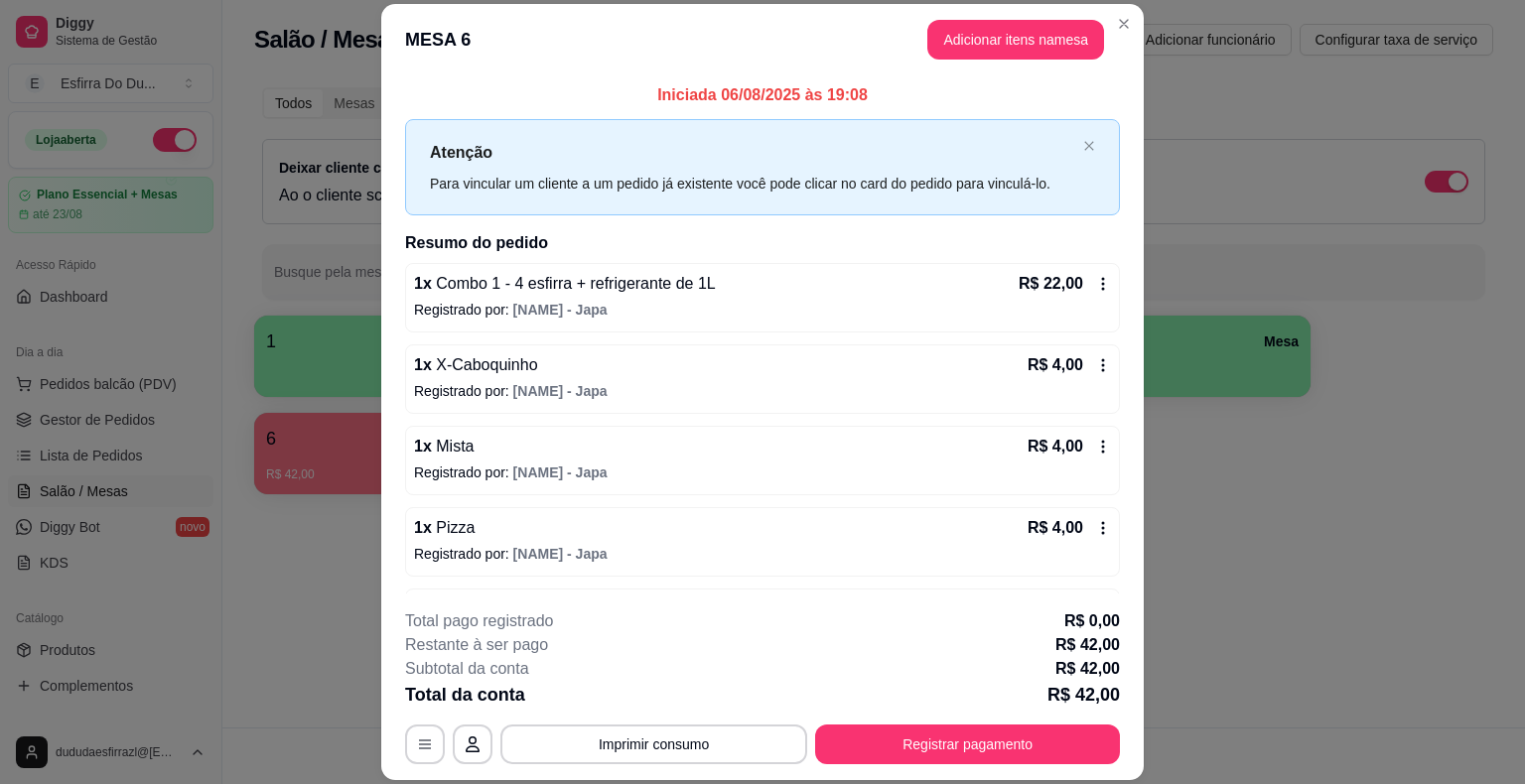 click on "**********" at bounding box center [762, 687] 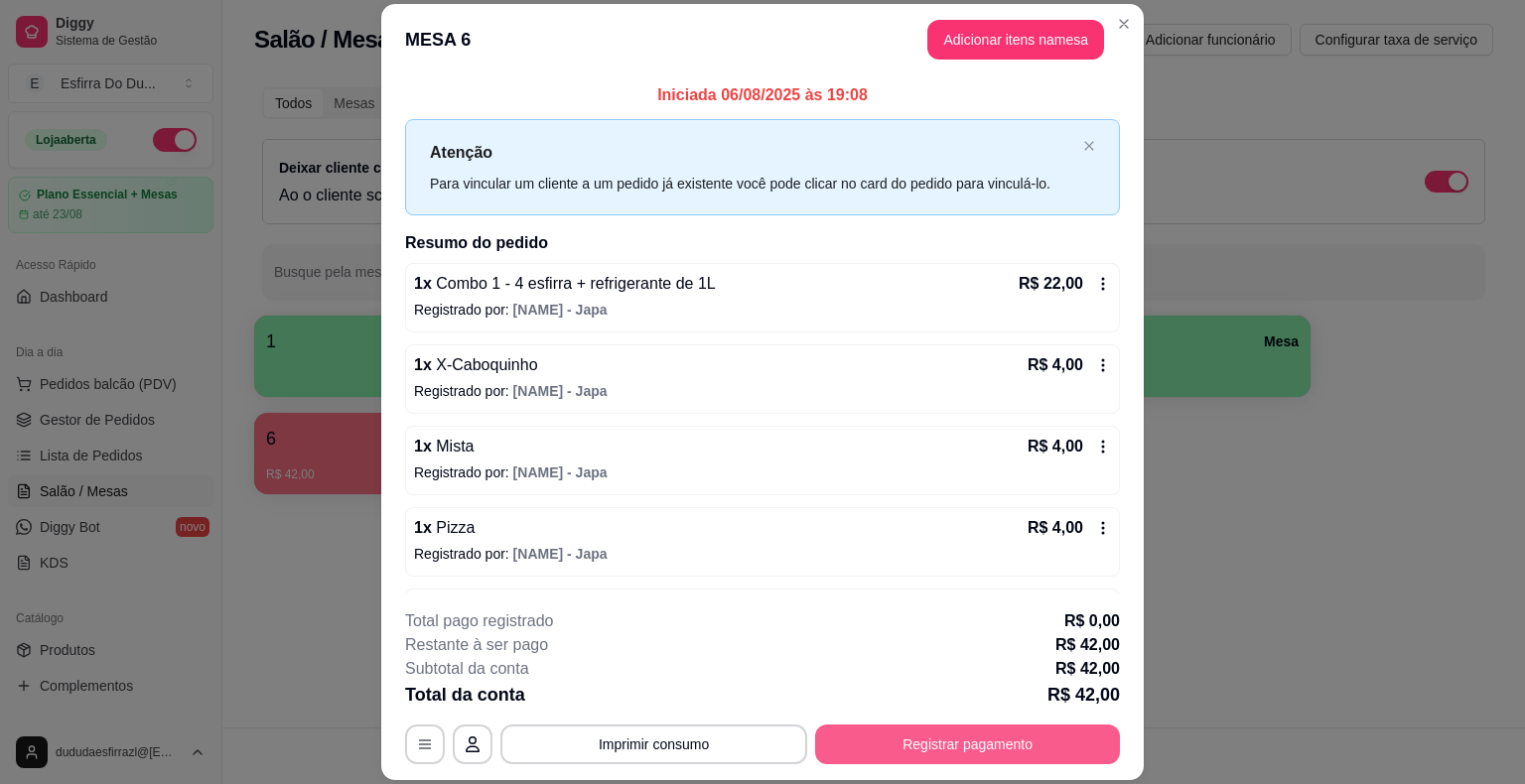 click on "Registrar pagamento" at bounding box center [967, 744] 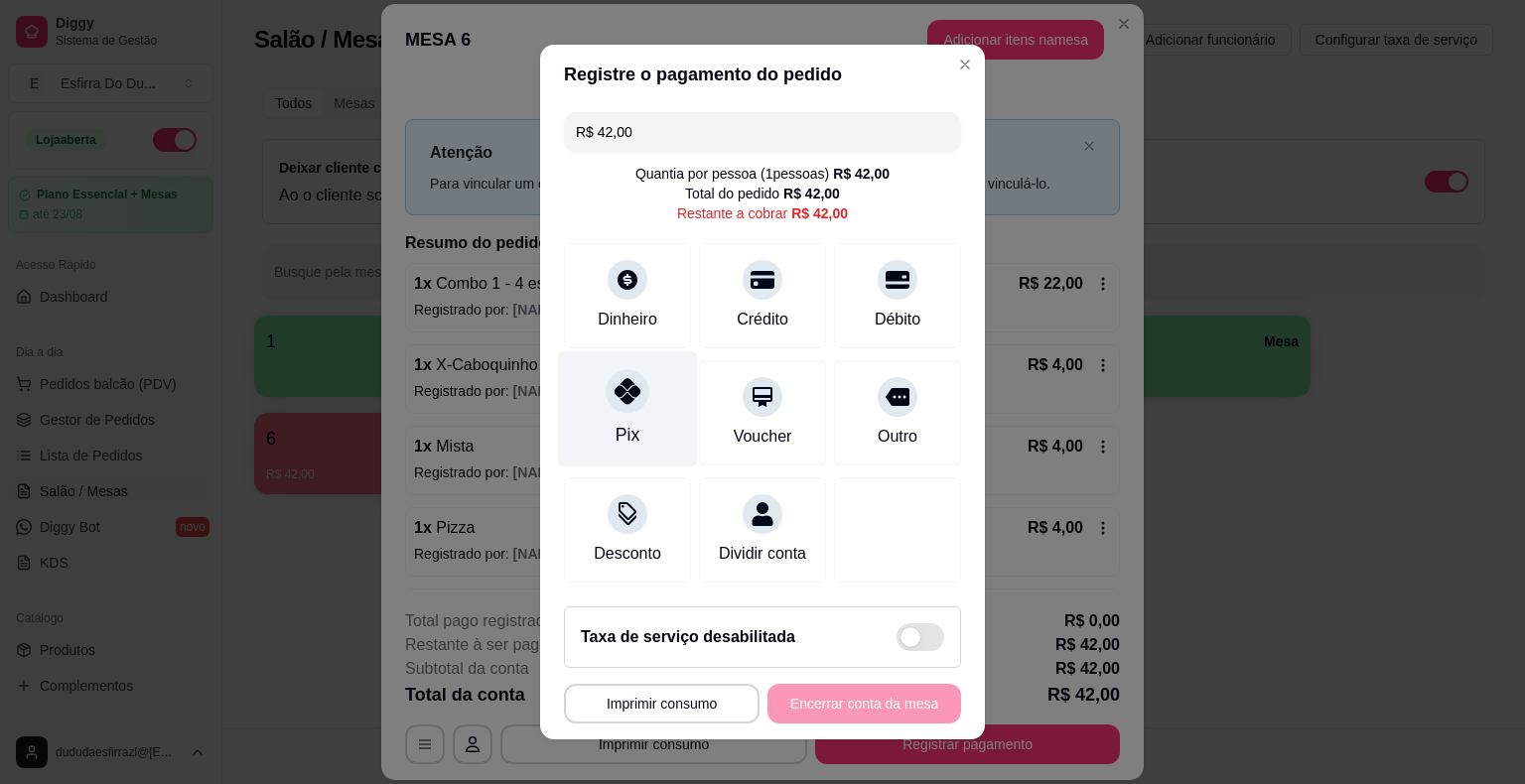 click on "Pix" at bounding box center (627, 409) 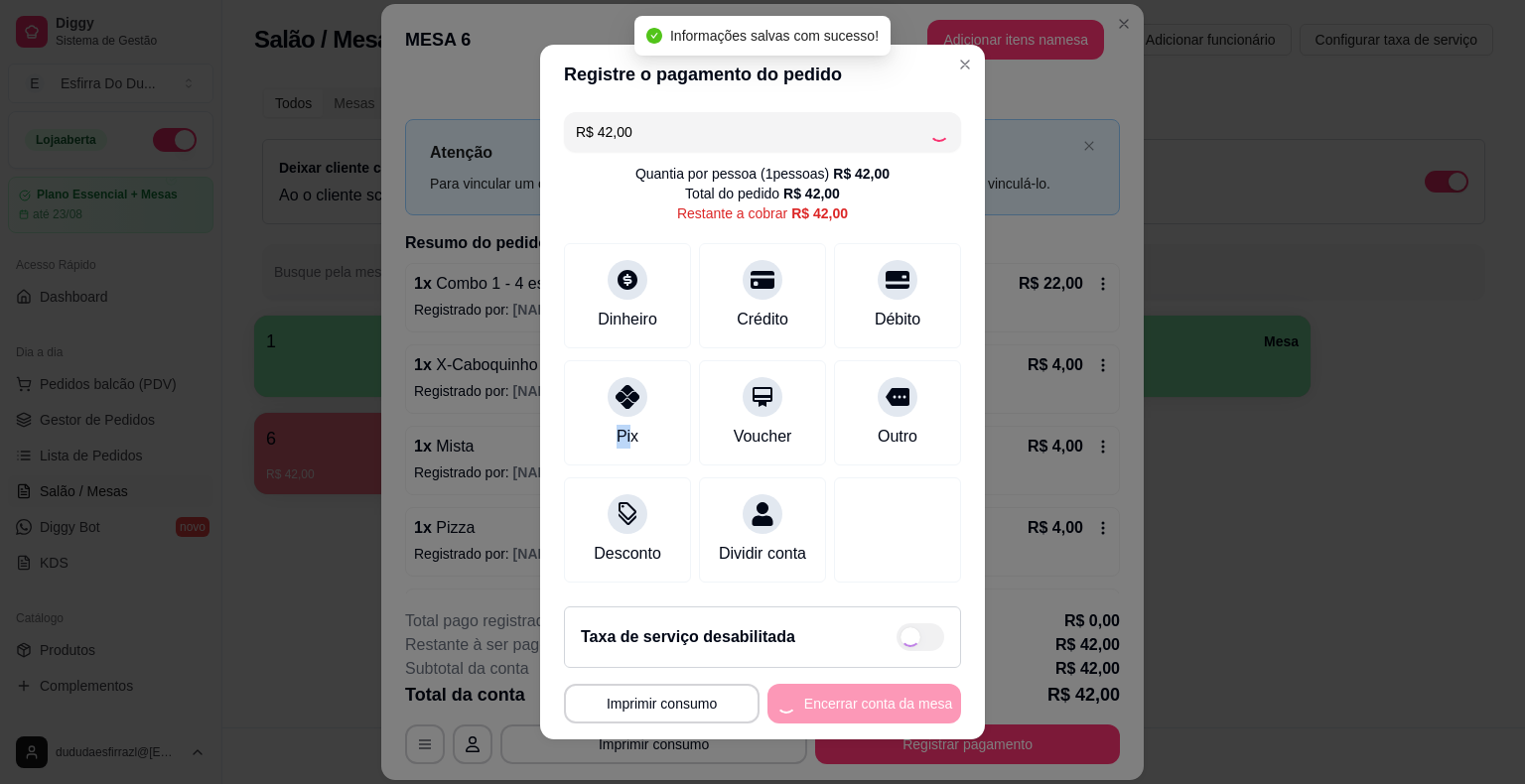 type on "R$ 0,00" 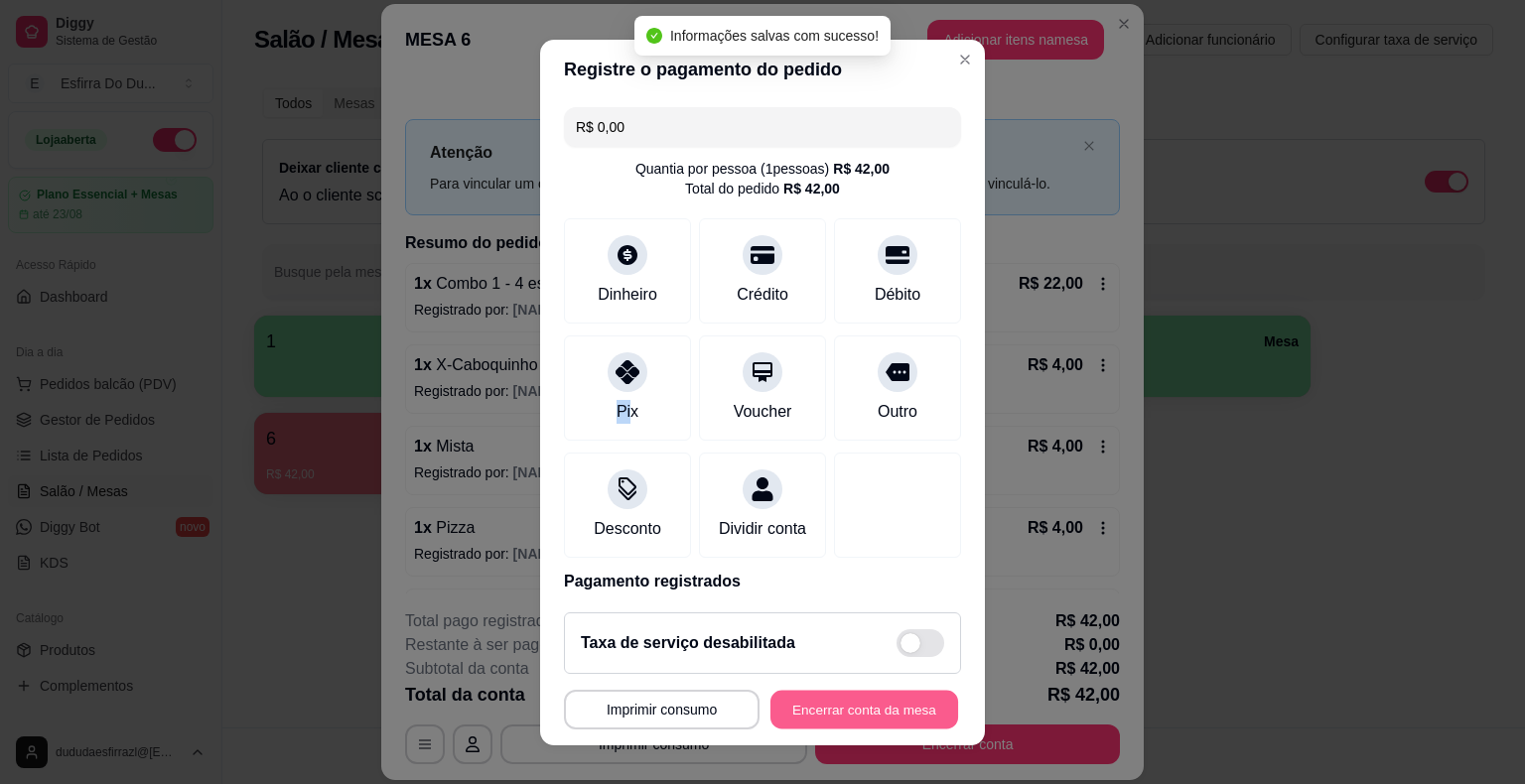 click on "Encerrar conta da mesa" at bounding box center (864, 709) 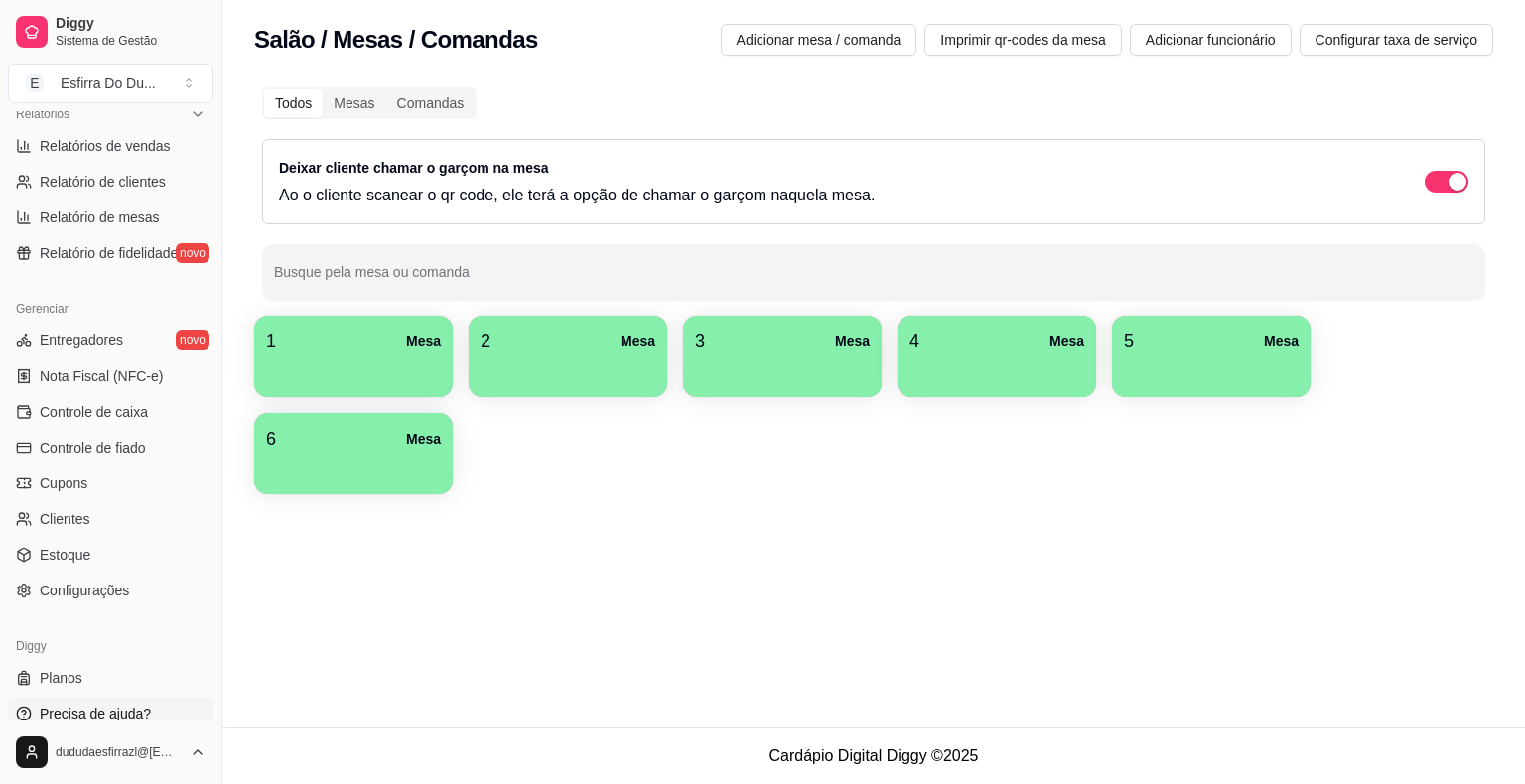 scroll, scrollTop: 643, scrollLeft: 0, axis: vertical 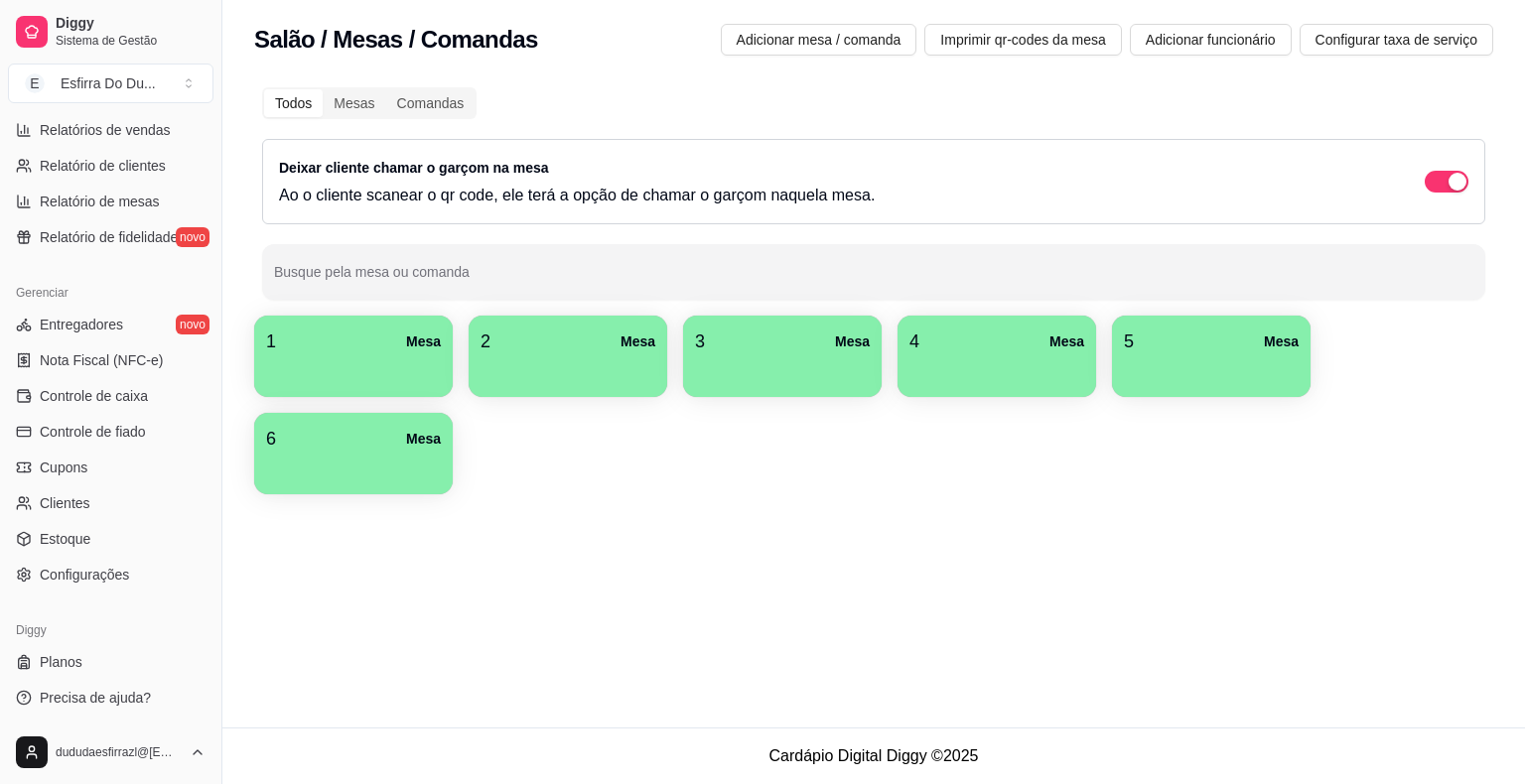 click on "Salão / Mesas / Comandas Adicionar mesa / comanda Imprimir qr-codes da mesa Adicionar funcionário Configurar taxa de serviço Todos Mesas Comandas Deixar cliente chamar o garçom na mesa Ao o cliente scanear o qr code, ele terá a opção de chamar o garçom naquela mesa. Busque pela mesa ou comanda
1 Mesa 2 Mesa 3 Mesa 4 Mesa 5 Mesa 6 Mesa" at bounding box center [874, 363] 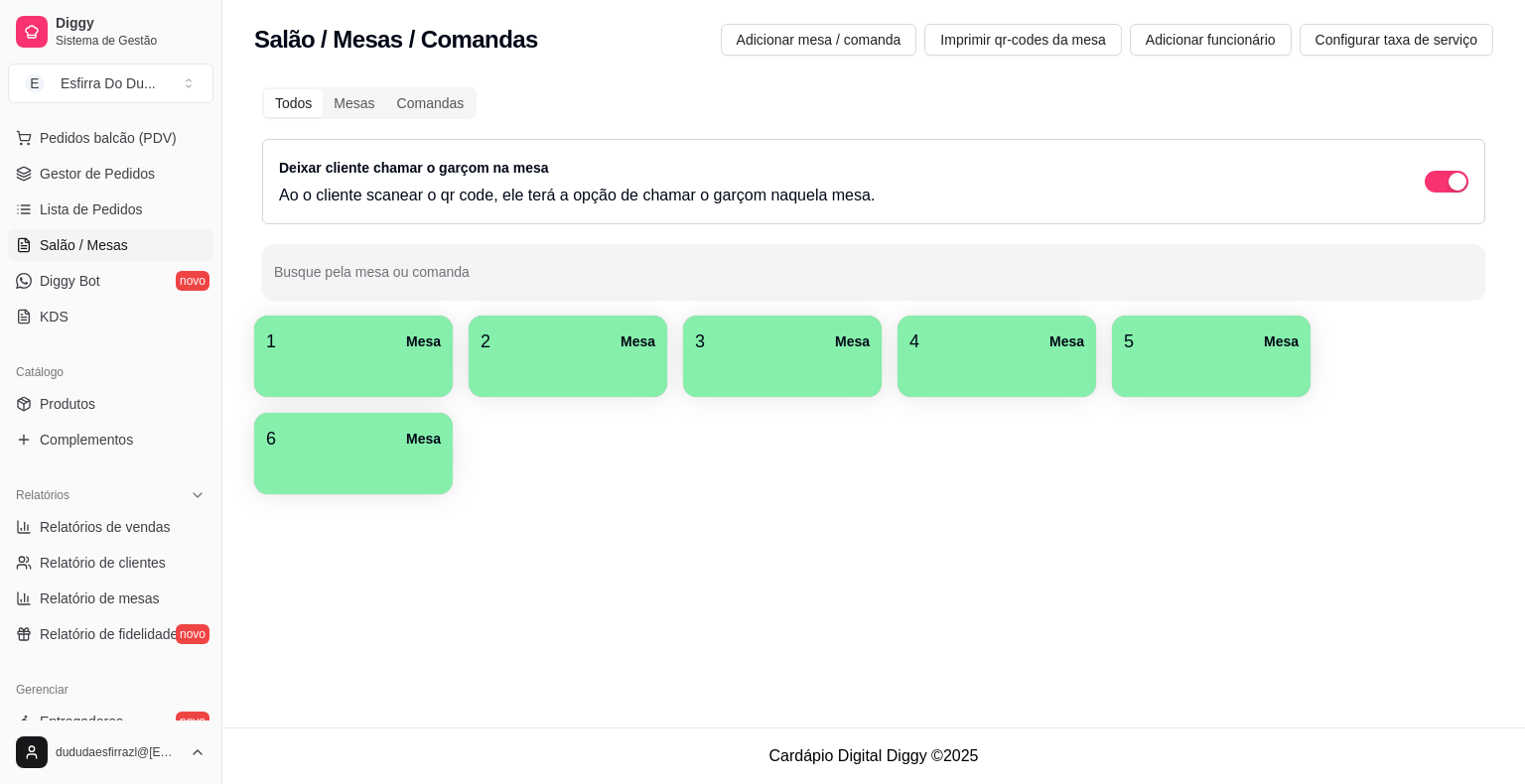 scroll, scrollTop: 0, scrollLeft: 0, axis: both 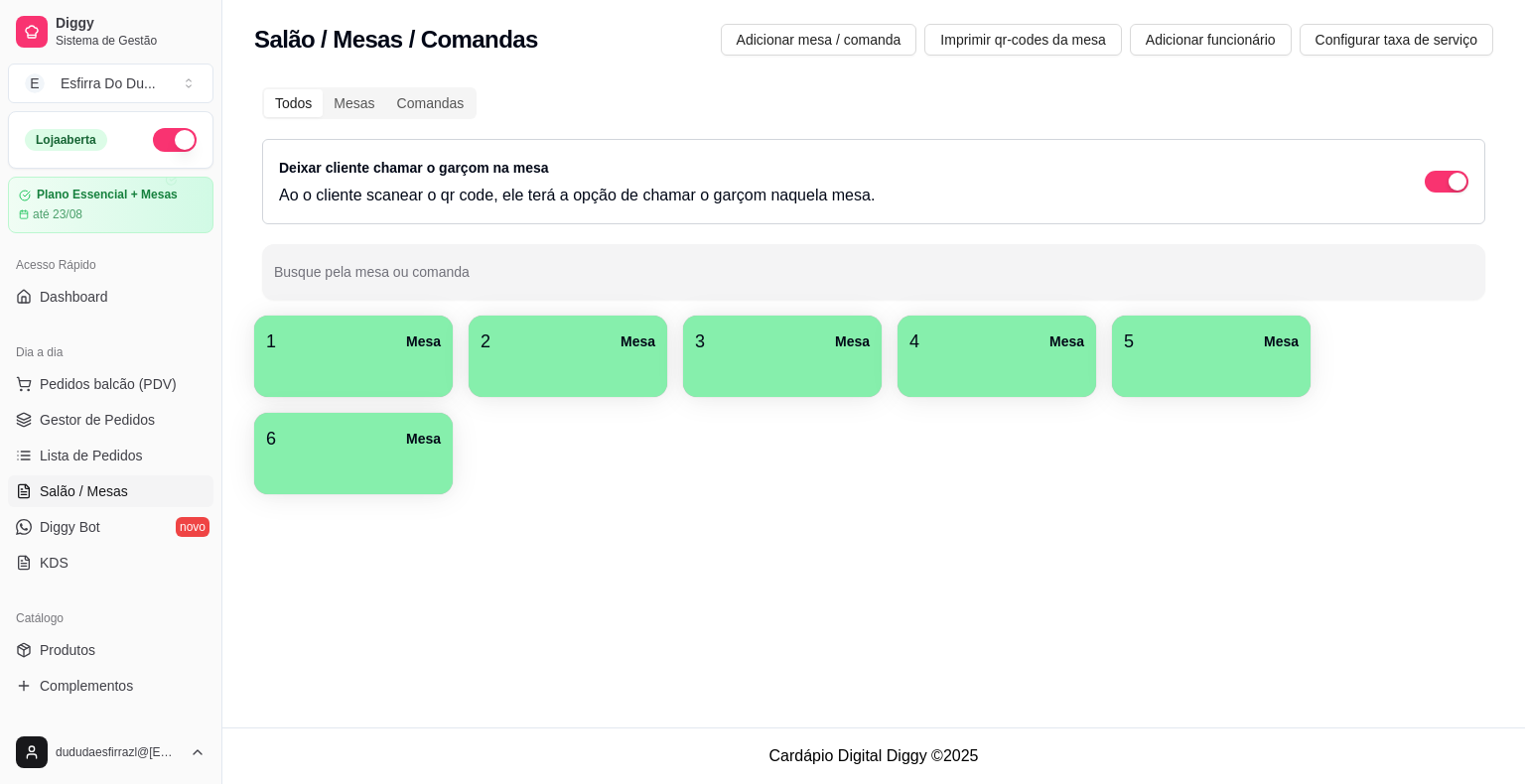 click at bounding box center [175, 140] 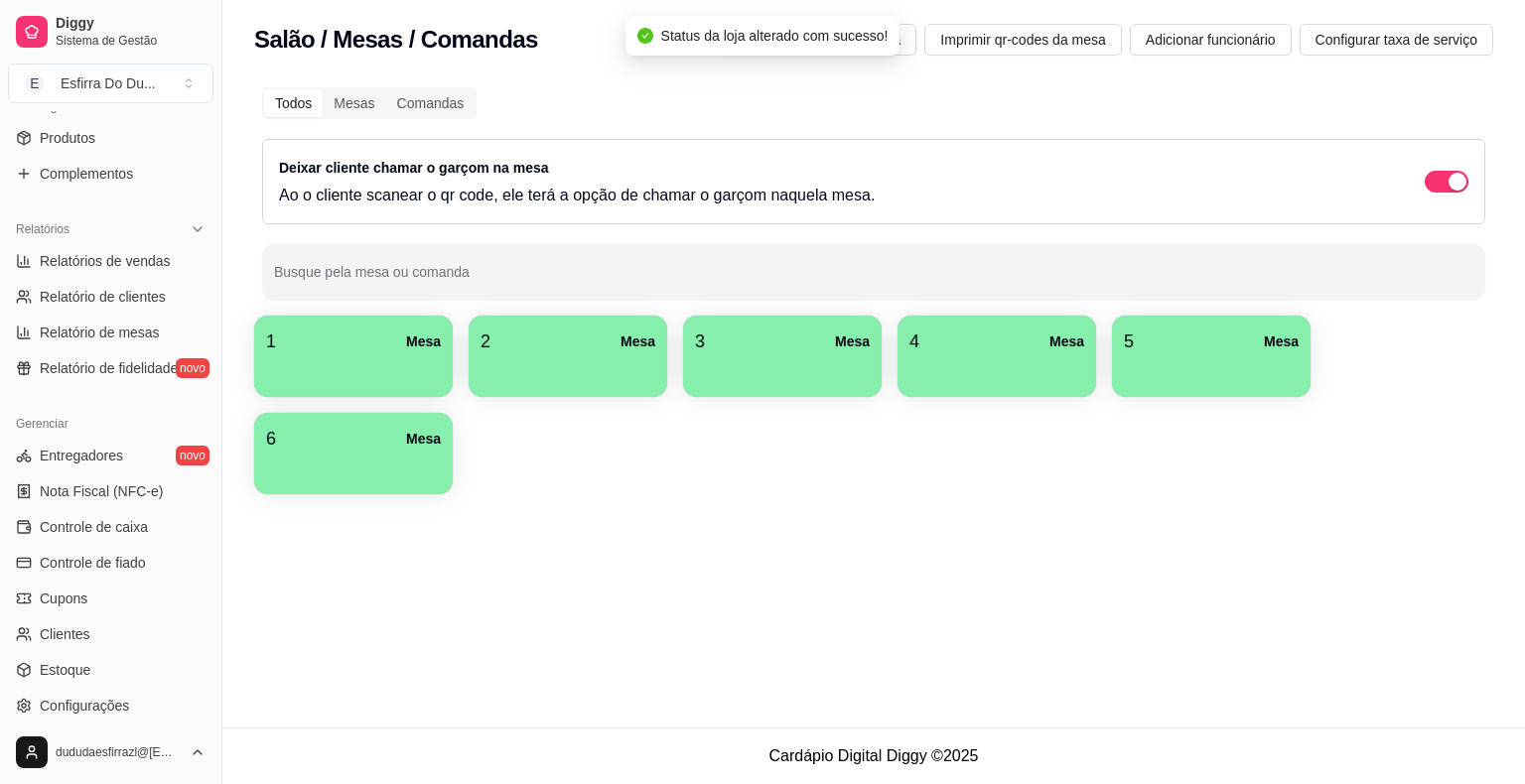 scroll, scrollTop: 643, scrollLeft: 0, axis: vertical 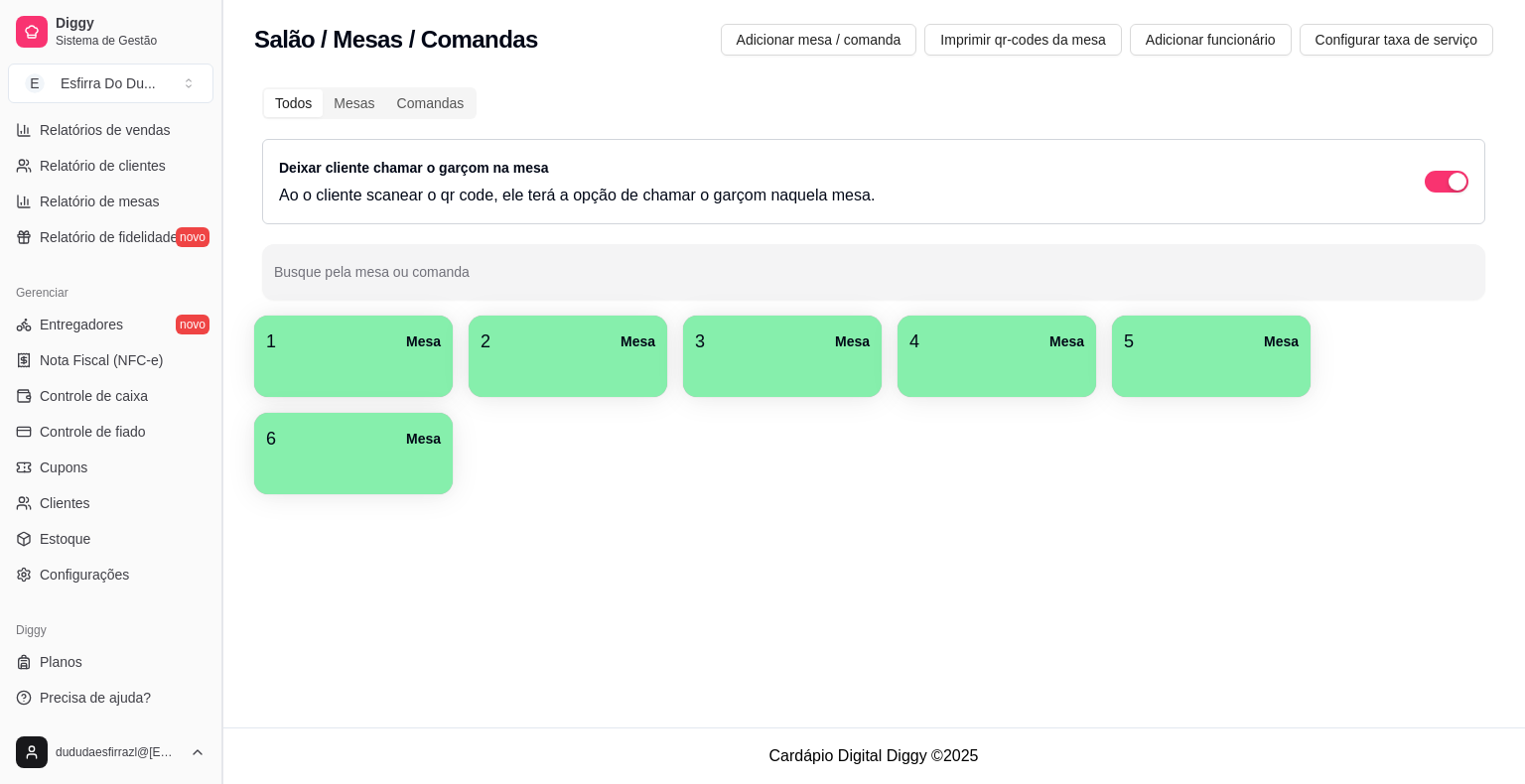 click at bounding box center [221, 392] 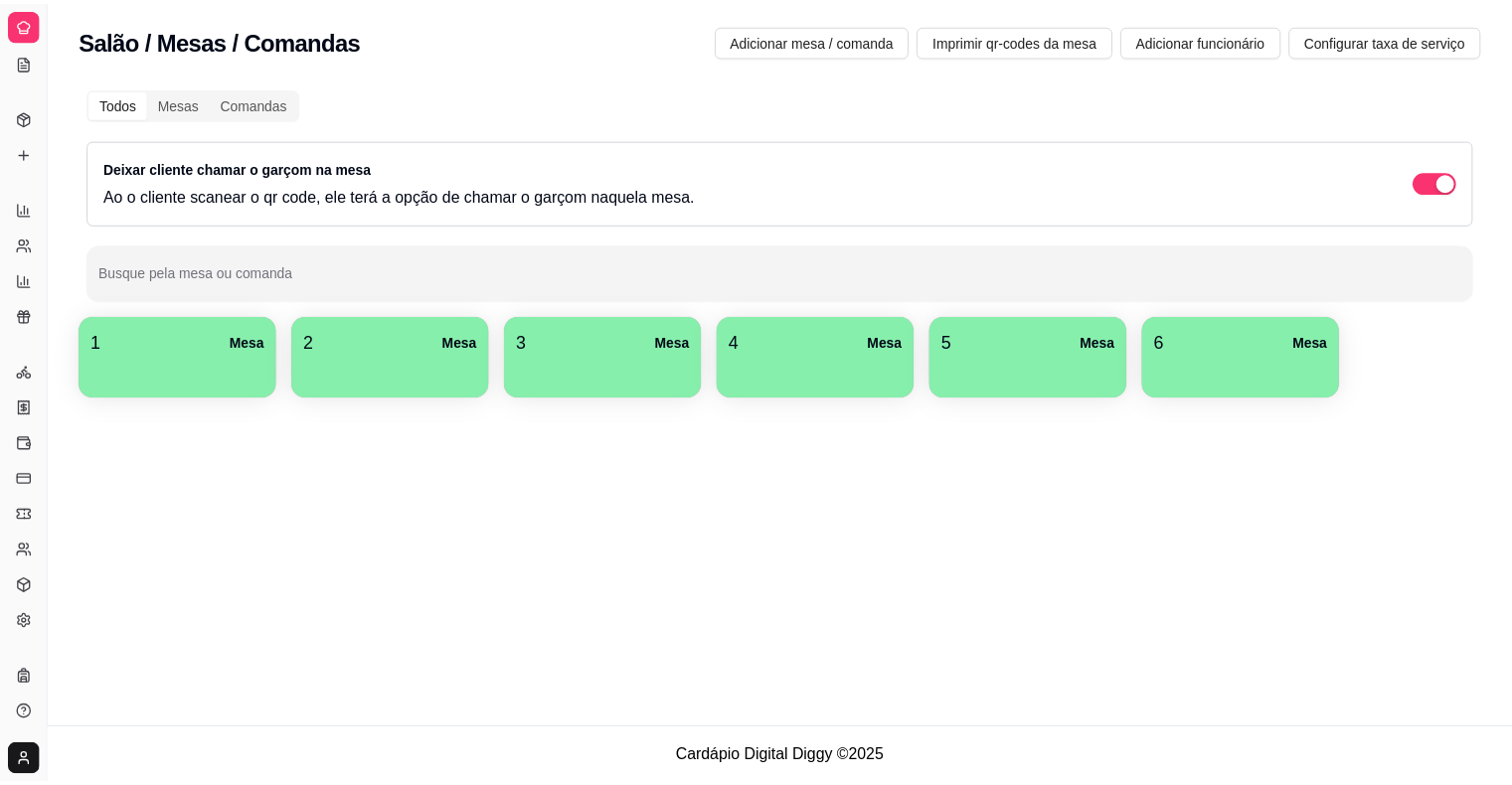 scroll, scrollTop: 243, scrollLeft: 0, axis: vertical 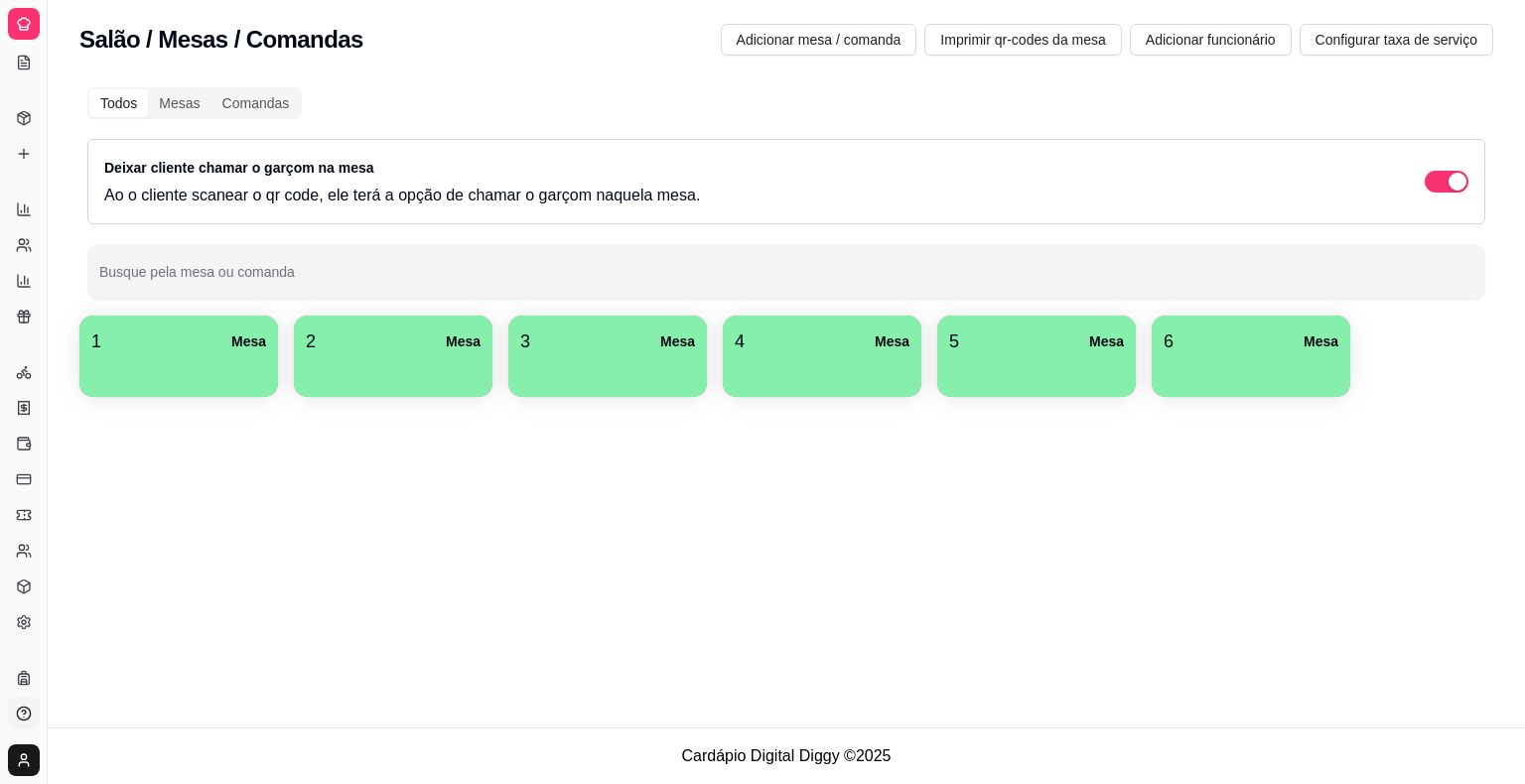 click on "Precisa de ajuda?" at bounding box center [24, 714] 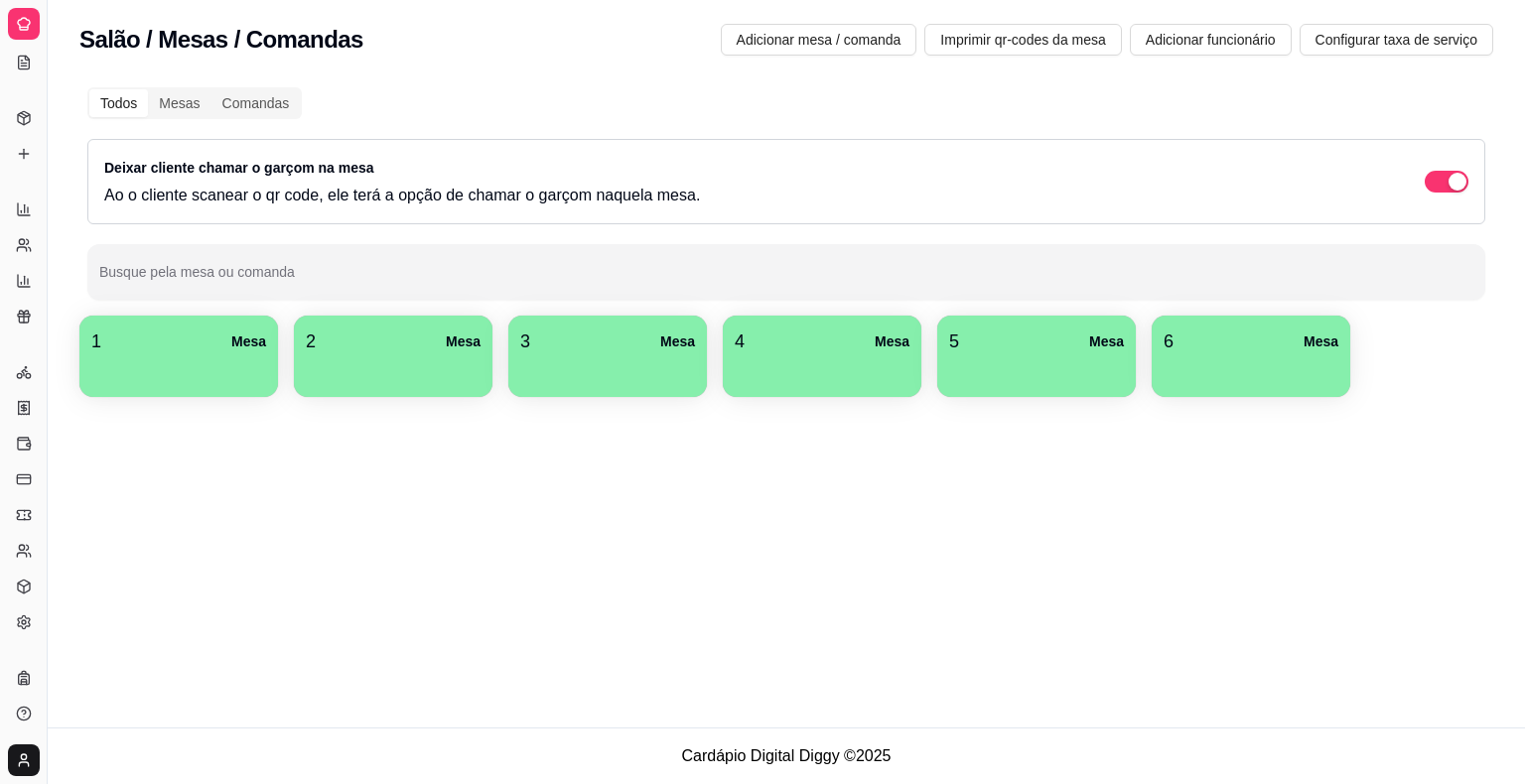 click 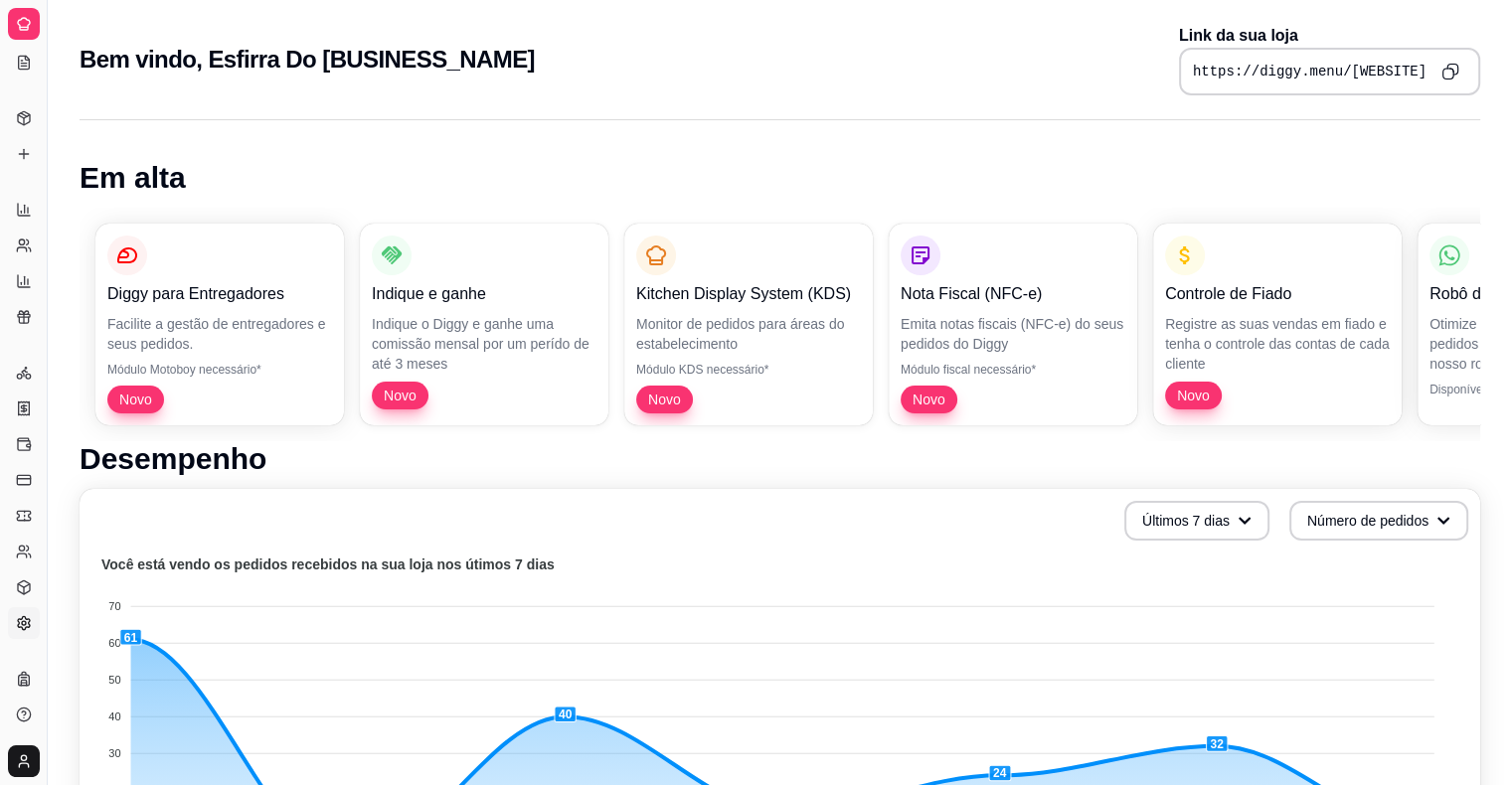 click 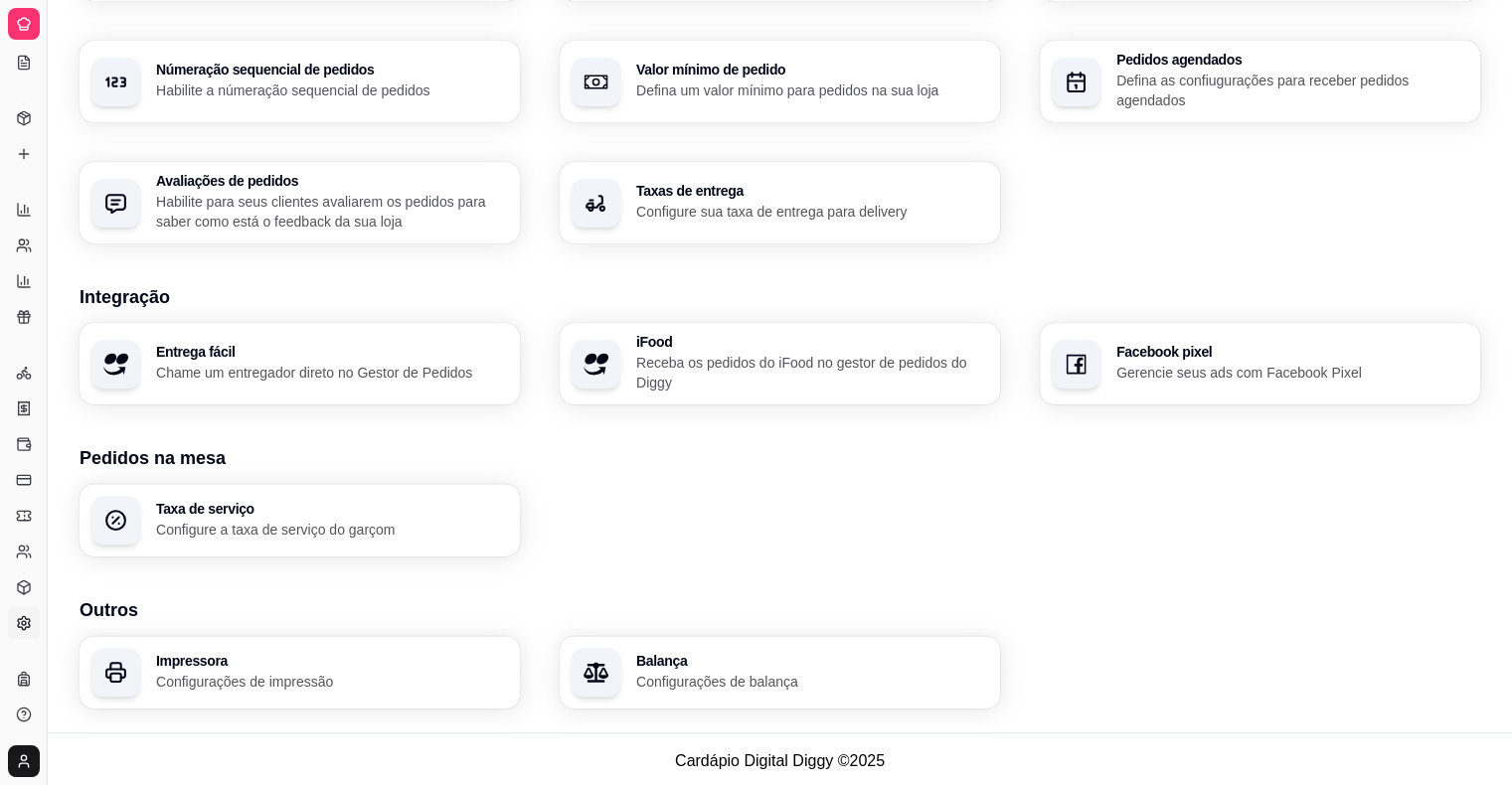 scroll, scrollTop: 606, scrollLeft: 0, axis: vertical 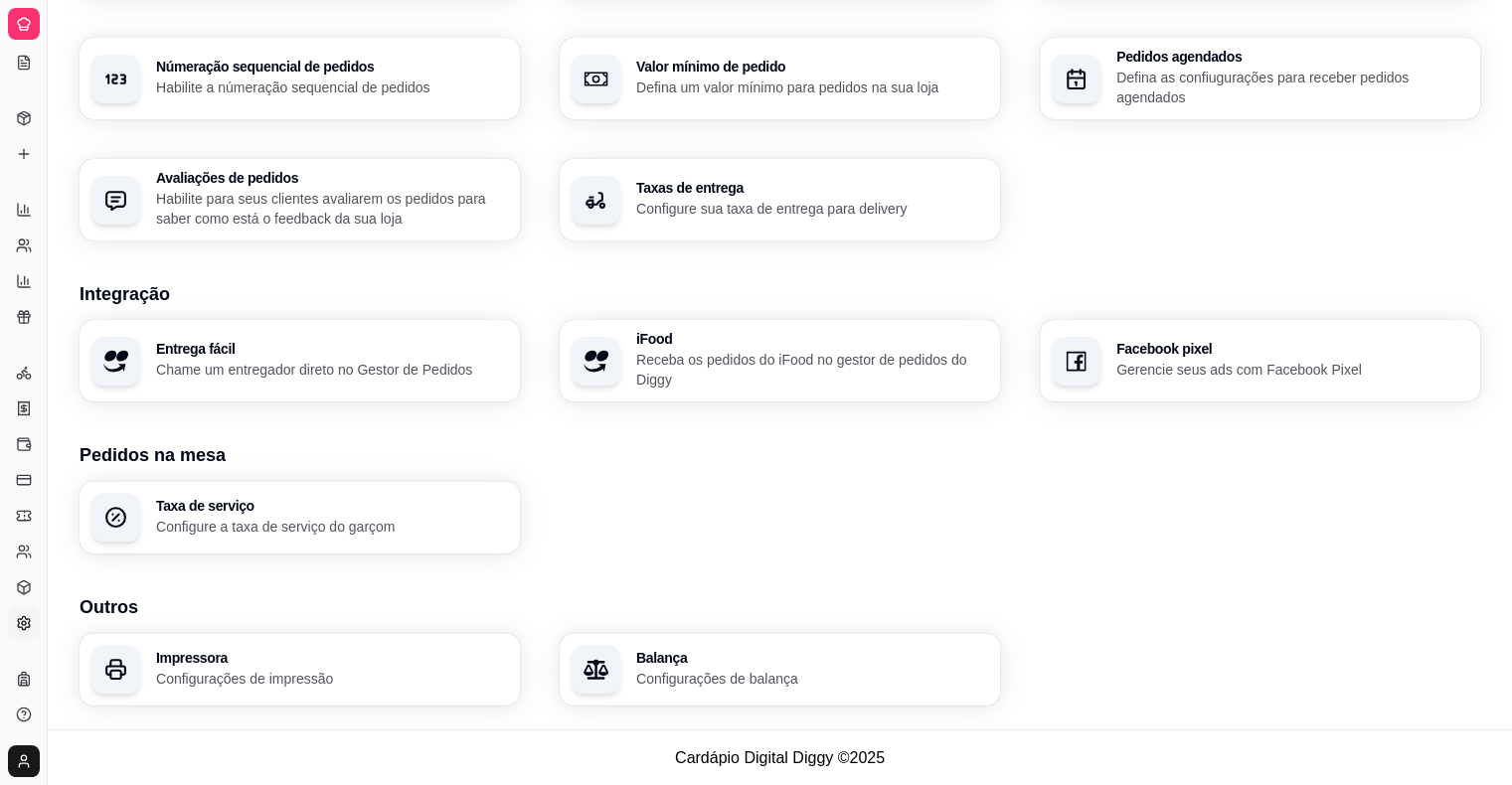 click 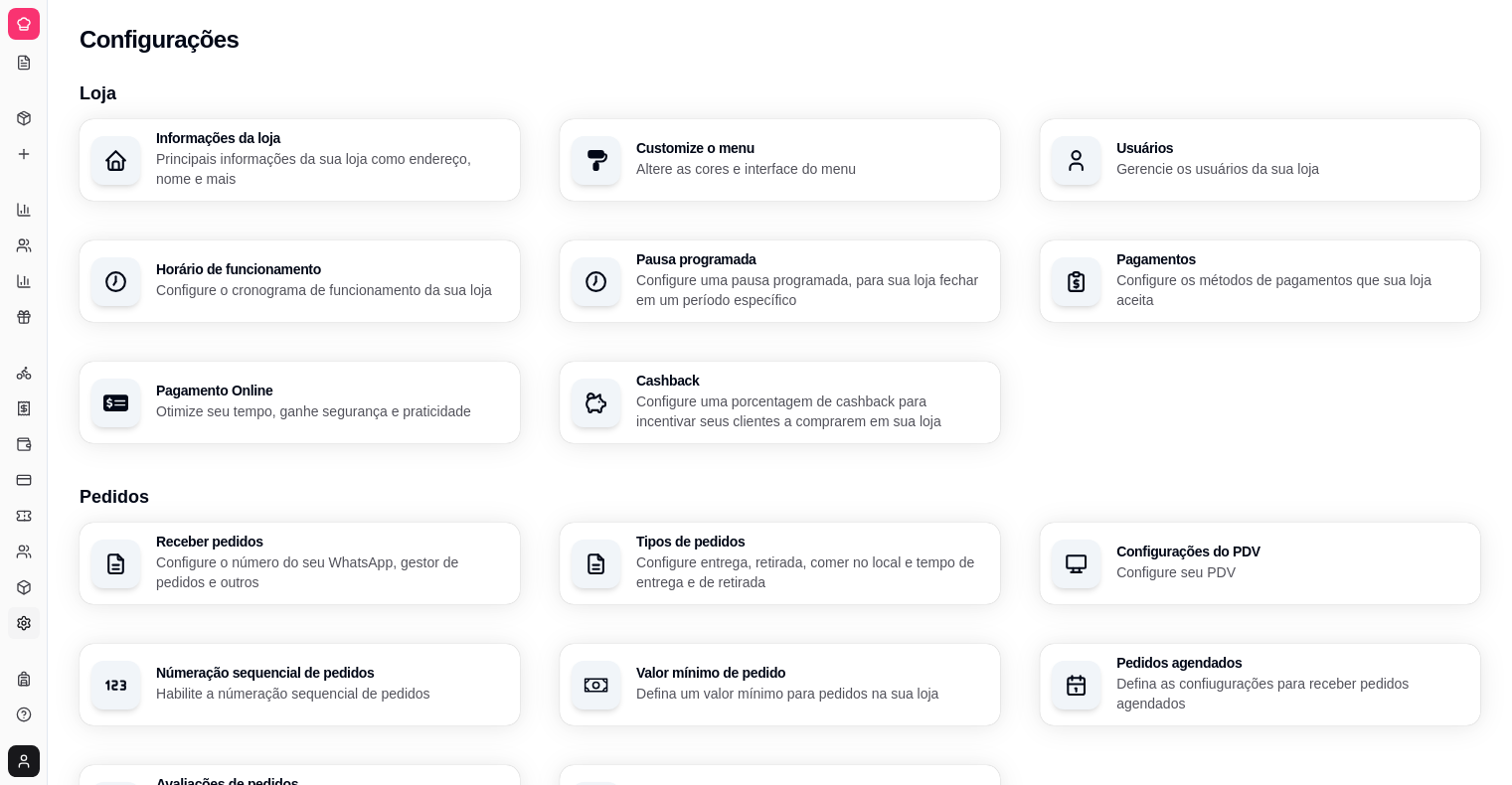 click 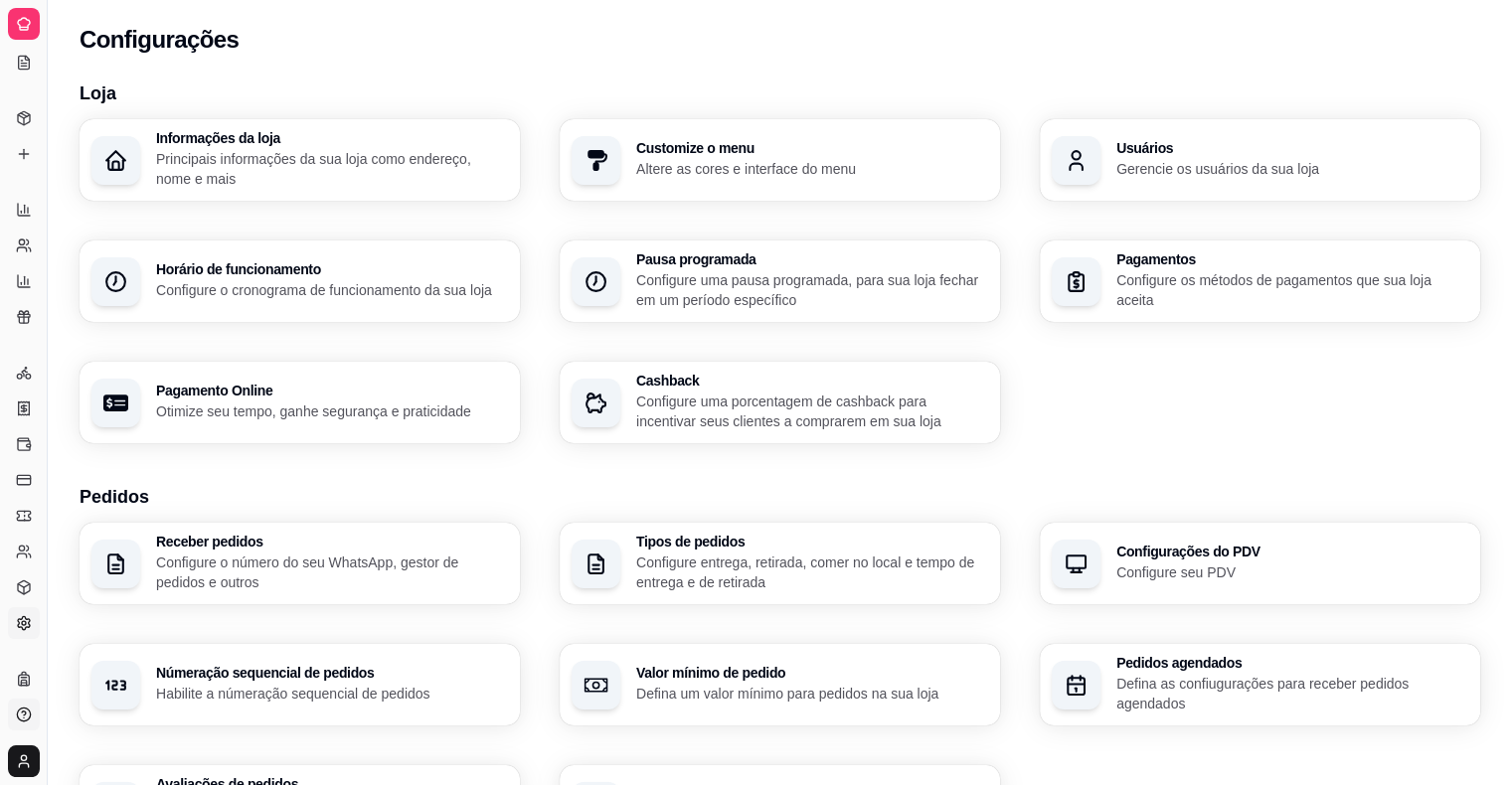 click 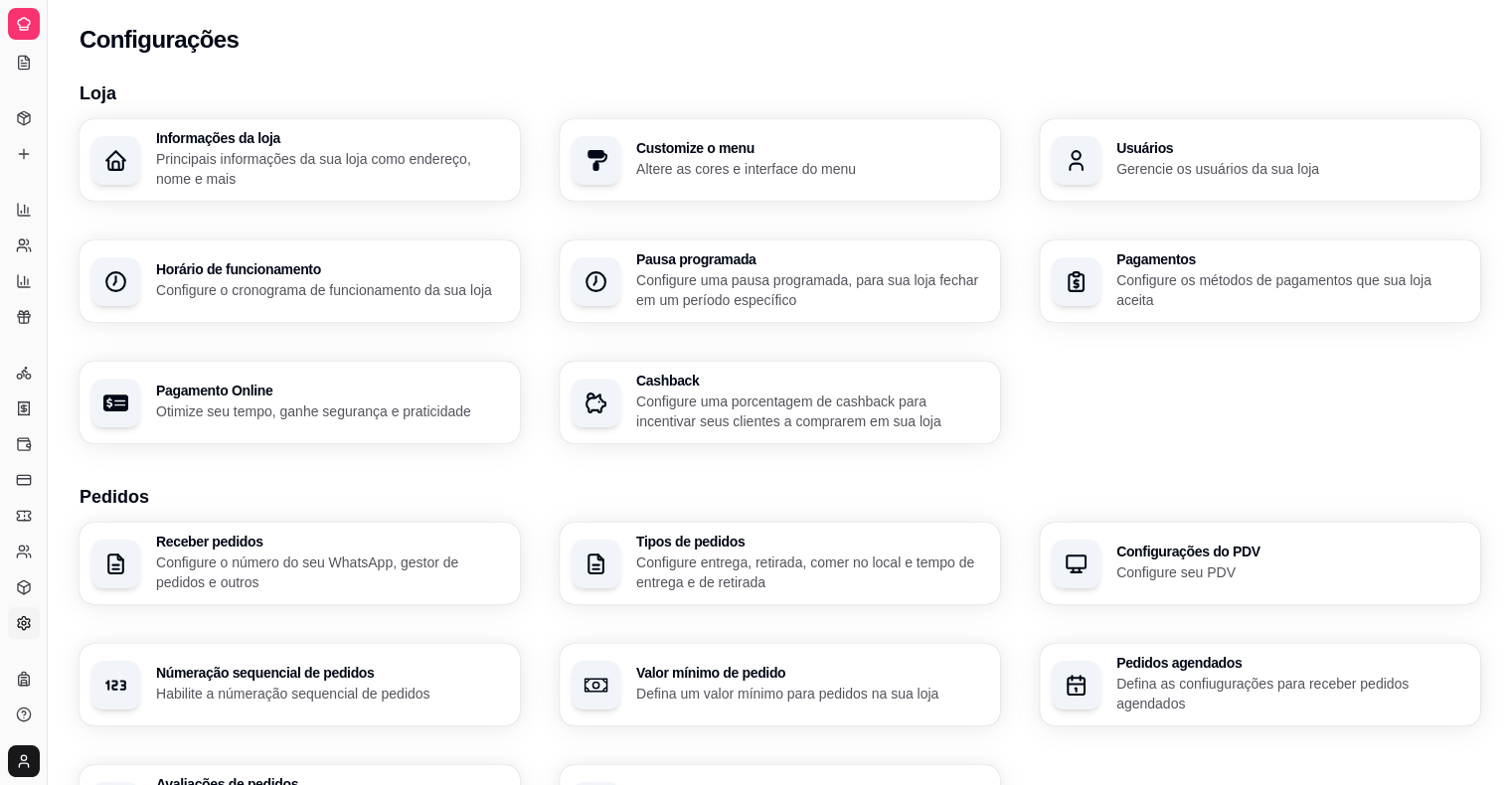 click 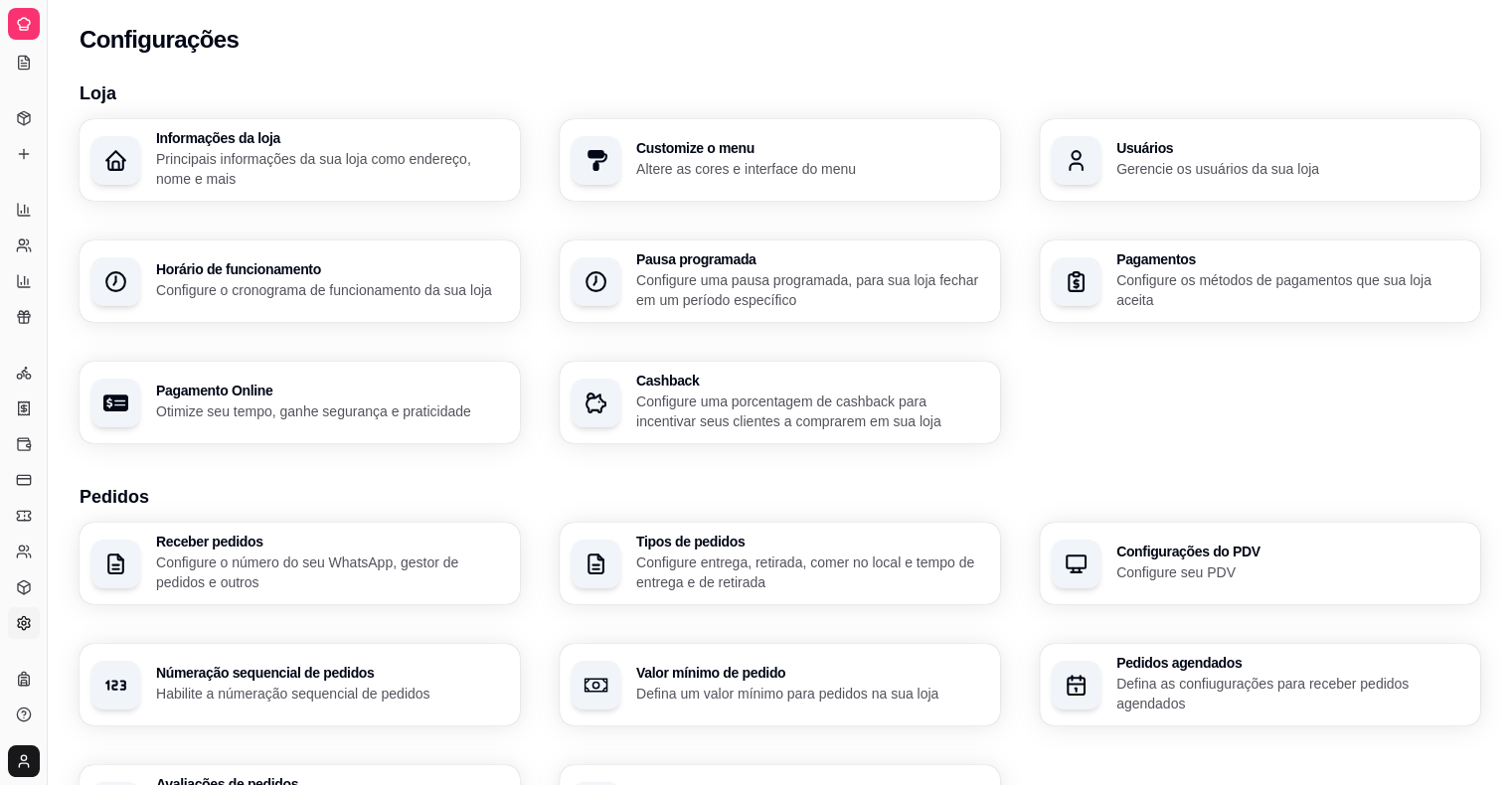 click at bounding box center (24, 24) 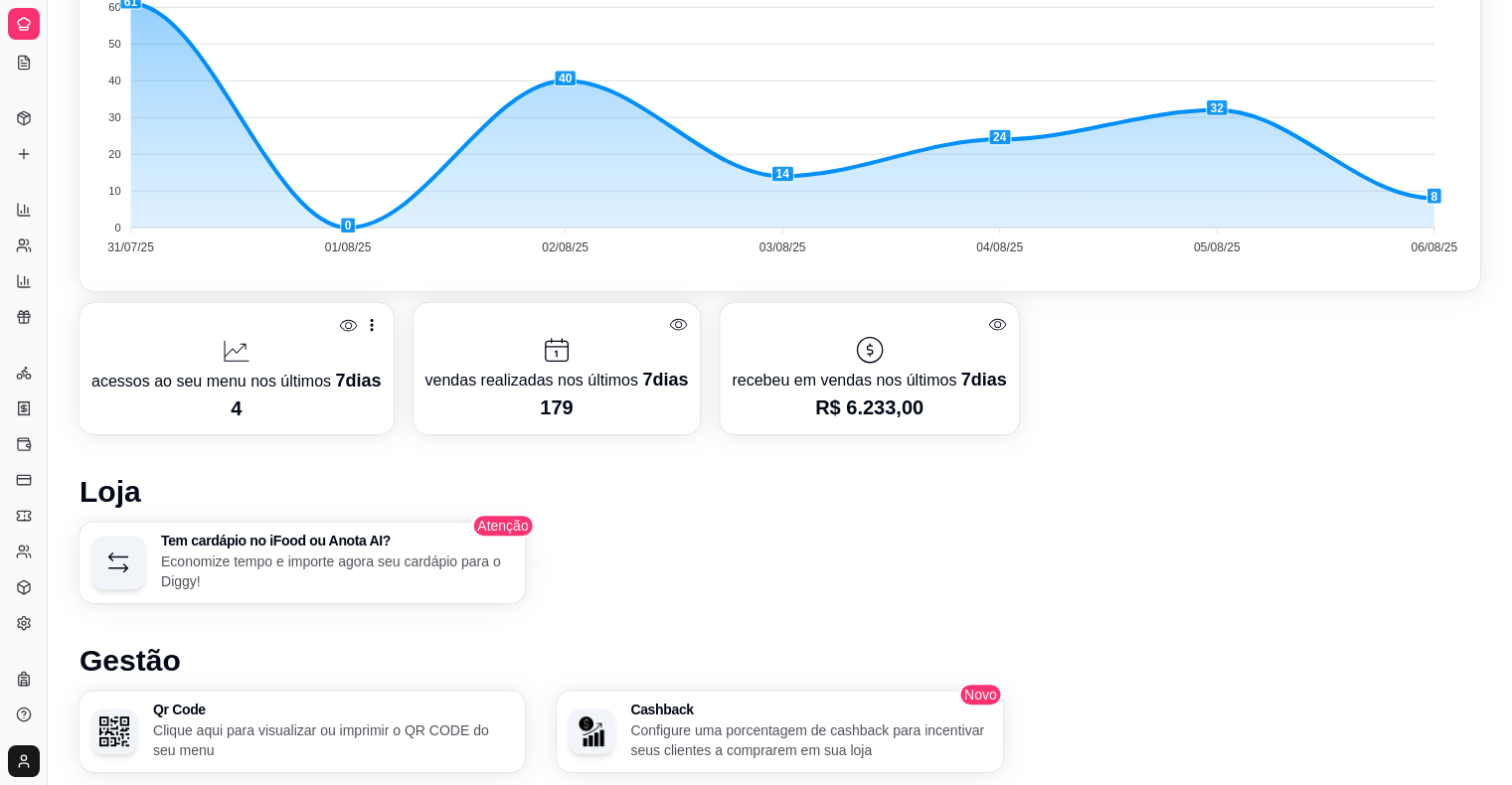 scroll, scrollTop: 971, scrollLeft: 0, axis: vertical 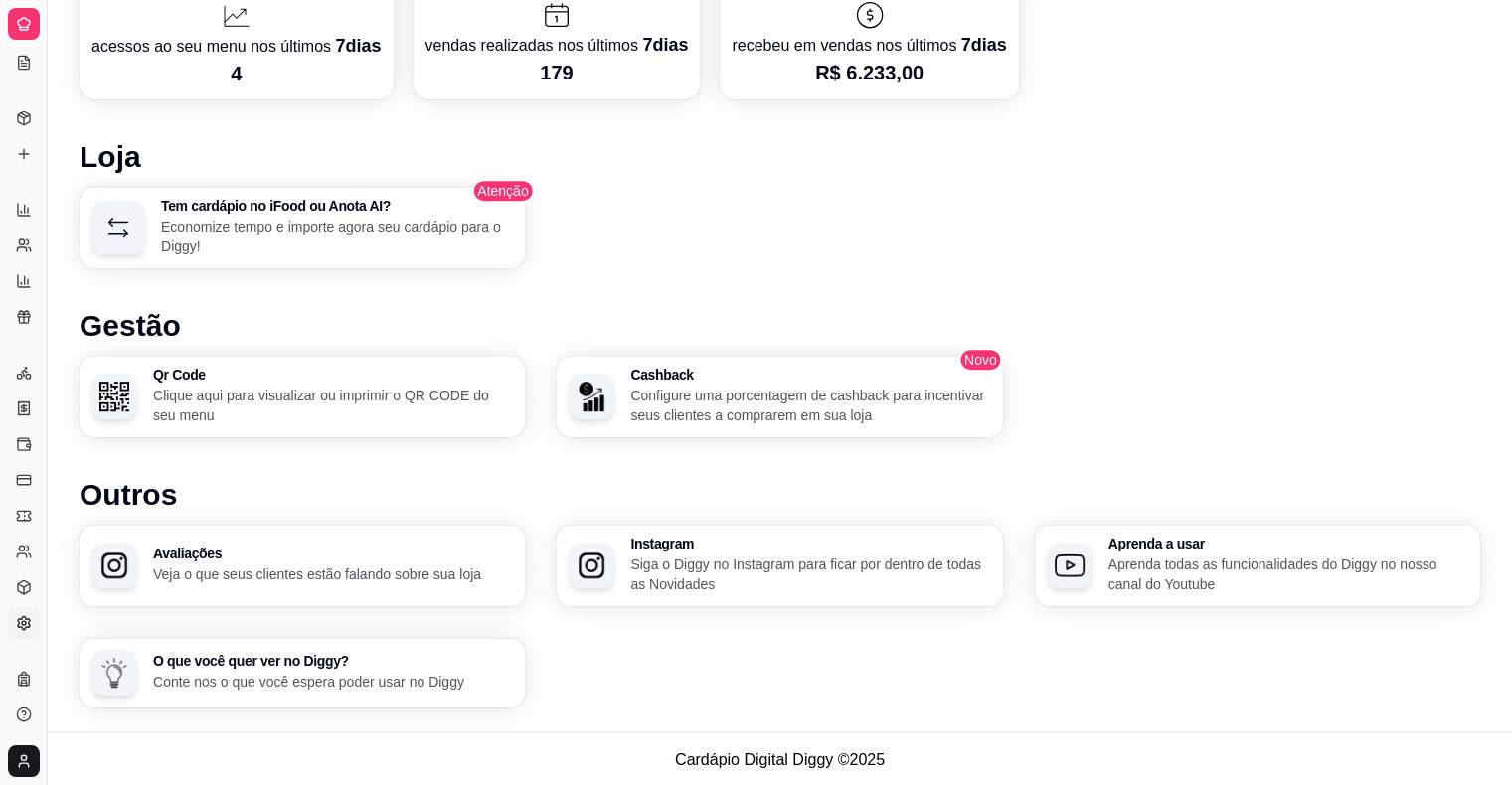 click on "Configurações" at bounding box center [24, 623] 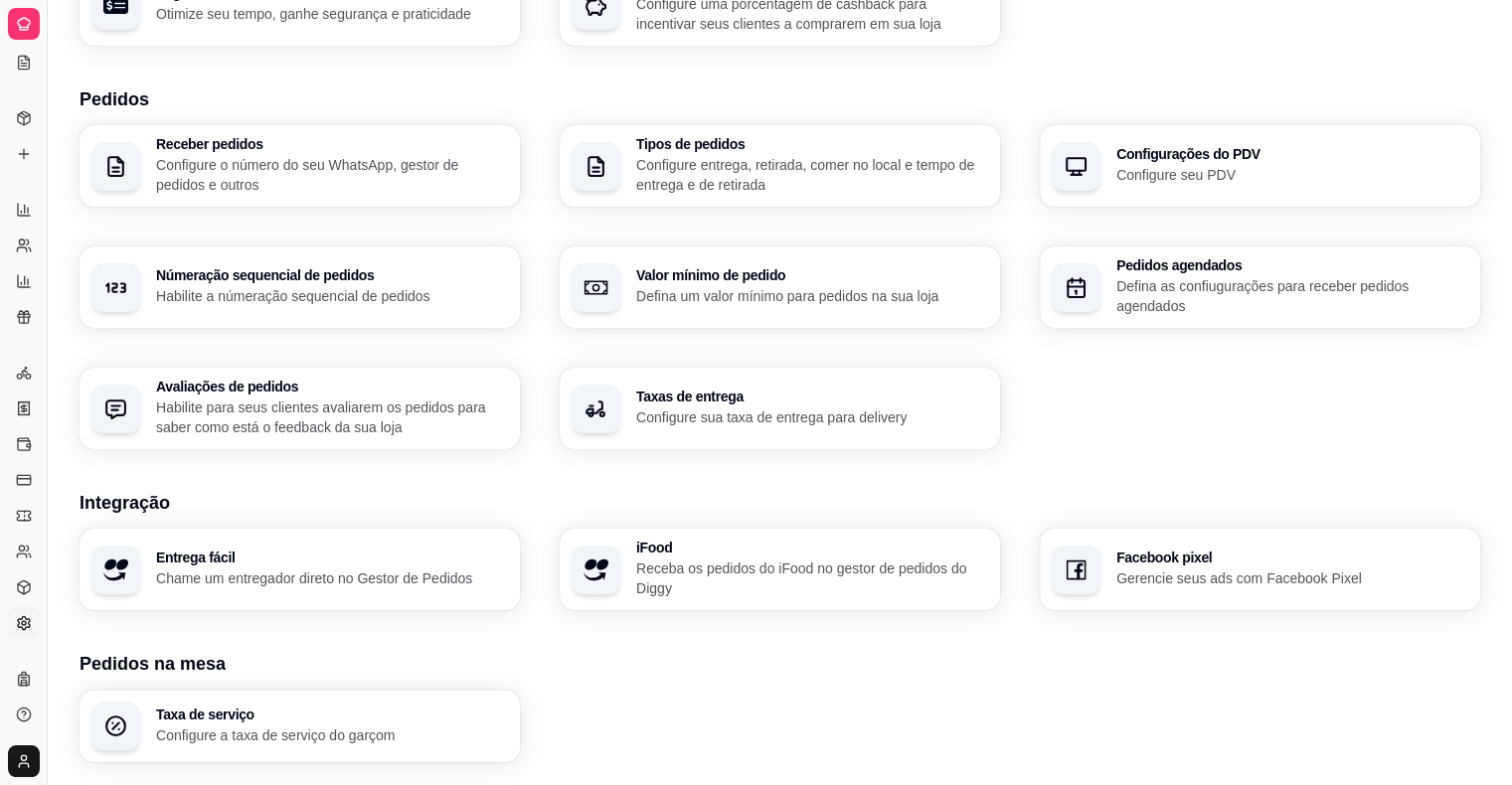 scroll, scrollTop: 606, scrollLeft: 0, axis: vertical 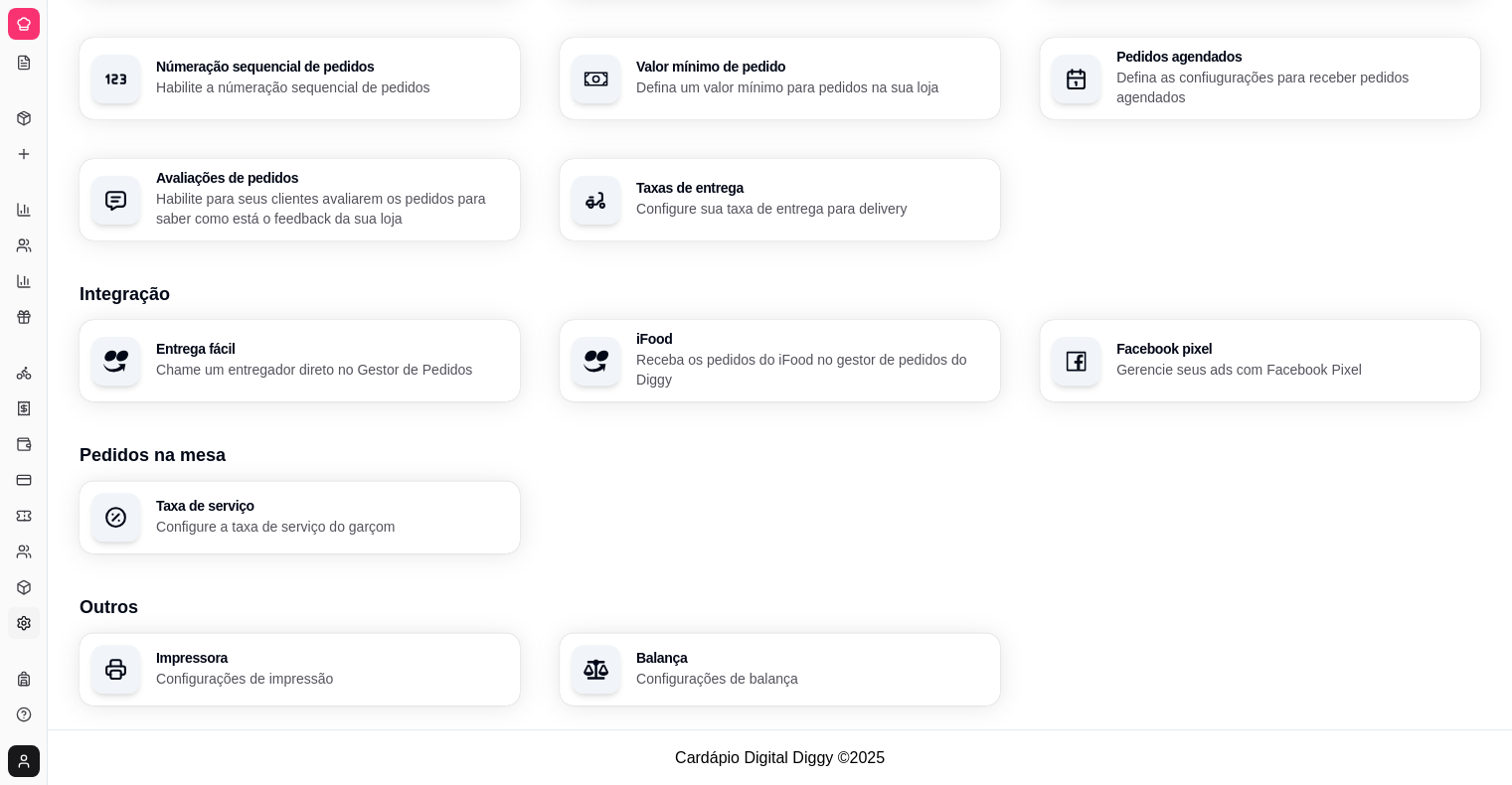 click on "Diggy Sistema de Gestão E Esfirra Do Du ... Loja  fechada Plano Essencial + Mesas até 23/08 Acesso Rápido Dashboard Dia a dia Pedidos balcão (PDV) Gestor de Pedidos Lista de Pedidos Salão / Mesas Diggy Bot novo KDS Catálogo Produtos Complementos Relatórios Relatórios de vendas Relatório de clientes Relatório de mesas Relatório de fidelidade novo Gerenciar Entregadores novo Nota Fiscal (NFC-e) Controle de caixa Controle de fiado Cupons Clientes Estoque Configurações Diggy Planos Precisa de ajuda? [EMAIL] Toggle Sidebar Sistema de Gestão Diggy Configurações Loja Informações da loja Principais informações da sua loja como endereço, nome e mais Customize o menu Altere as cores e interface do menu Usuários Gerencie os usuários da sua loja Horário de funcionamento Configure o cronograma de funcionamento da sua loja Pausa programada Configure uma pausa programada, para sua loja fechar em um período específico Pagamentos Pagamento Online Cashback Pedidos Receber pedidos" at bounding box center [756, -214] 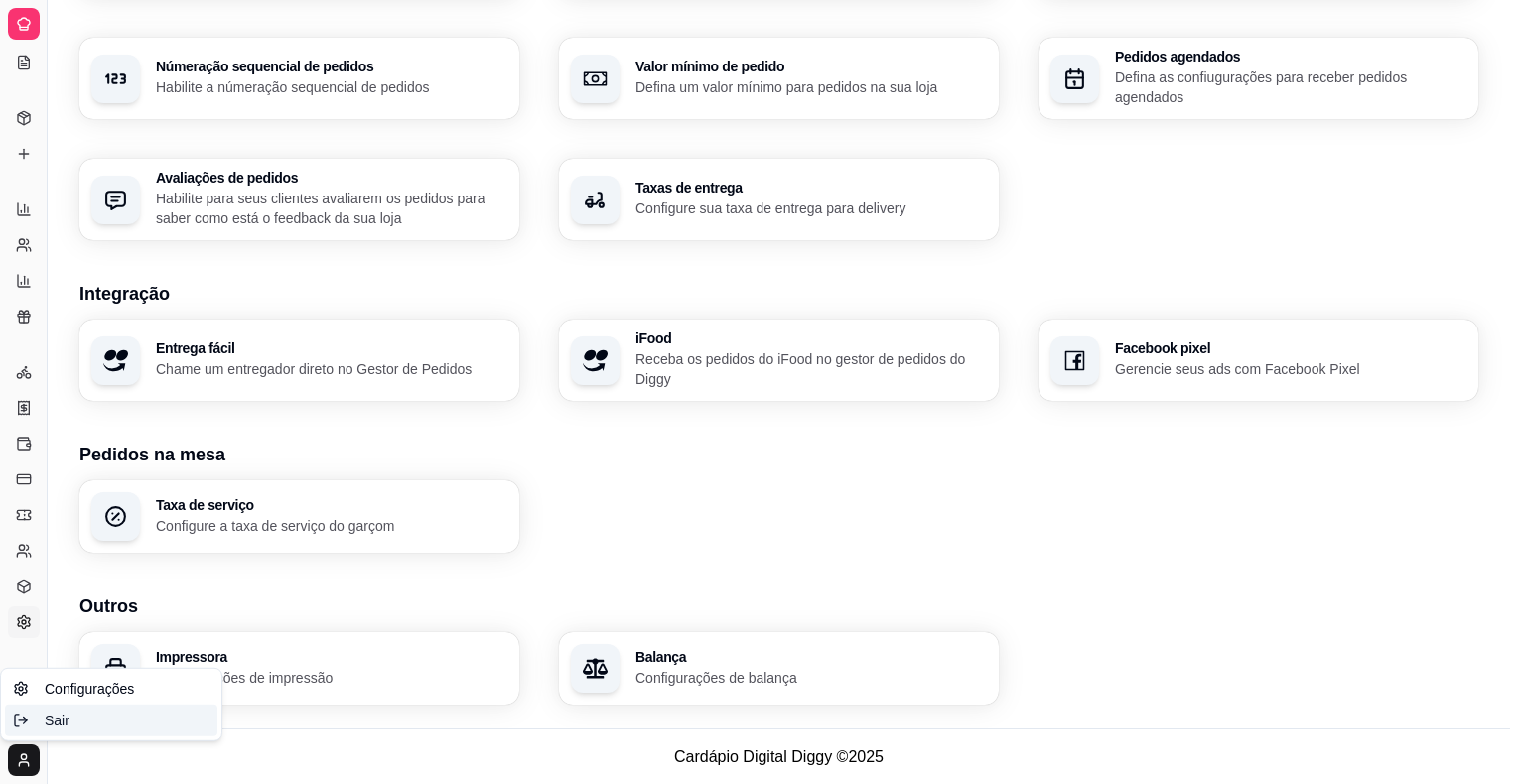 click on "Sair" at bounding box center [57, 720] 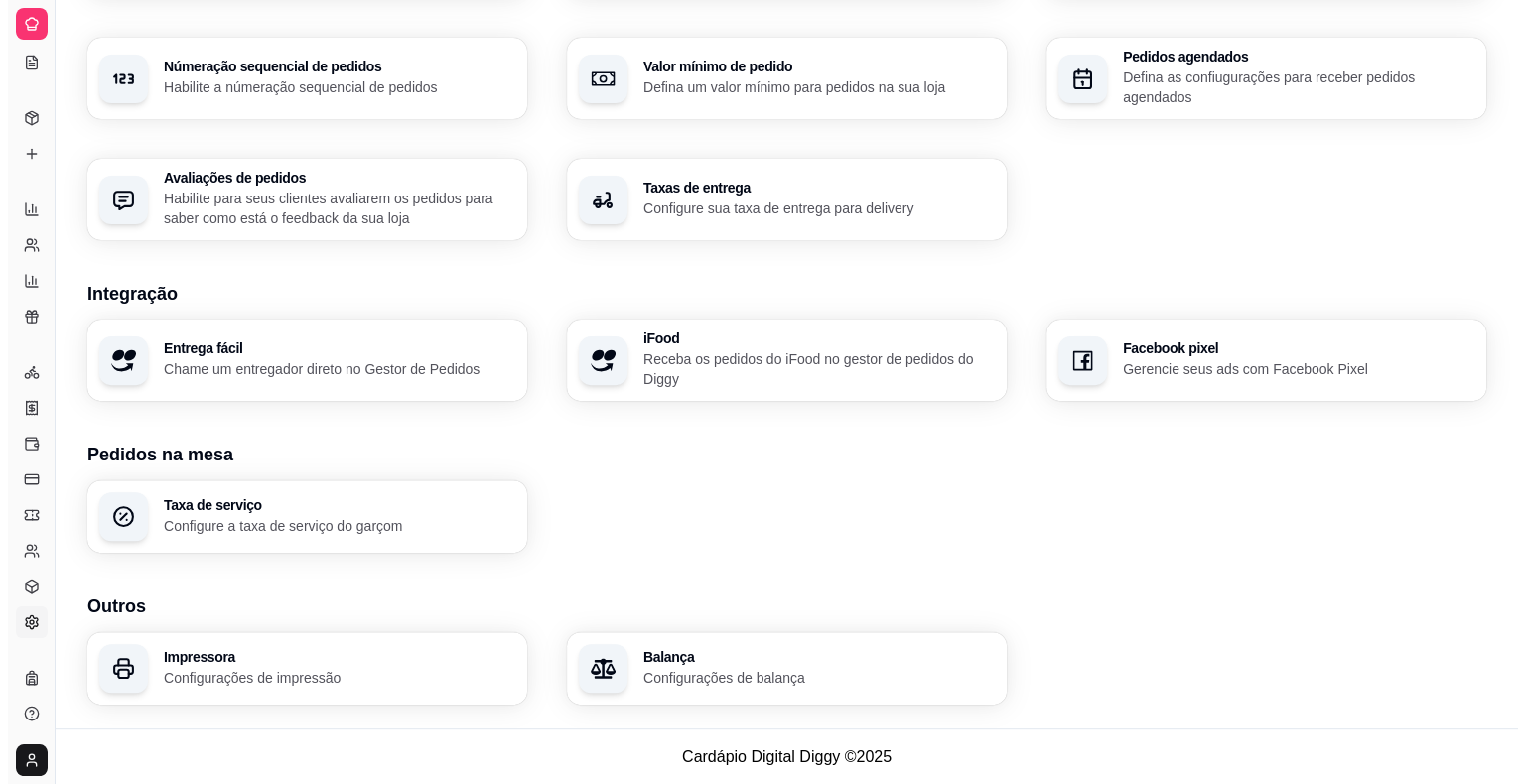 scroll, scrollTop: 0, scrollLeft: 0, axis: both 